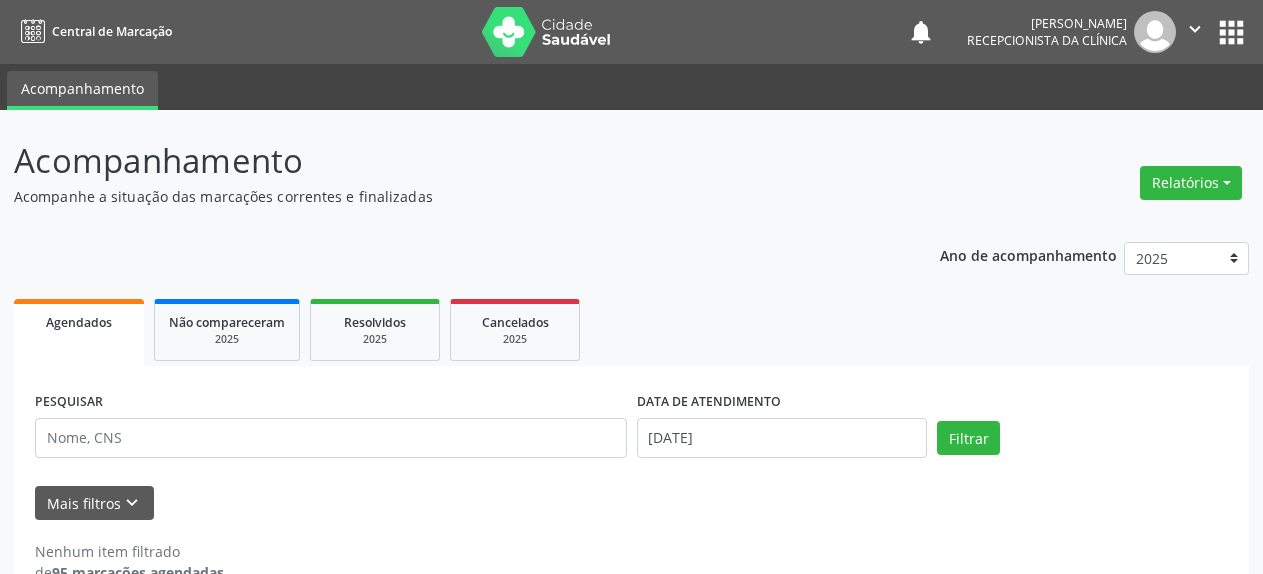 scroll, scrollTop: 0, scrollLeft: 0, axis: both 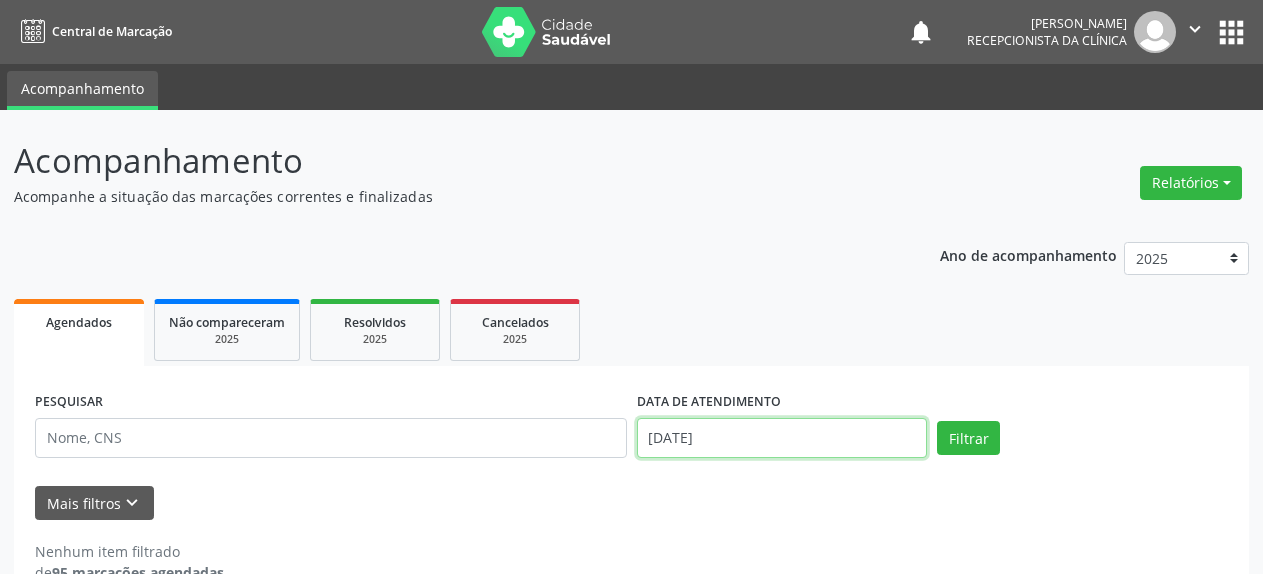 click on "[DATE]" at bounding box center [782, 438] 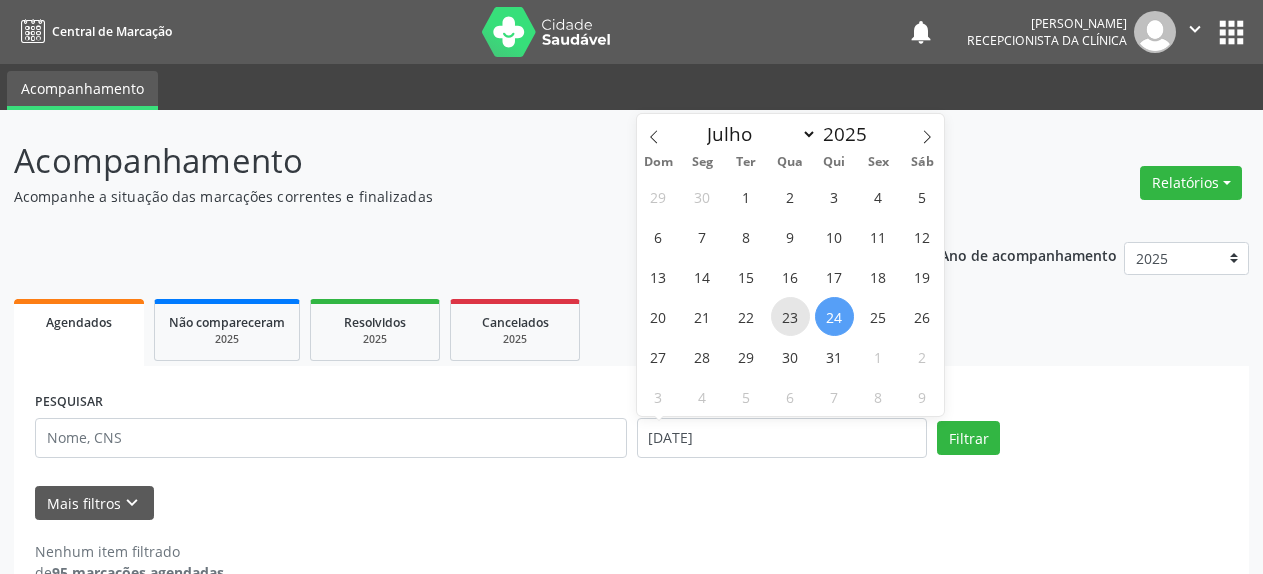 click on "23" at bounding box center [790, 316] 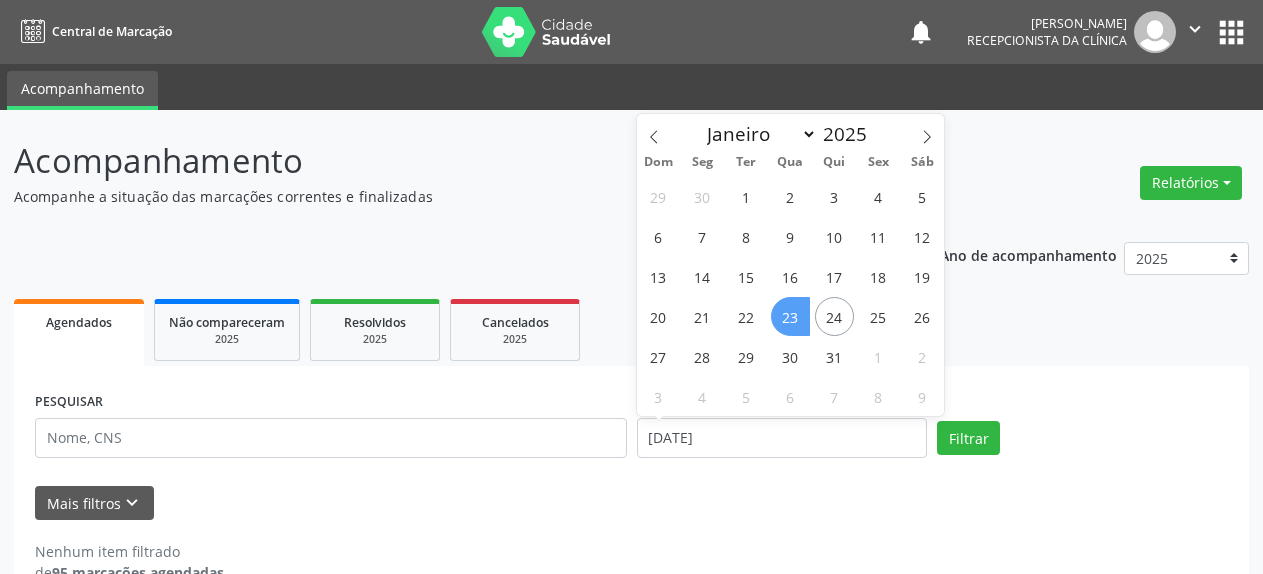 click on "23" at bounding box center [790, 316] 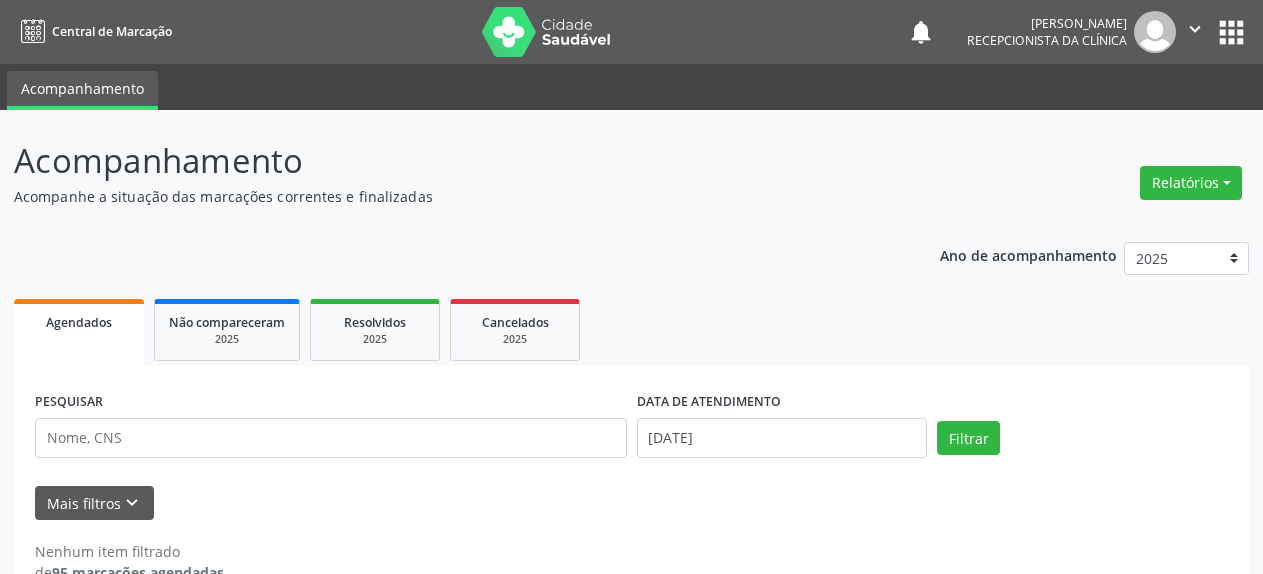click on "Filtrar" at bounding box center (1082, 438) 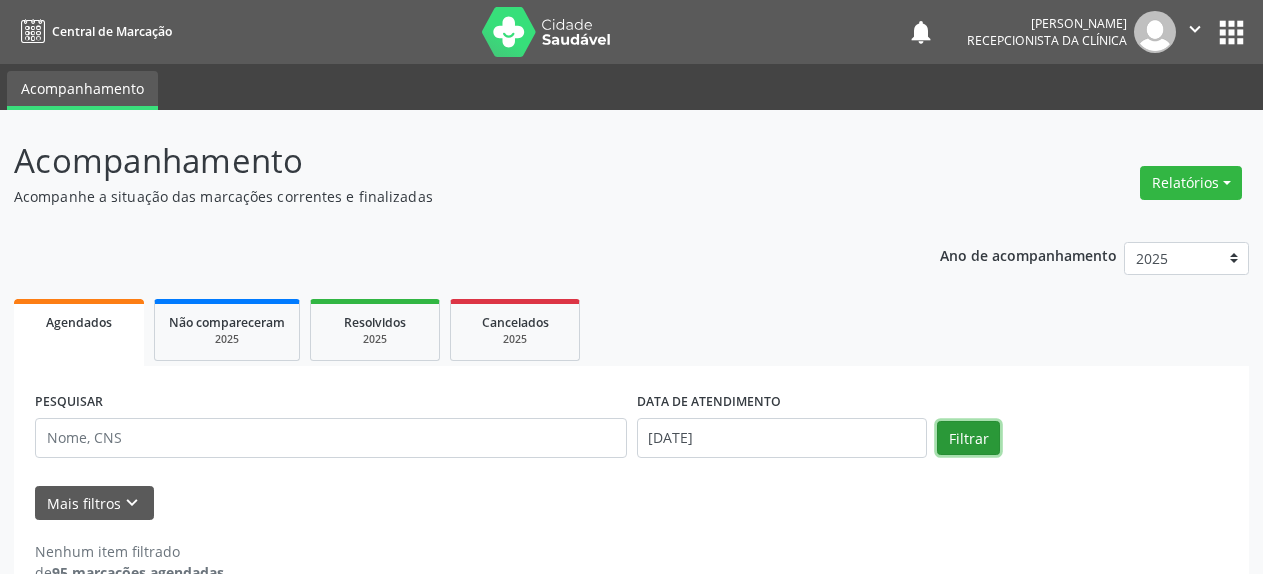 click on "Filtrar" at bounding box center (968, 438) 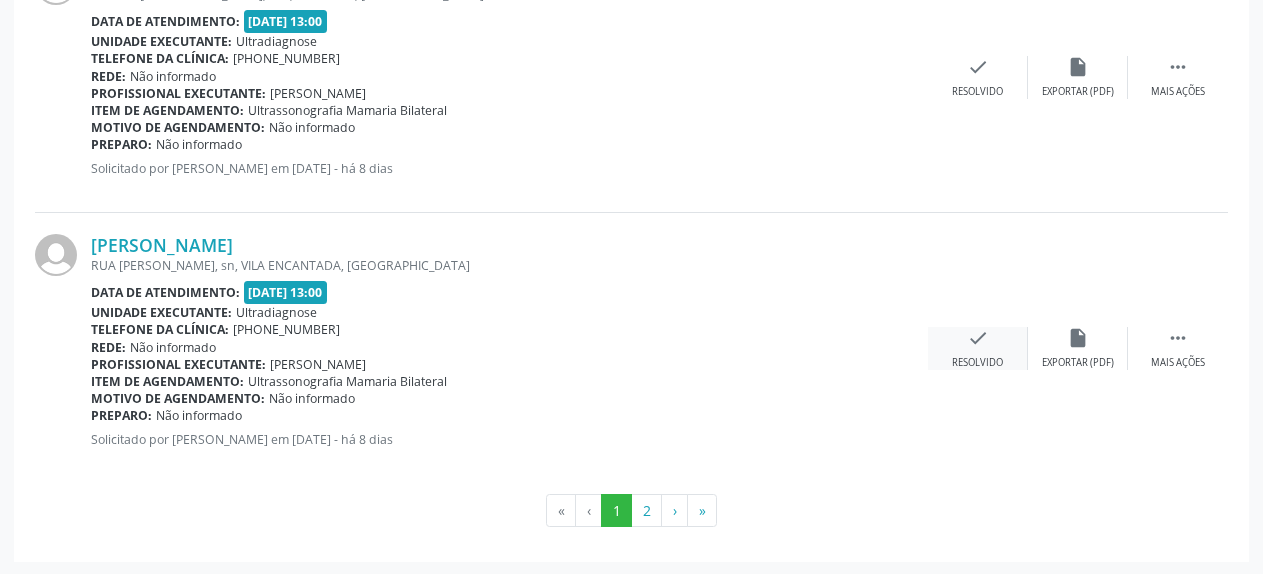 scroll, scrollTop: 4183, scrollLeft: 0, axis: vertical 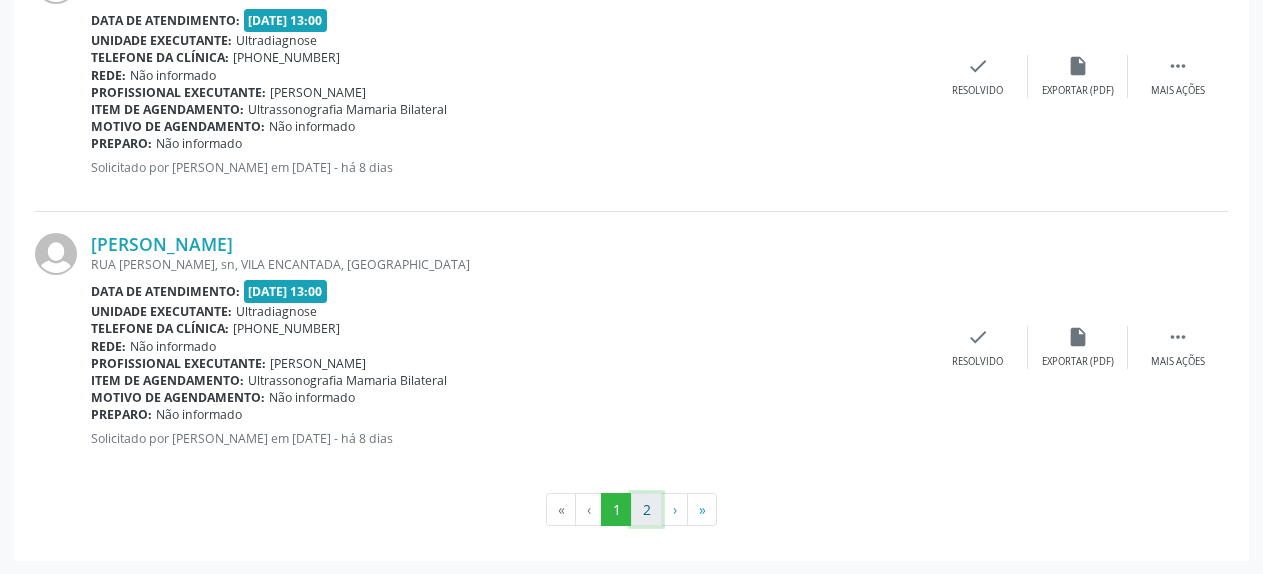 click on "2" at bounding box center [646, 510] 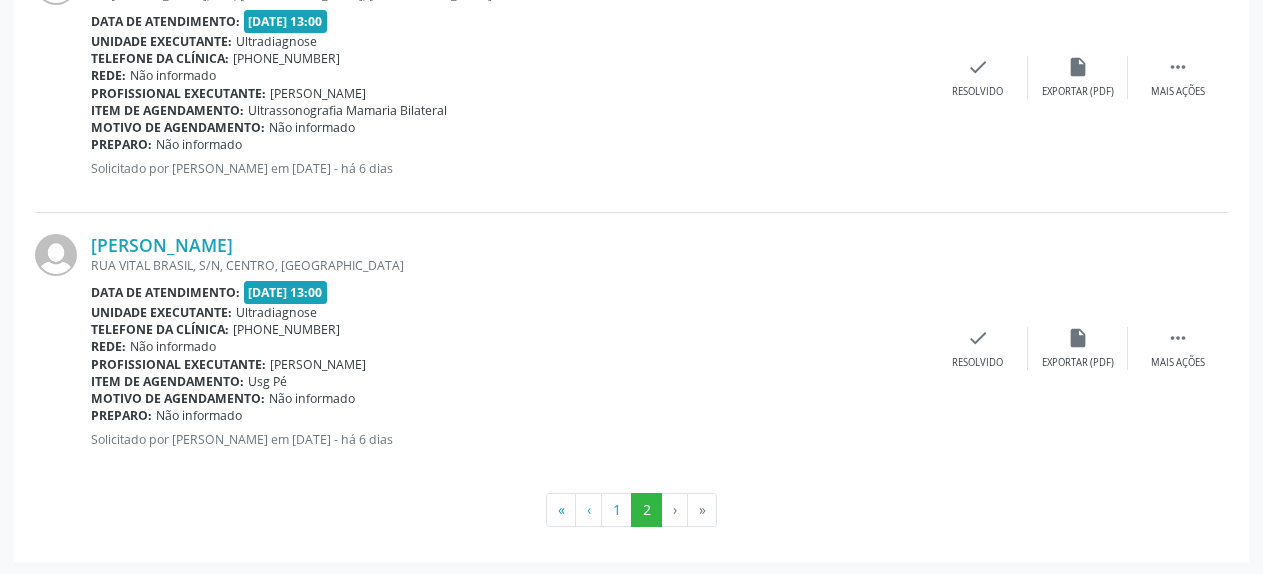 scroll, scrollTop: 3641, scrollLeft: 0, axis: vertical 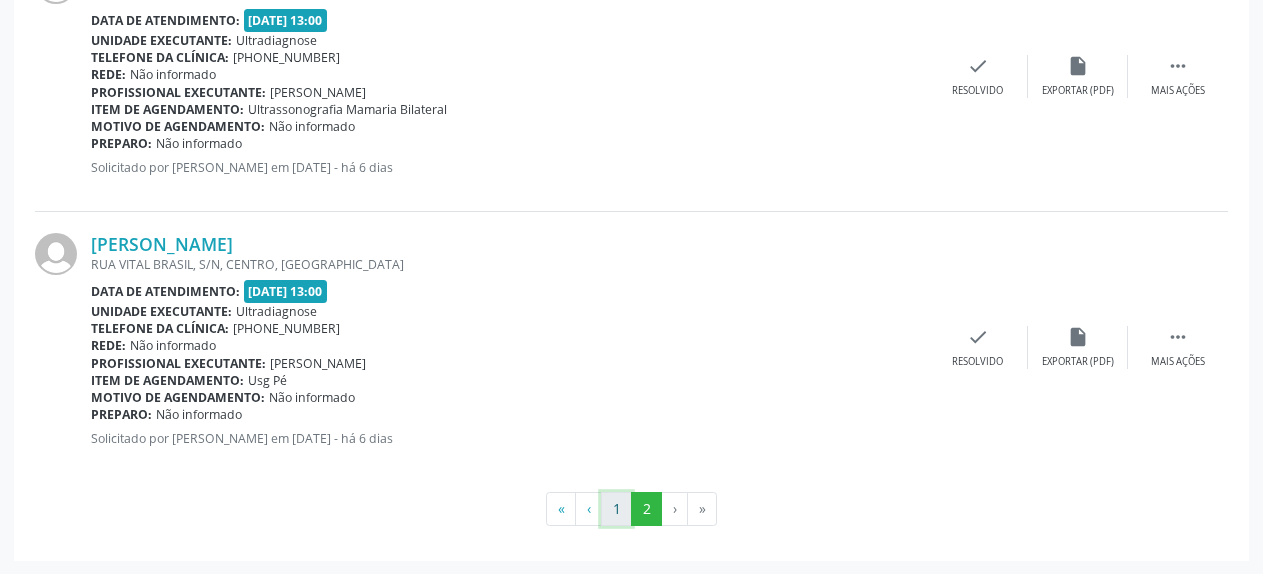 click on "1" at bounding box center (616, 509) 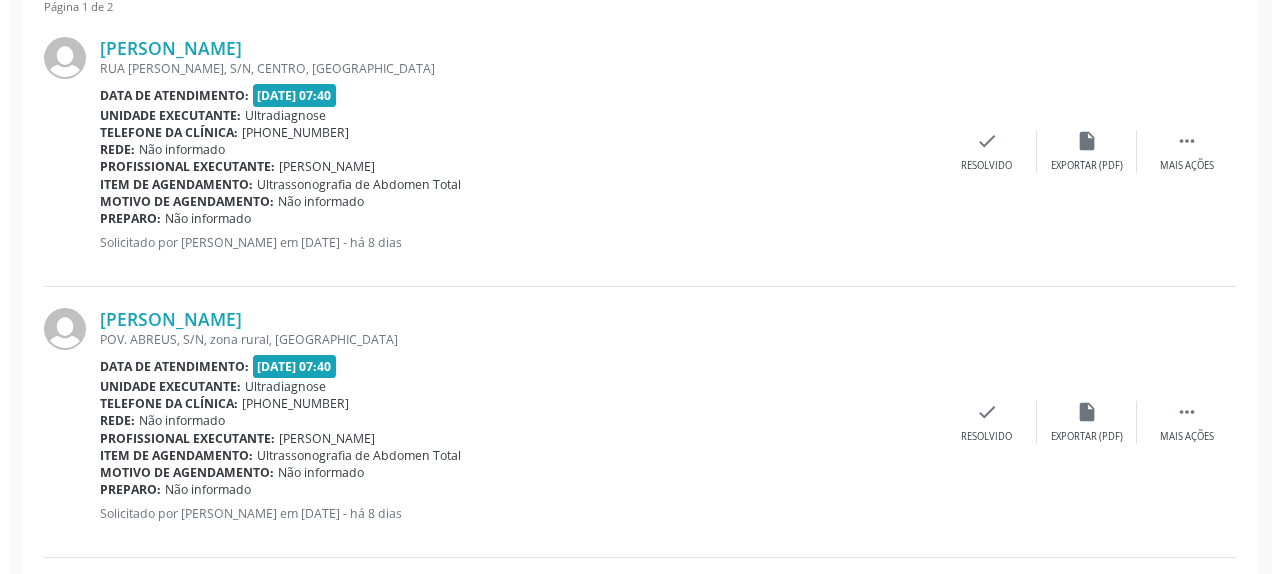 scroll, scrollTop: 721, scrollLeft: 0, axis: vertical 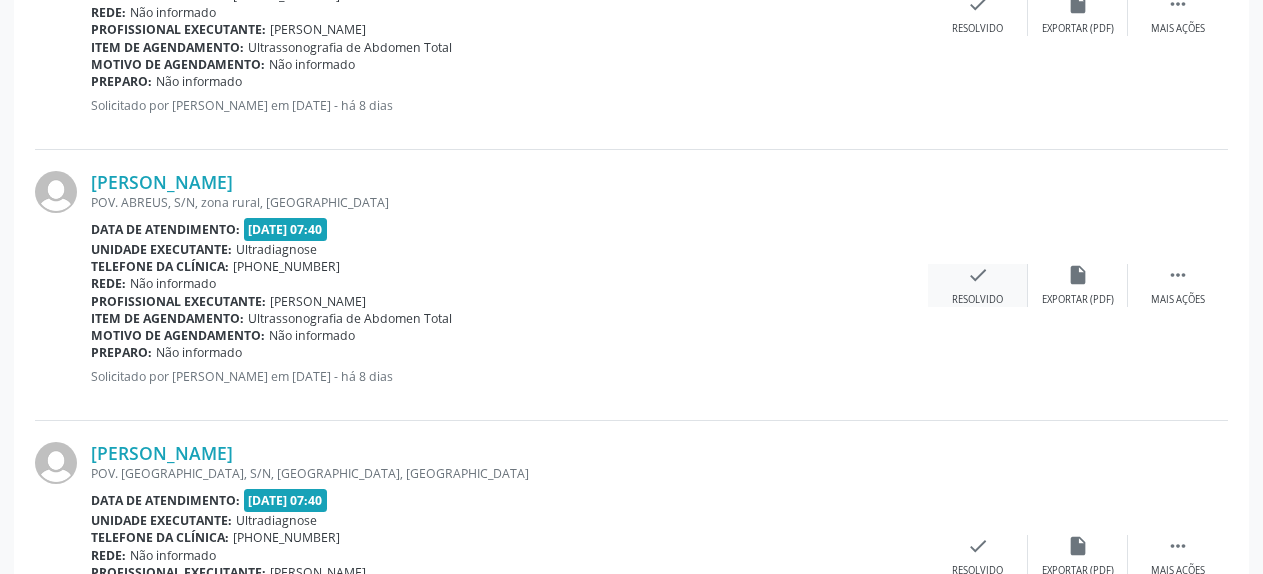 click on "check" at bounding box center [978, 275] 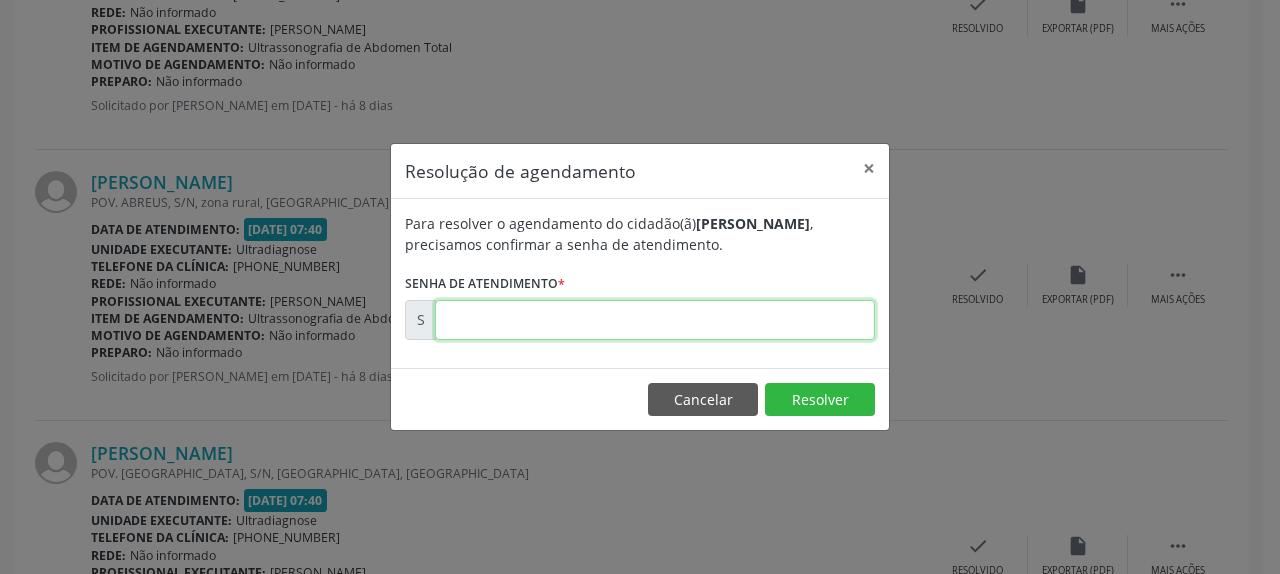 click at bounding box center (655, 320) 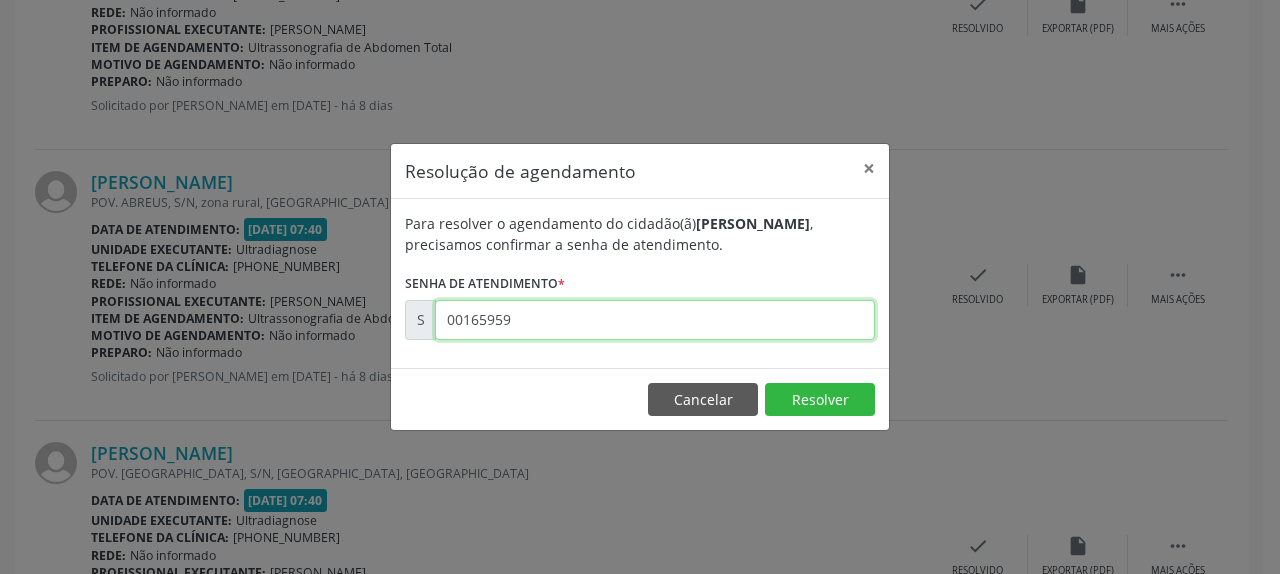 type on "00165959" 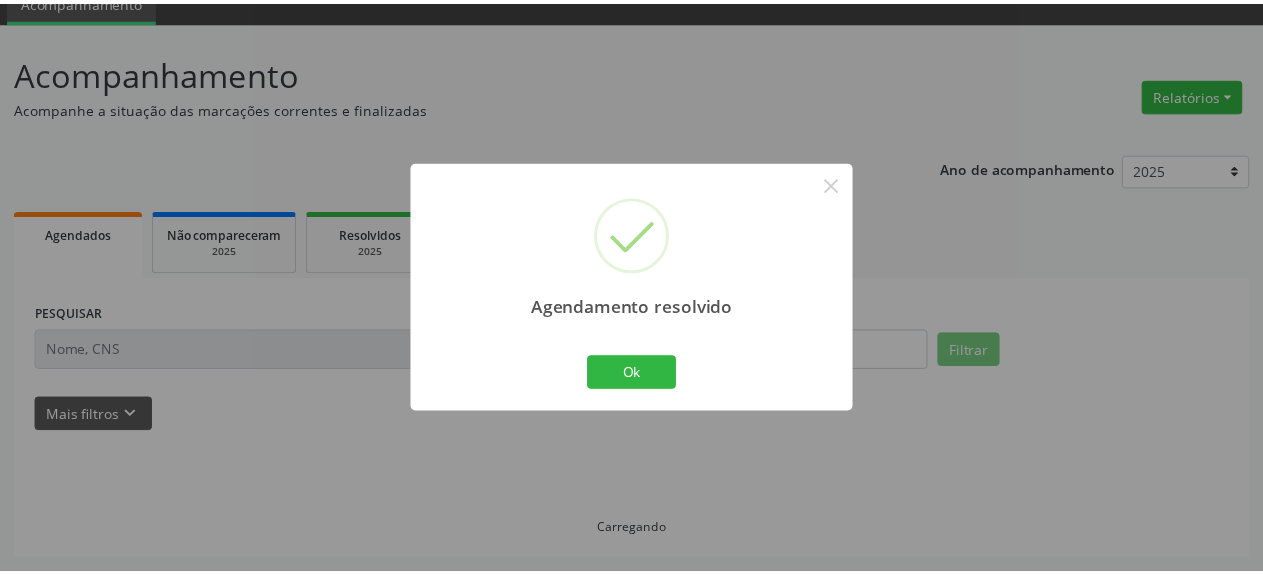 scroll, scrollTop: 88, scrollLeft: 0, axis: vertical 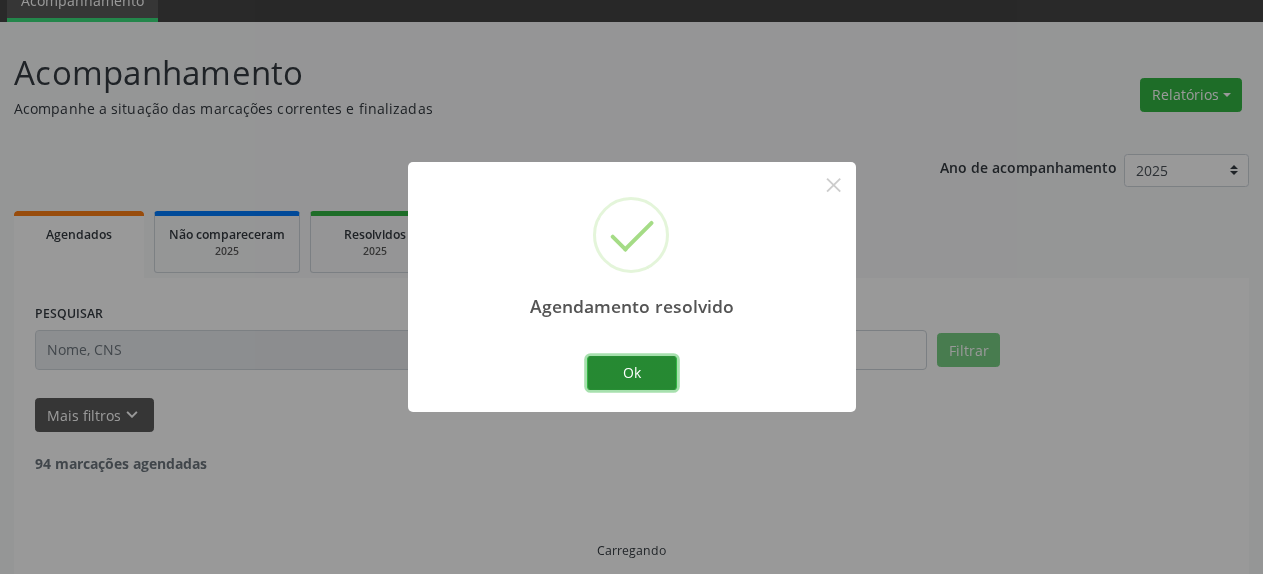 click on "Ok" at bounding box center (632, 373) 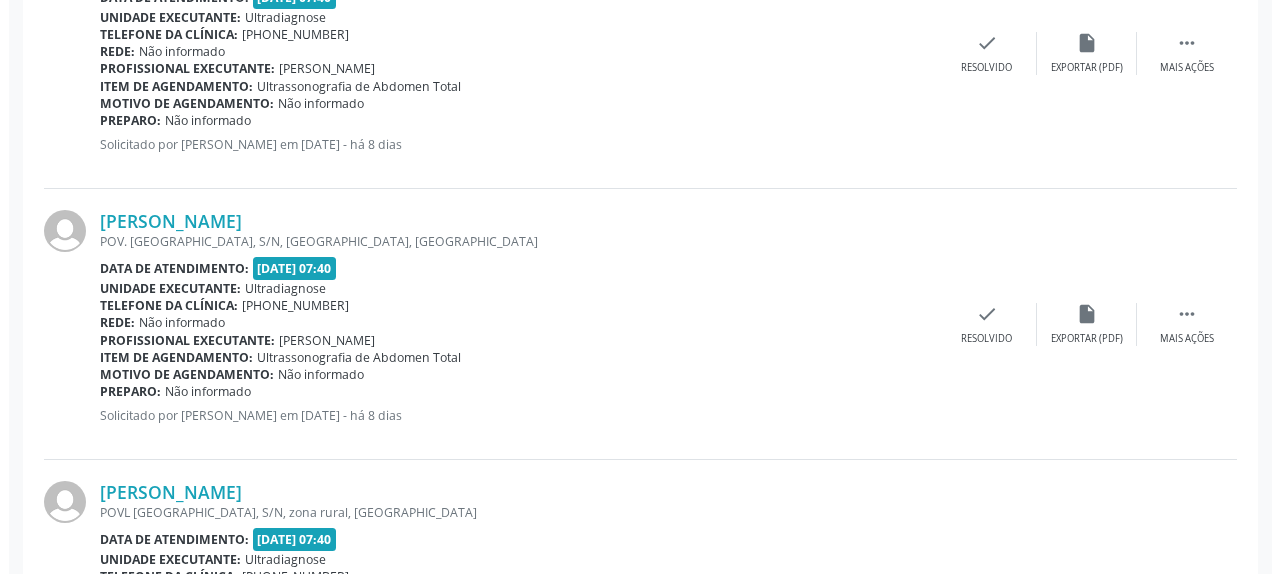 scroll, scrollTop: 700, scrollLeft: 0, axis: vertical 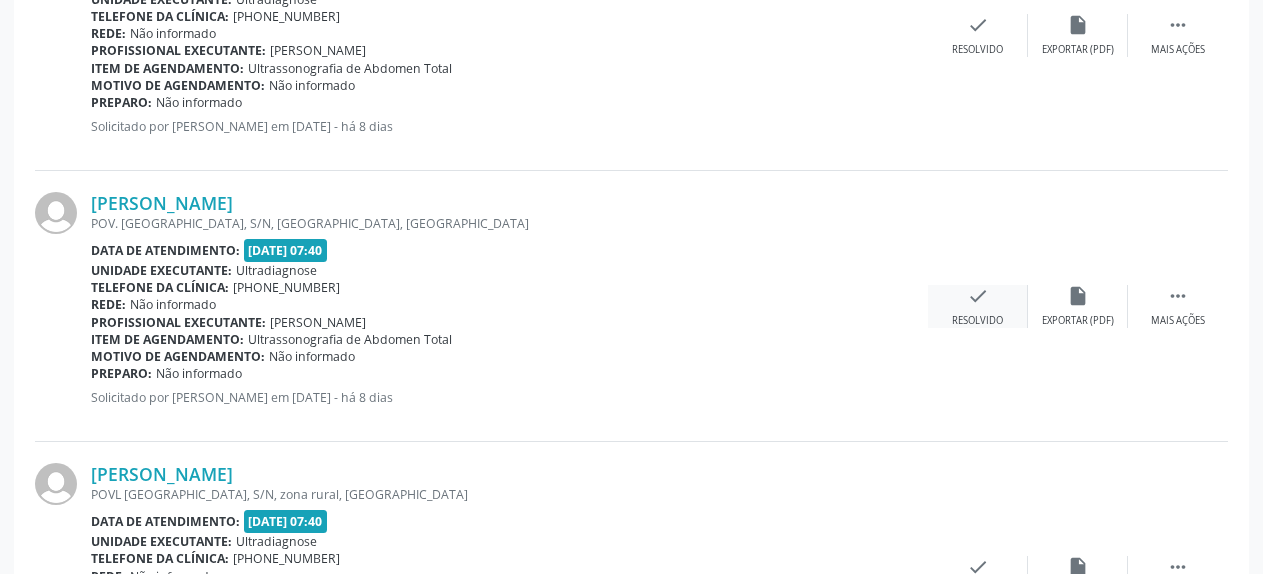 click on "check" at bounding box center (978, 296) 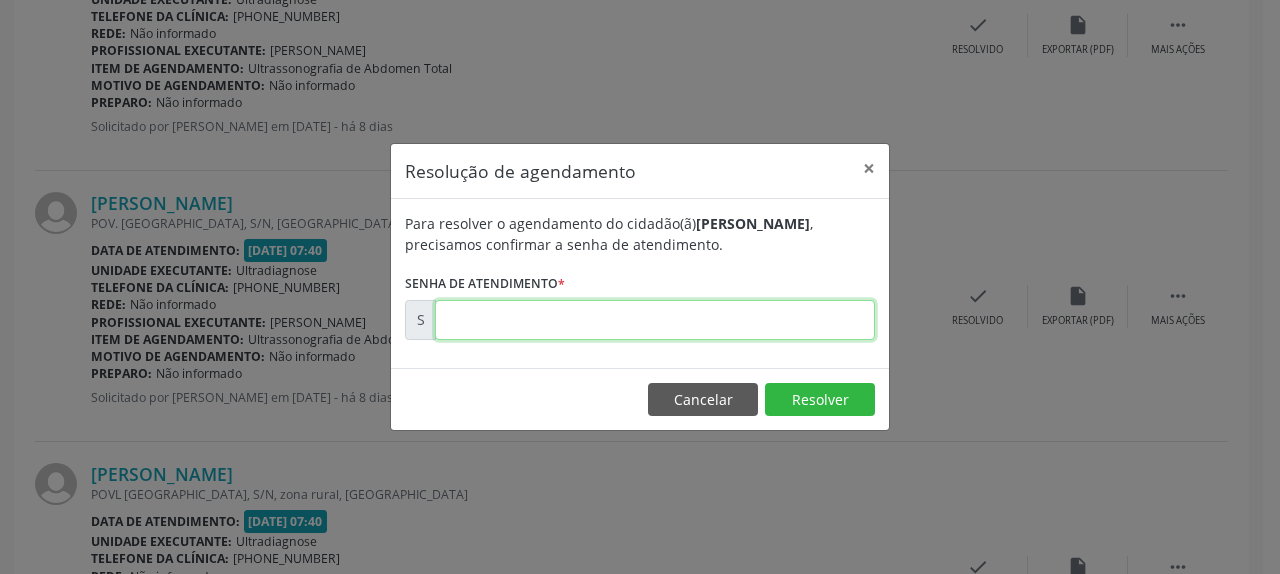 click at bounding box center [655, 320] 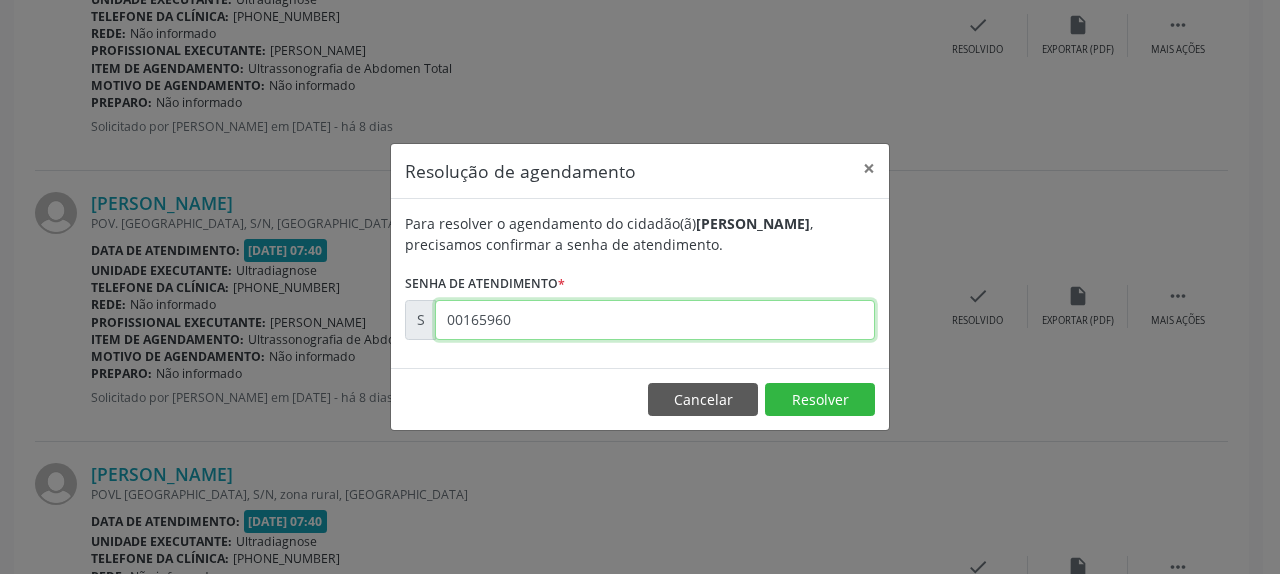 type on "00165960" 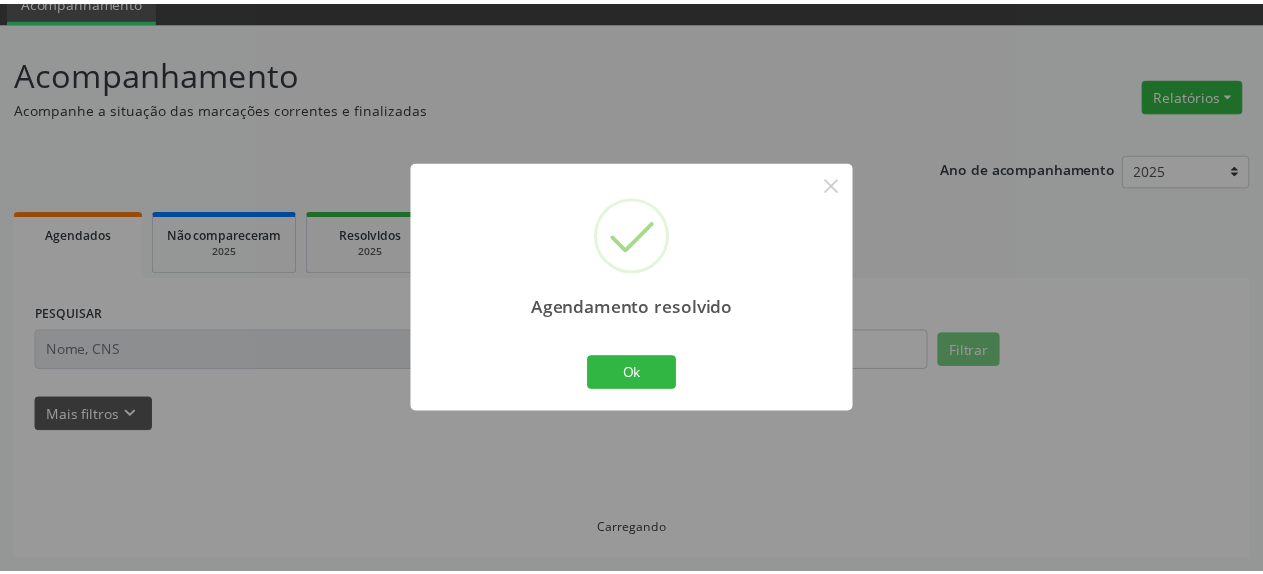 scroll, scrollTop: 88, scrollLeft: 0, axis: vertical 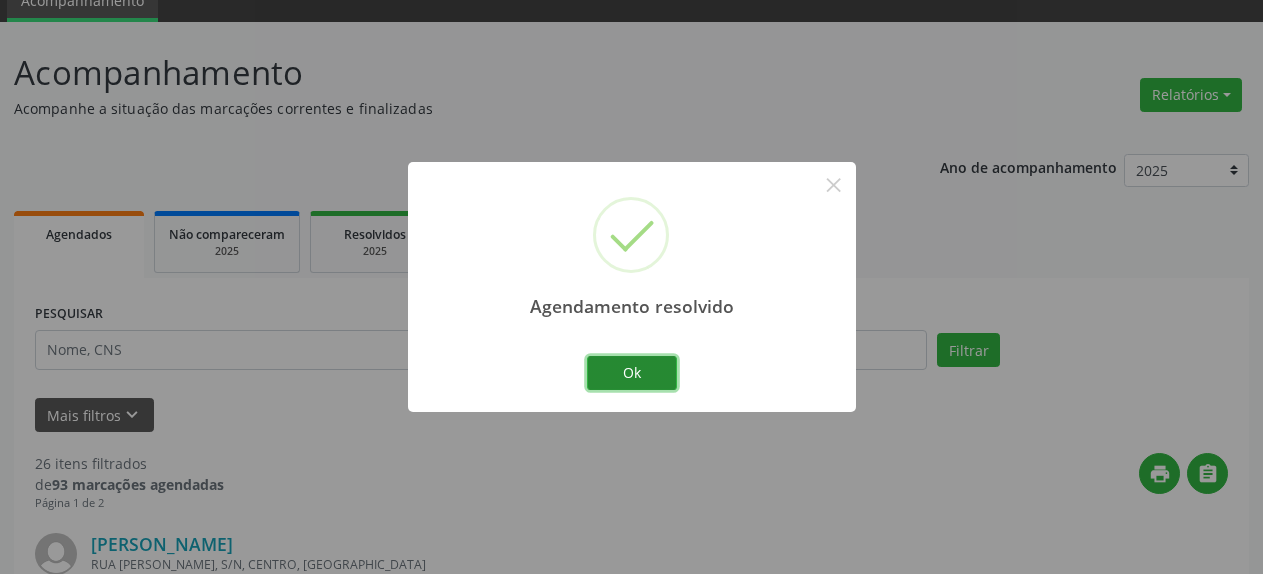 click on "Ok" at bounding box center [632, 373] 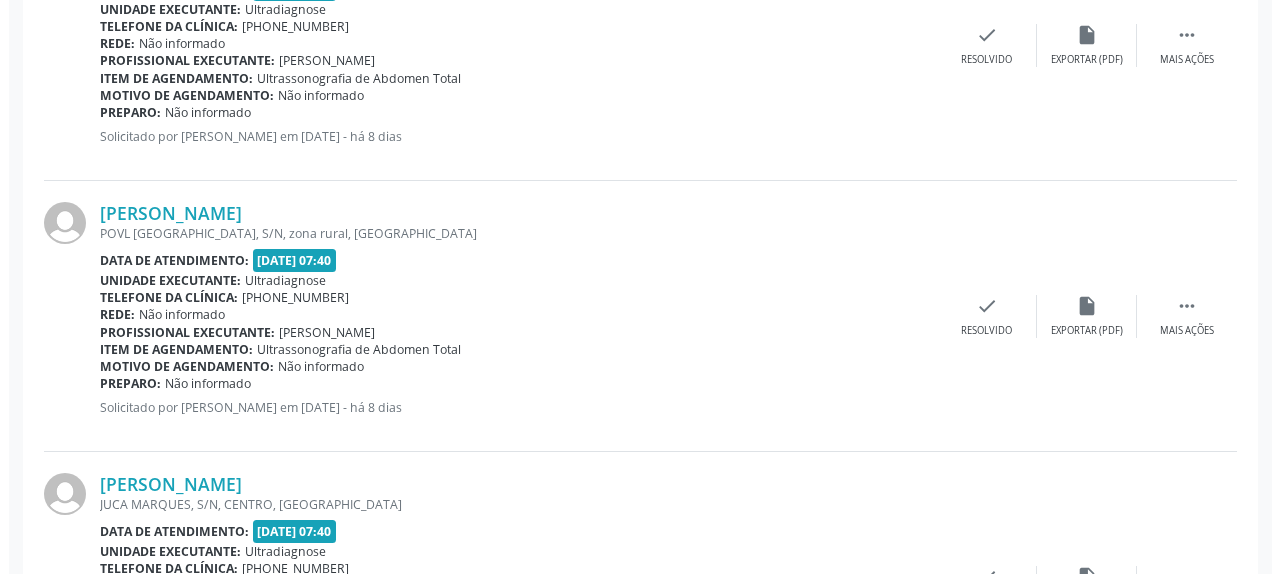 scroll, scrollTop: 700, scrollLeft: 0, axis: vertical 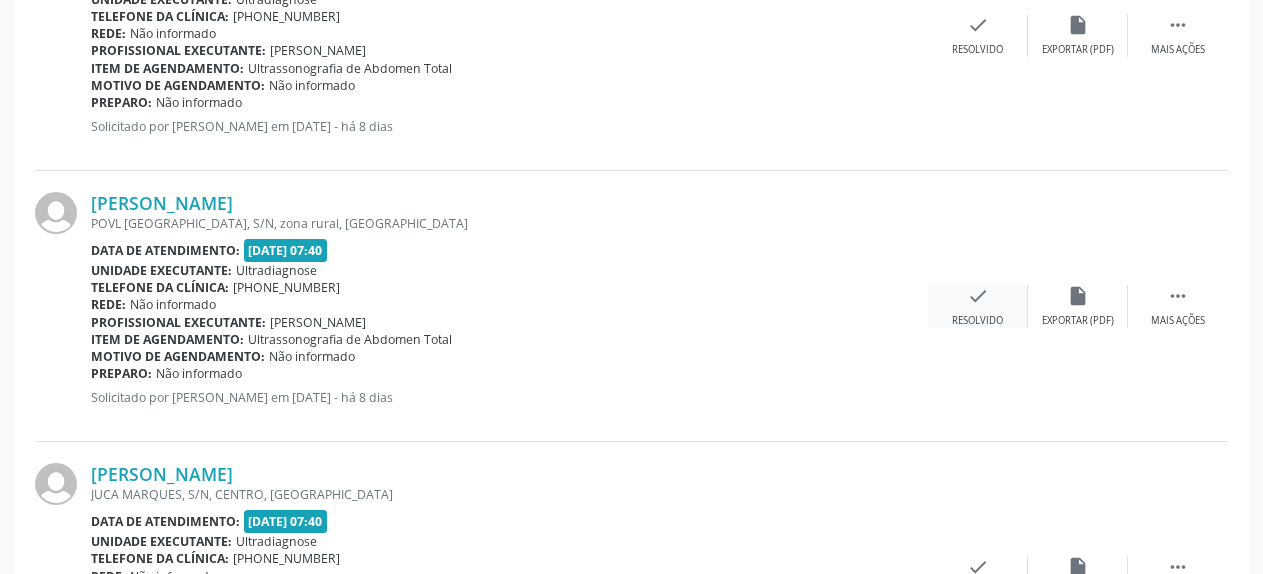 click on "check" at bounding box center [978, 296] 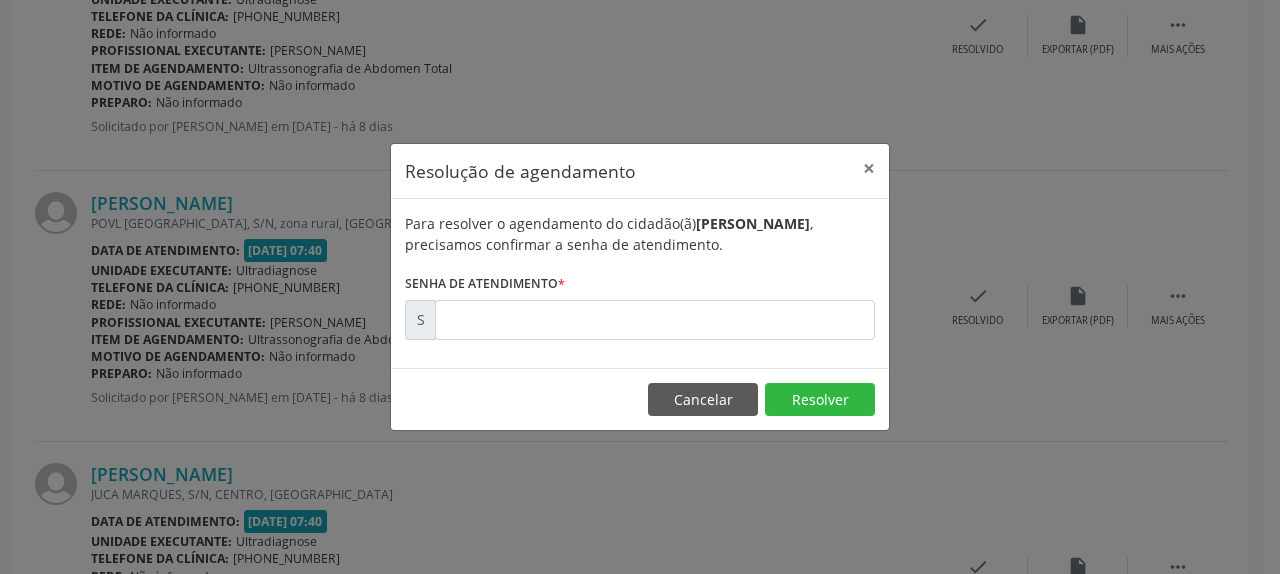 click on "Para resolver o agendamento do cidadão(ã)  [PERSON_NAME] ,
precisamos confirmar a senha de atendimento.
Senha de atendimento
*
S" at bounding box center (640, 276) 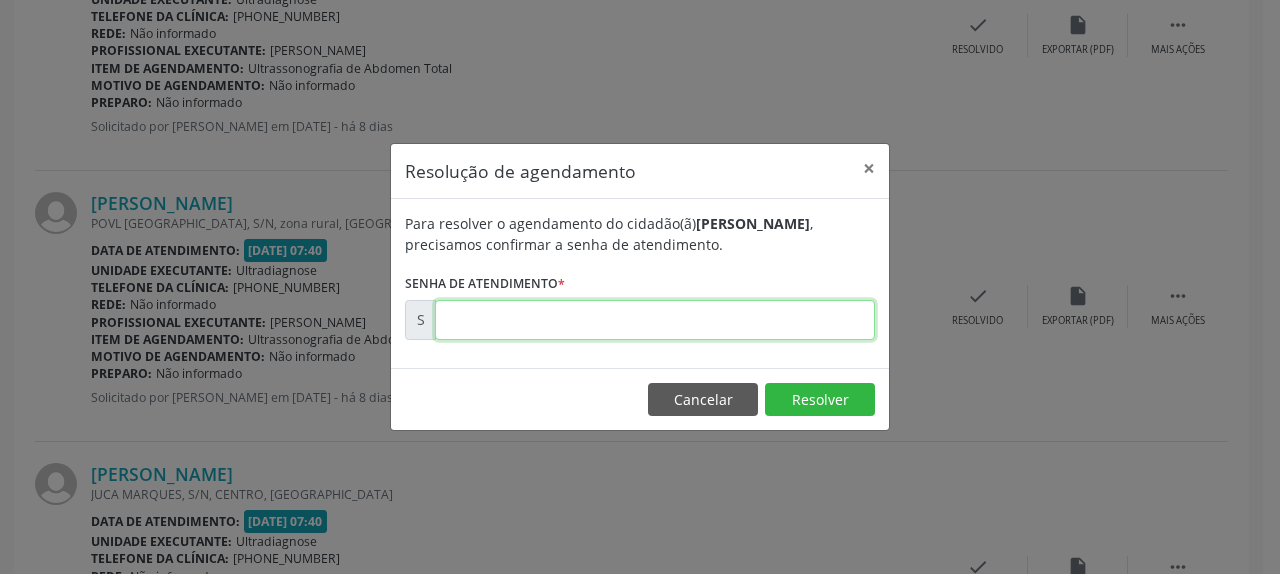 click at bounding box center [655, 320] 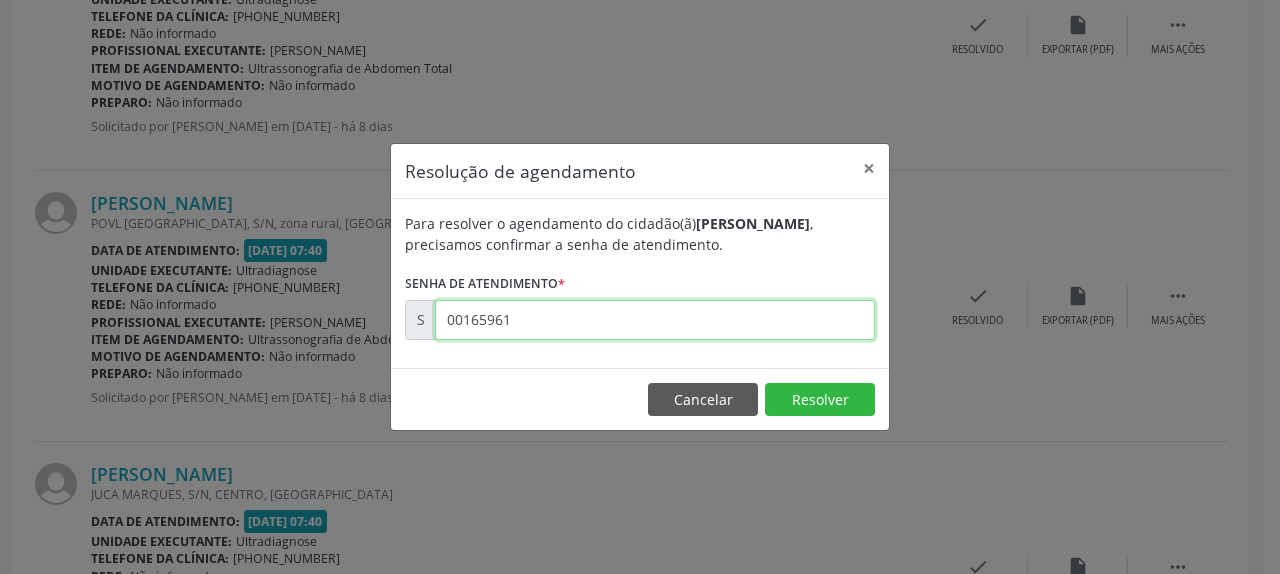 type on "00165961" 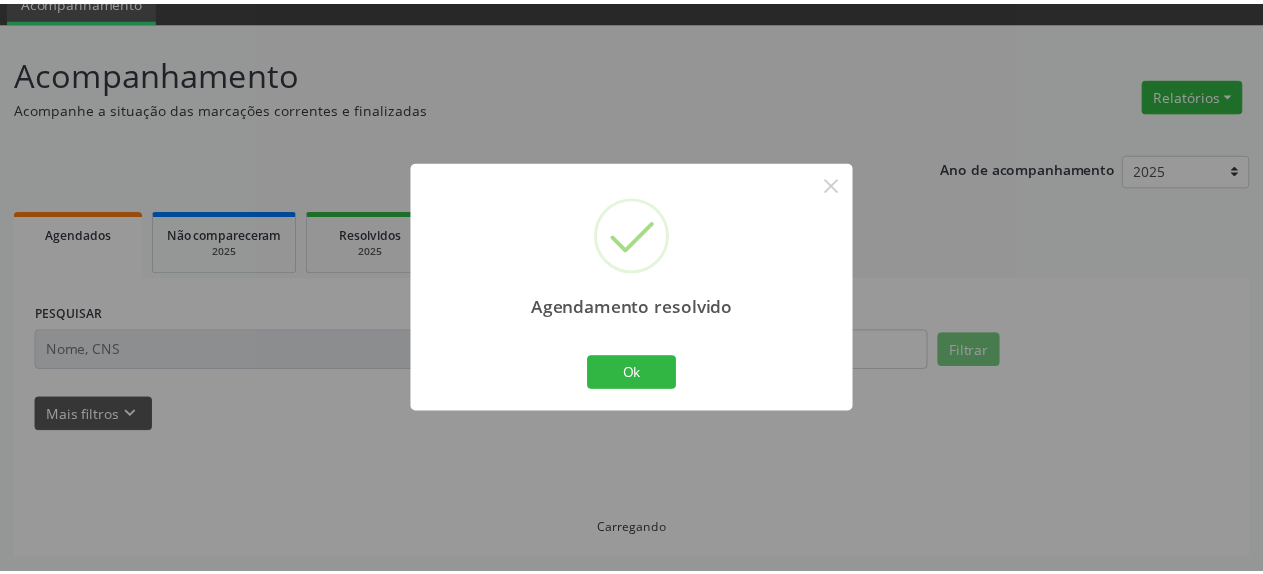 scroll, scrollTop: 88, scrollLeft: 0, axis: vertical 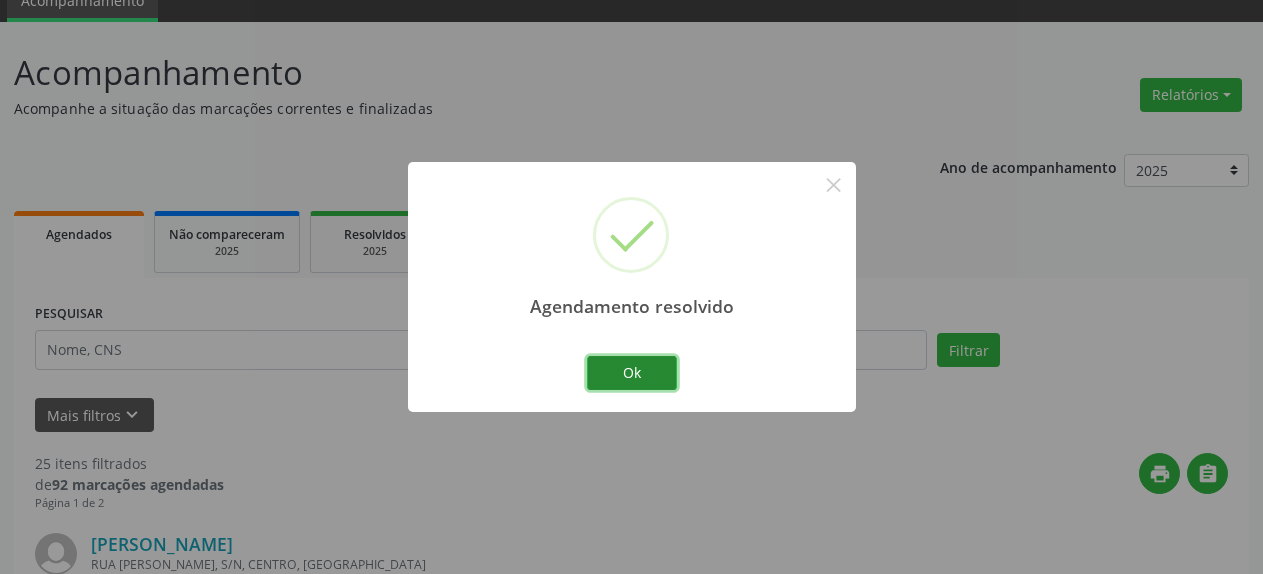 click on "Ok" at bounding box center (632, 373) 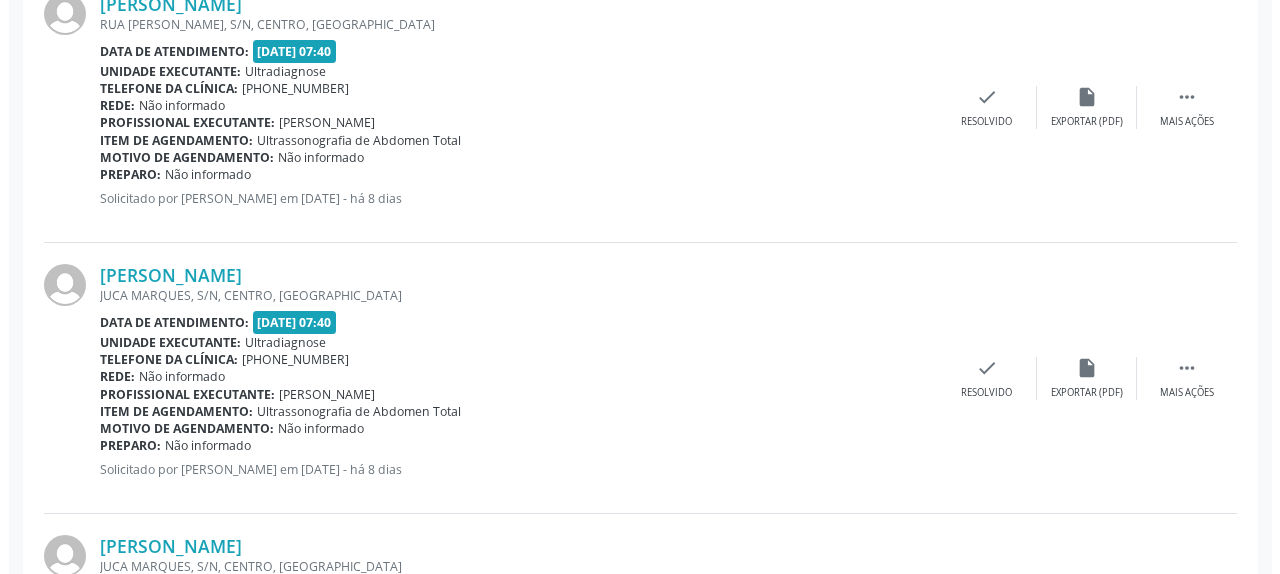 scroll, scrollTop: 700, scrollLeft: 0, axis: vertical 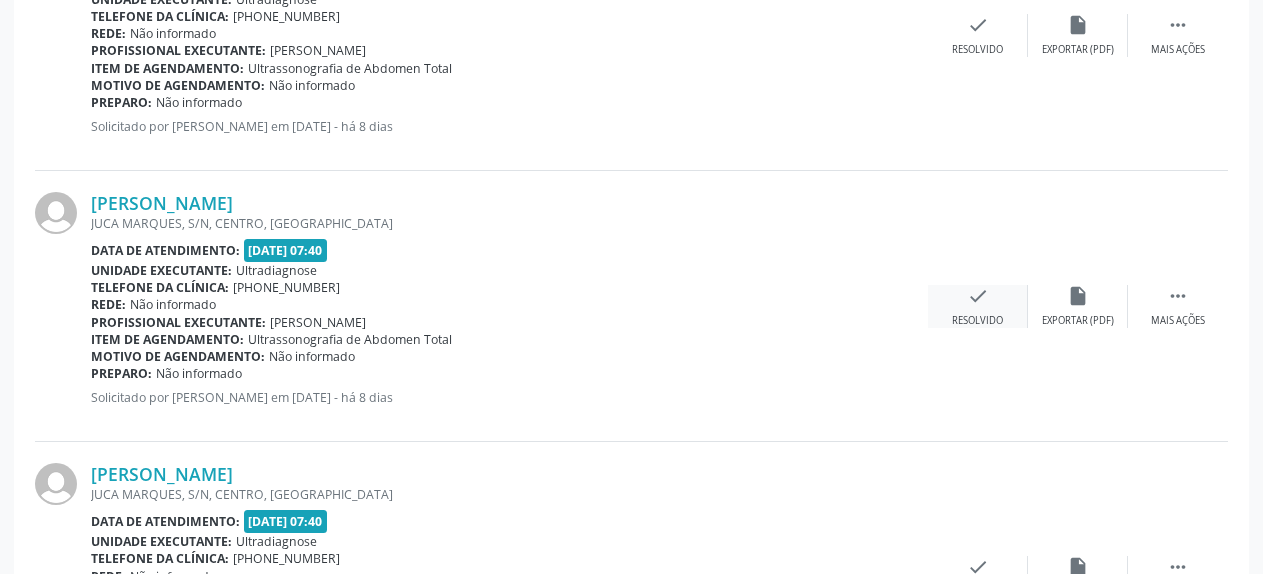 click on "check" at bounding box center [978, 296] 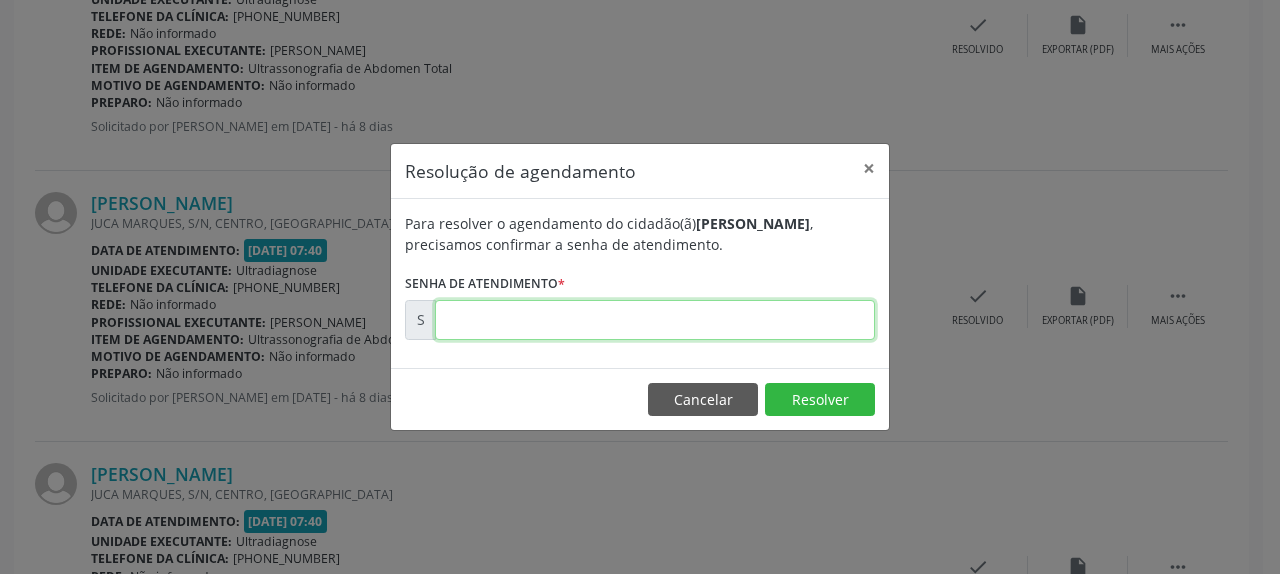 click at bounding box center (655, 320) 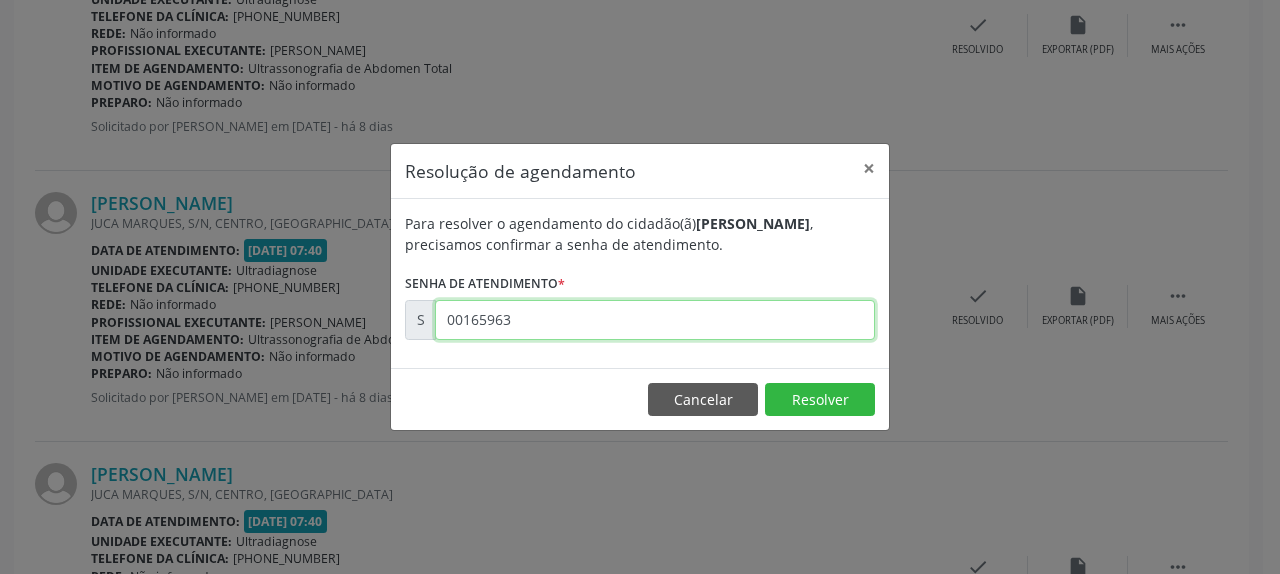 type on "00165963" 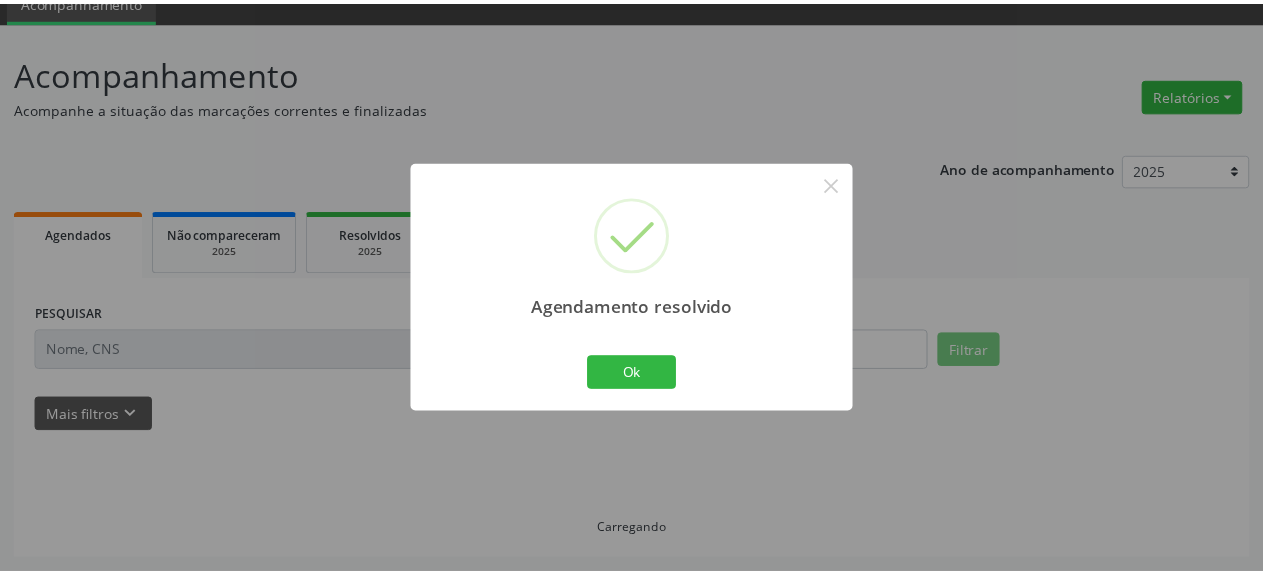 scroll, scrollTop: 88, scrollLeft: 0, axis: vertical 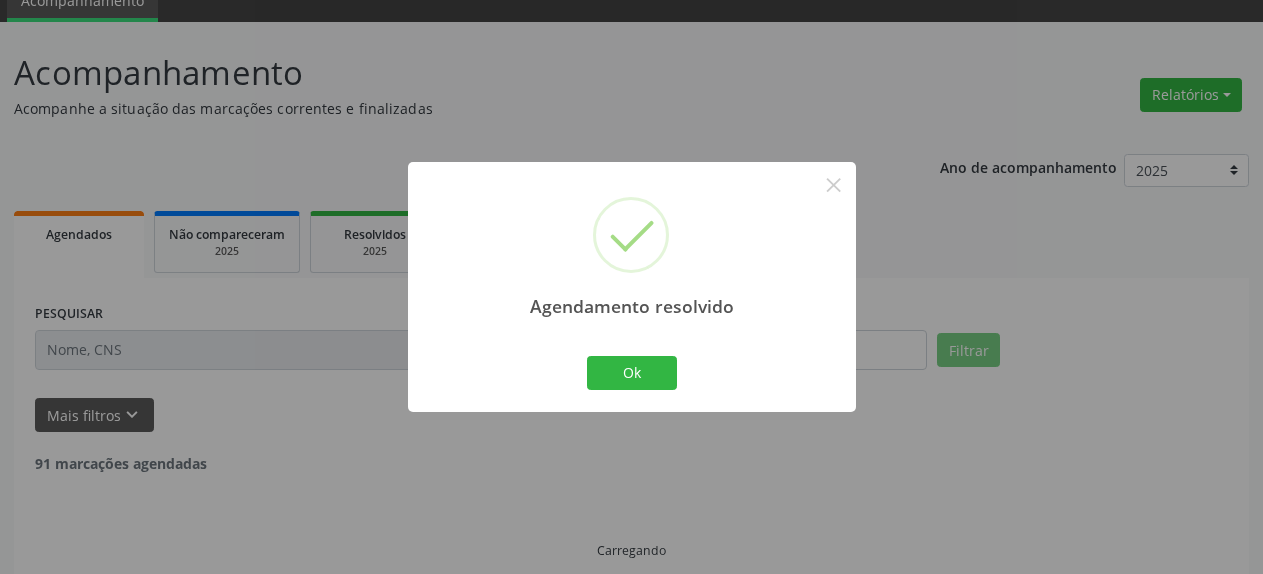 click on "Ok Cancel" at bounding box center [631, 373] 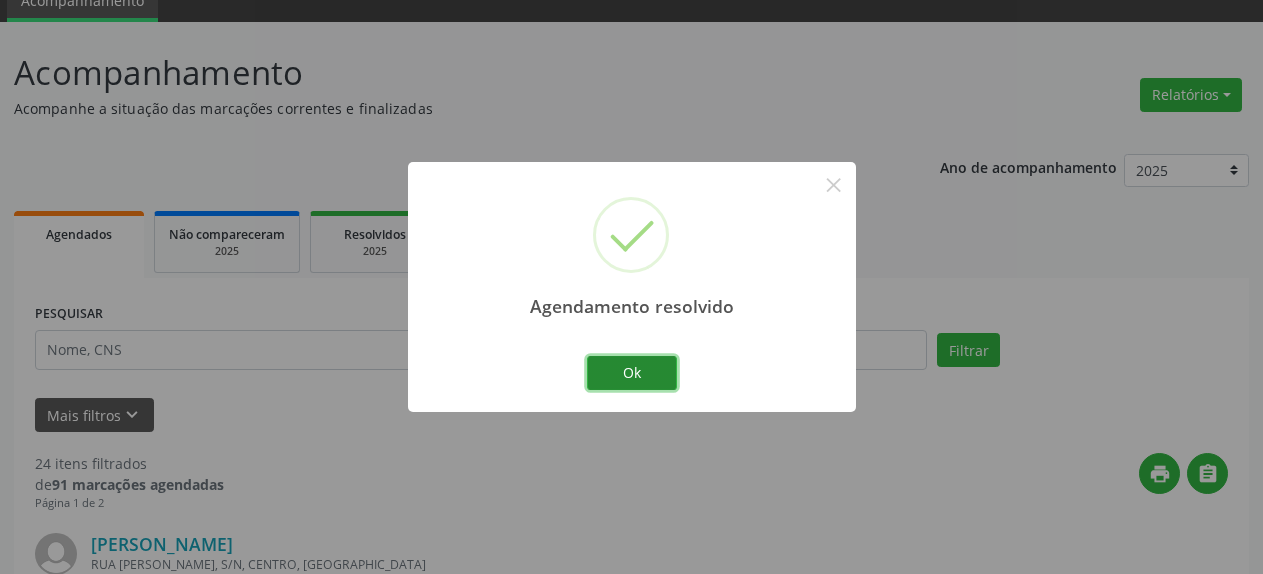click on "Ok" at bounding box center (632, 373) 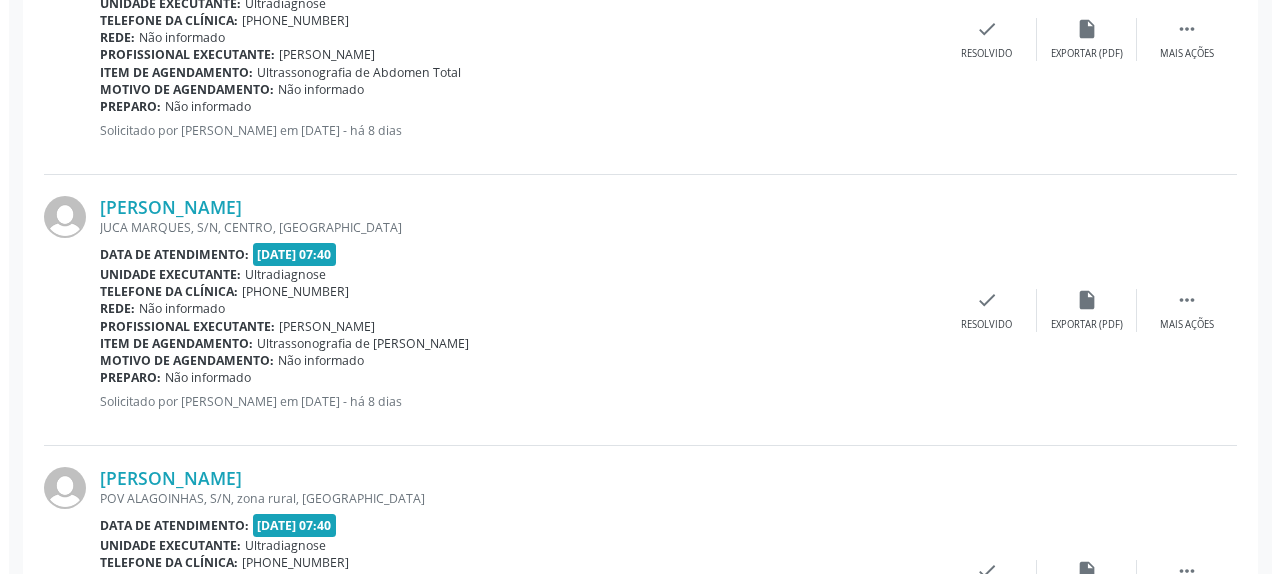 scroll, scrollTop: 700, scrollLeft: 0, axis: vertical 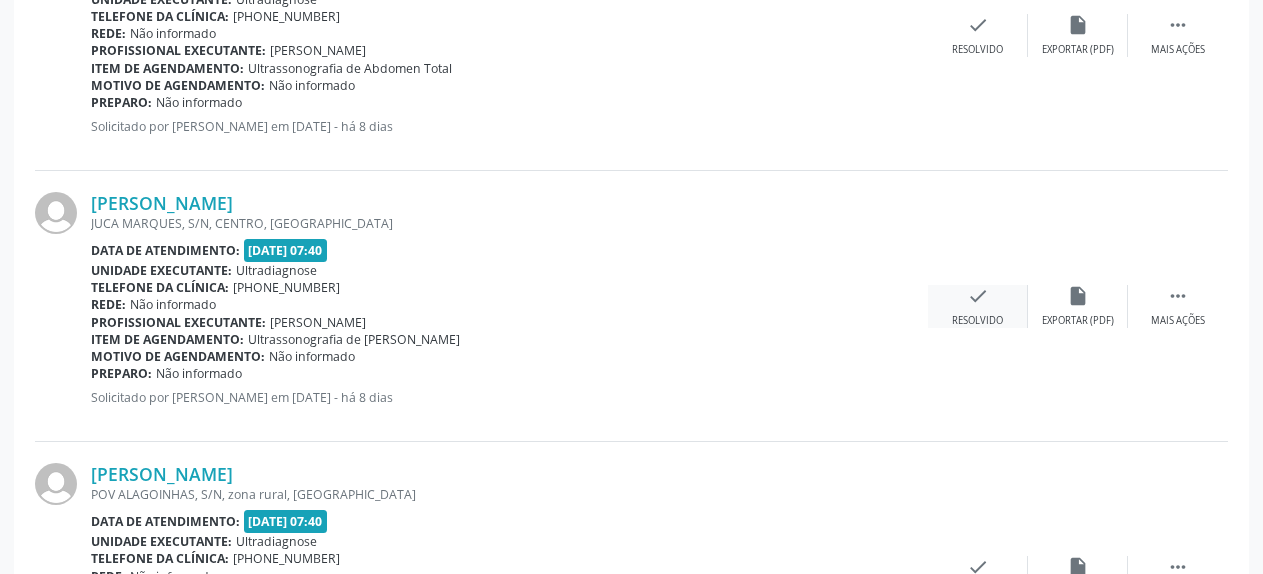 click on "check" at bounding box center (978, 296) 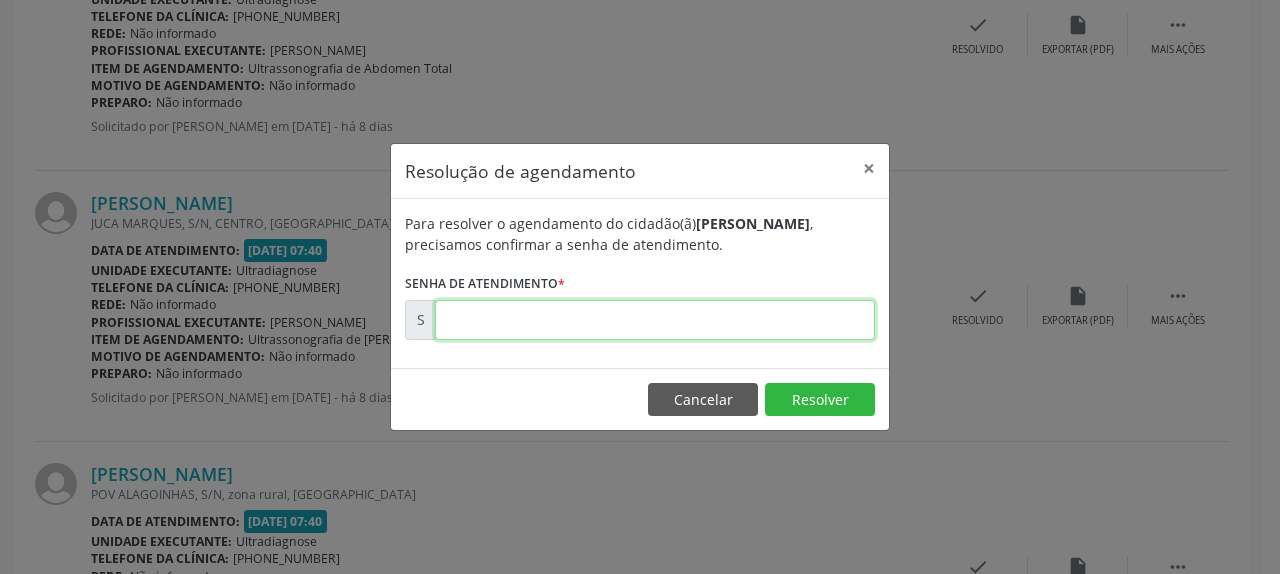 click at bounding box center (655, 320) 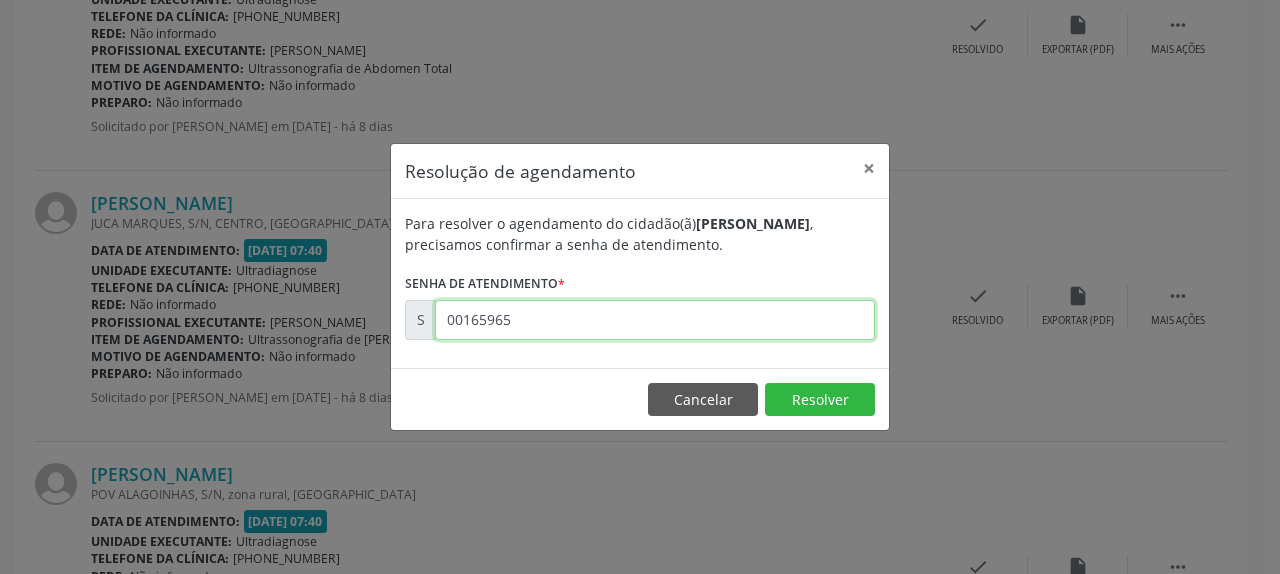 type on "00165965" 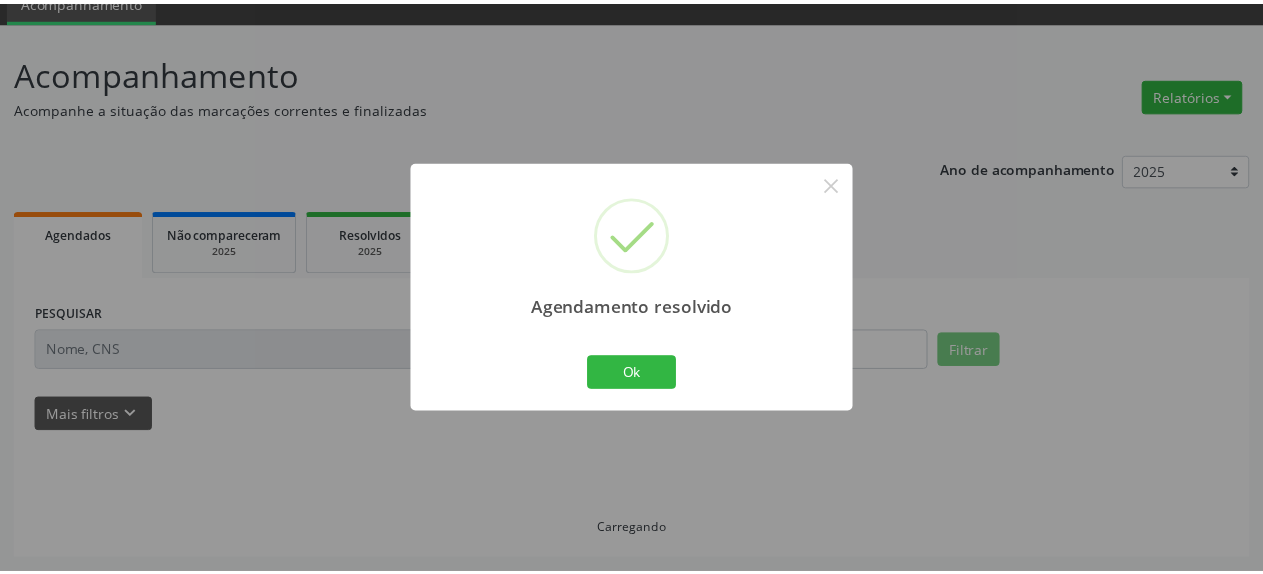 scroll, scrollTop: 88, scrollLeft: 0, axis: vertical 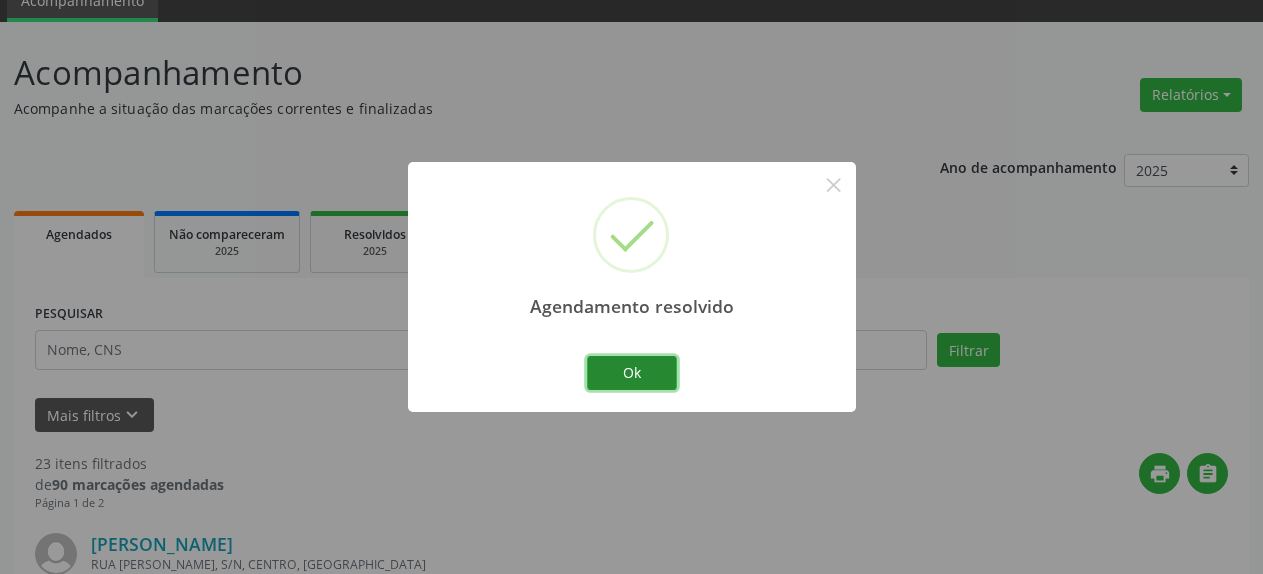 click on "Ok" at bounding box center (632, 373) 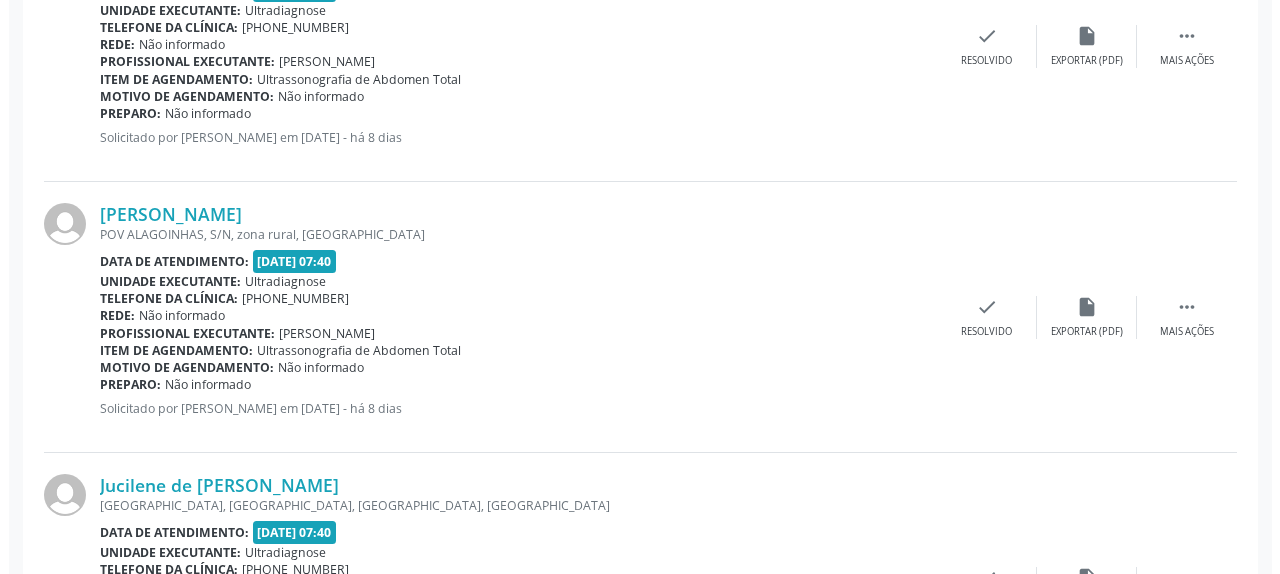 scroll, scrollTop: 700, scrollLeft: 0, axis: vertical 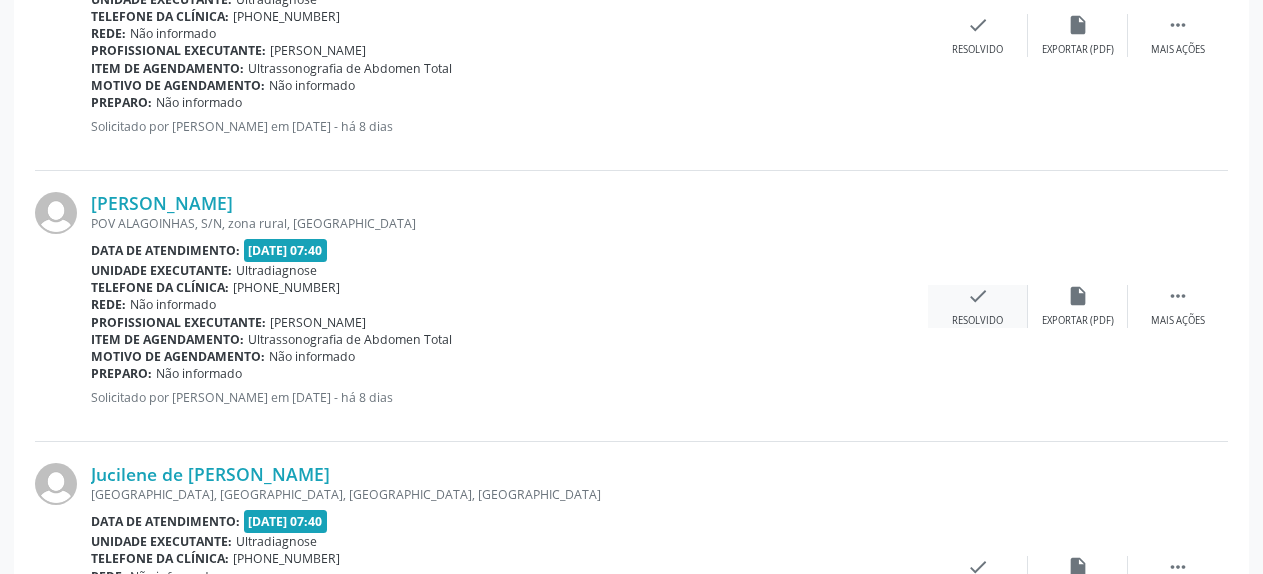 click on "check" at bounding box center (978, 296) 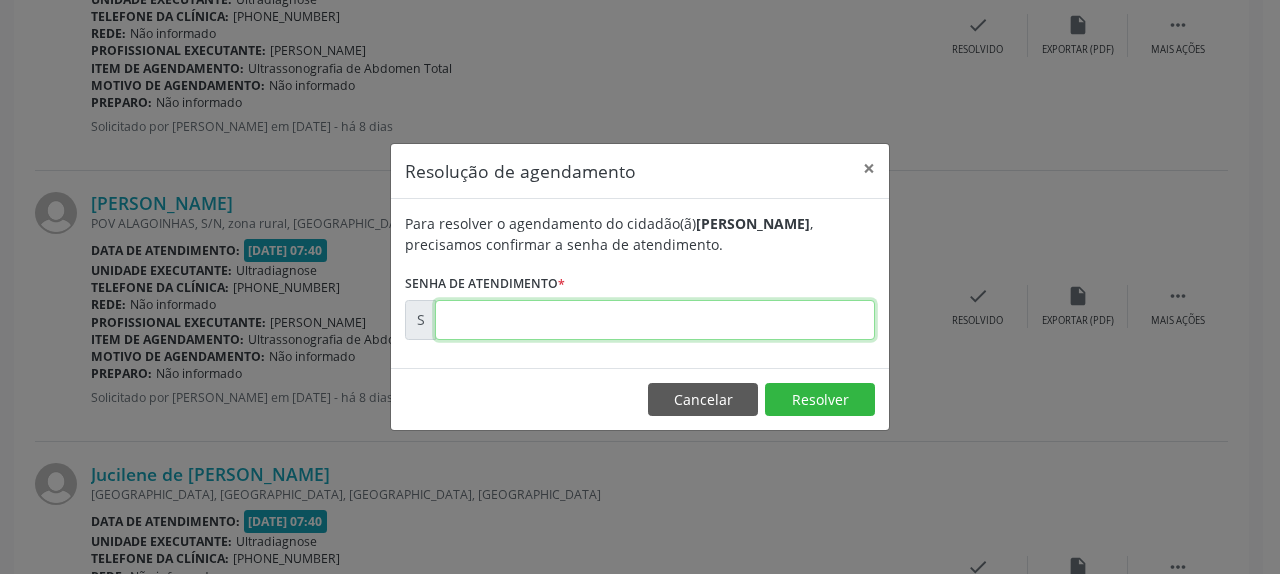 click at bounding box center (655, 320) 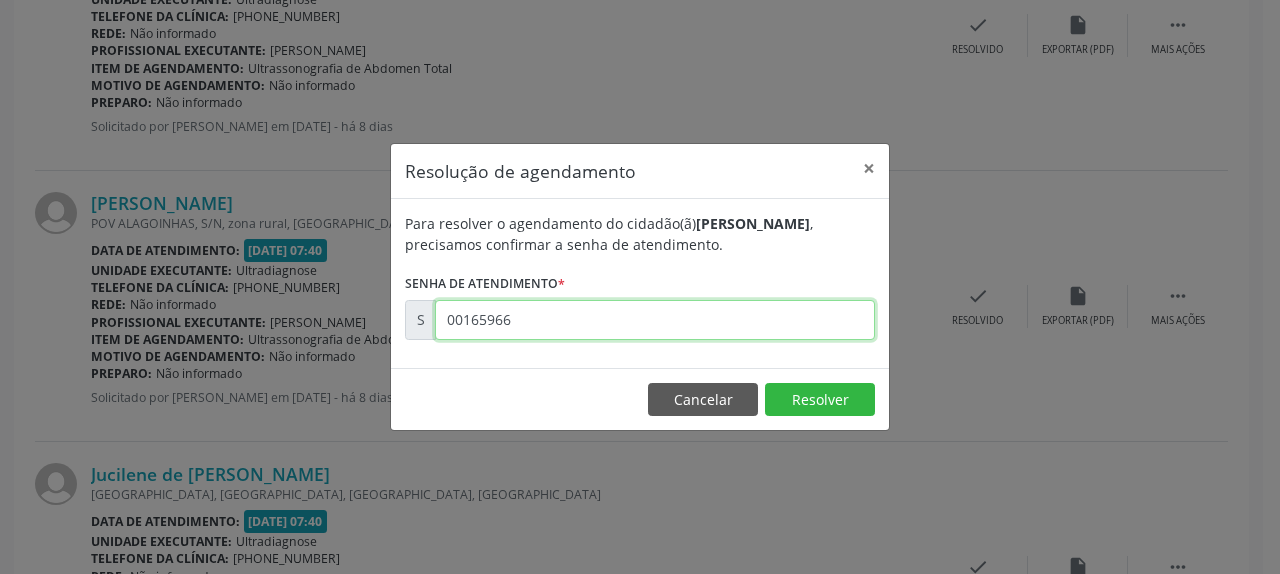 type on "00165966" 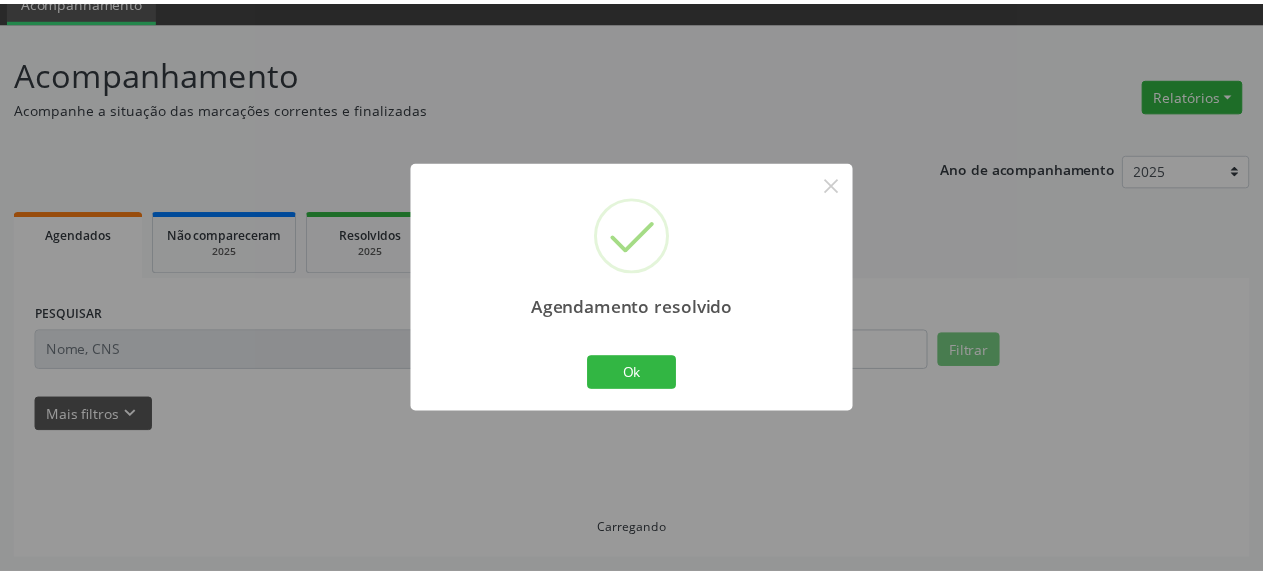 scroll, scrollTop: 88, scrollLeft: 0, axis: vertical 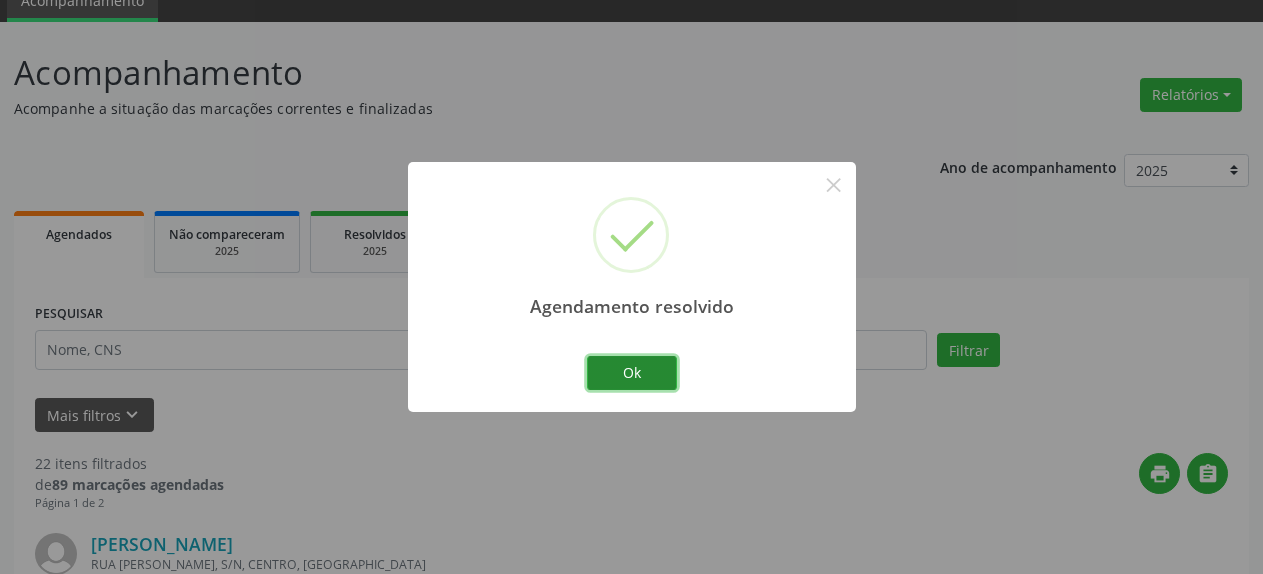 click on "Ok" at bounding box center [632, 373] 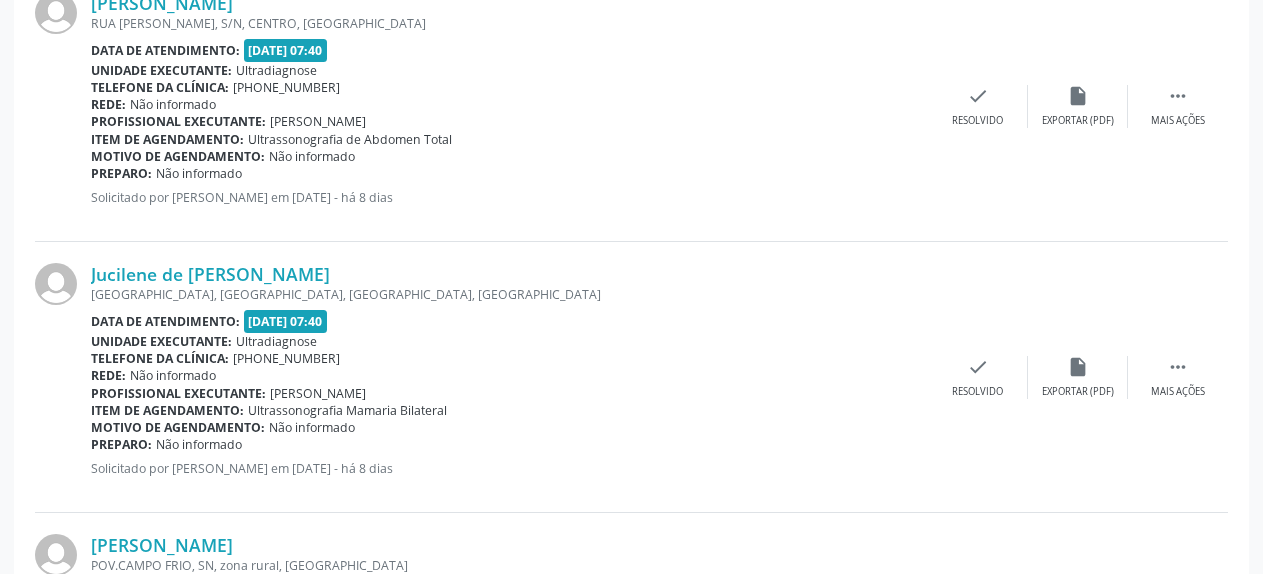 scroll, scrollTop: 700, scrollLeft: 0, axis: vertical 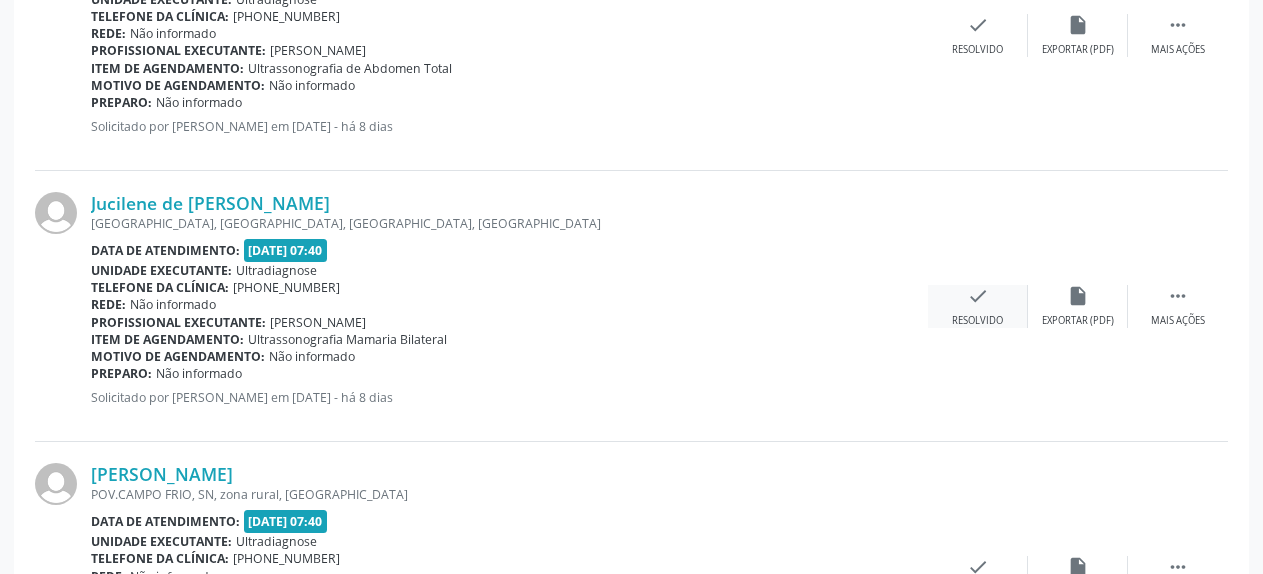 click on "check" at bounding box center [978, 296] 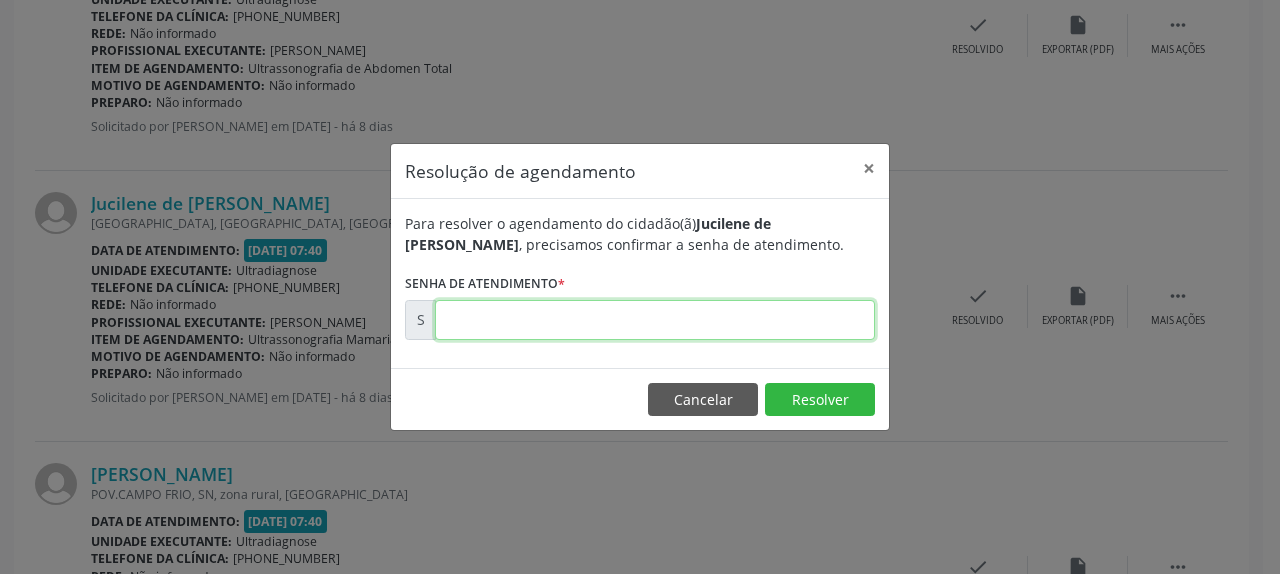click at bounding box center (655, 320) 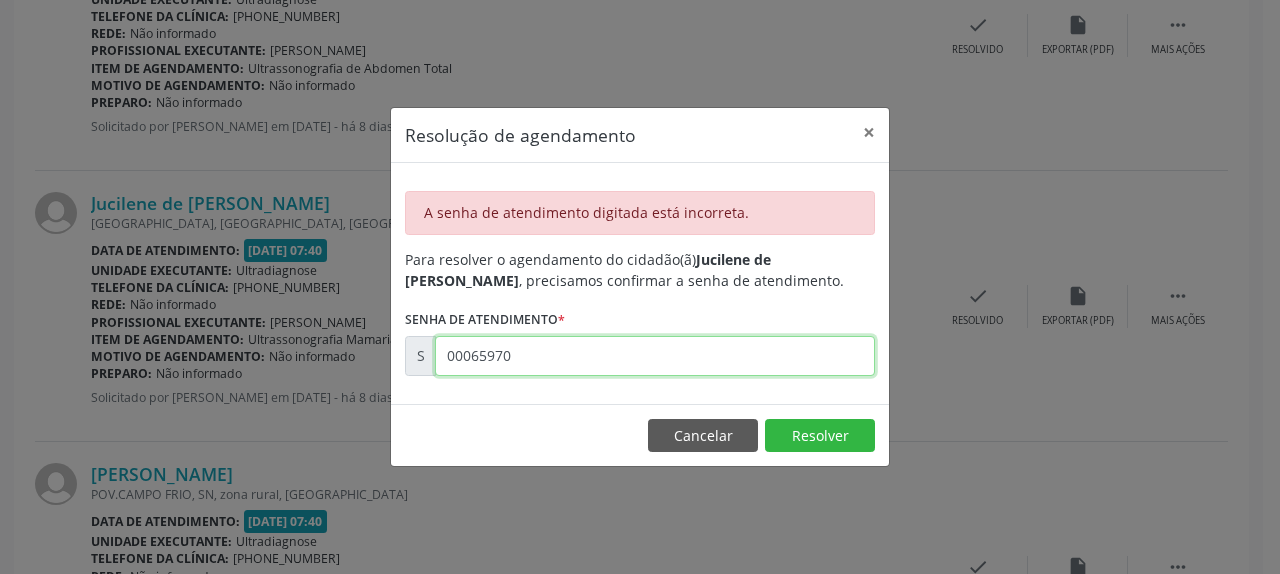 click on "00065970" at bounding box center (655, 356) 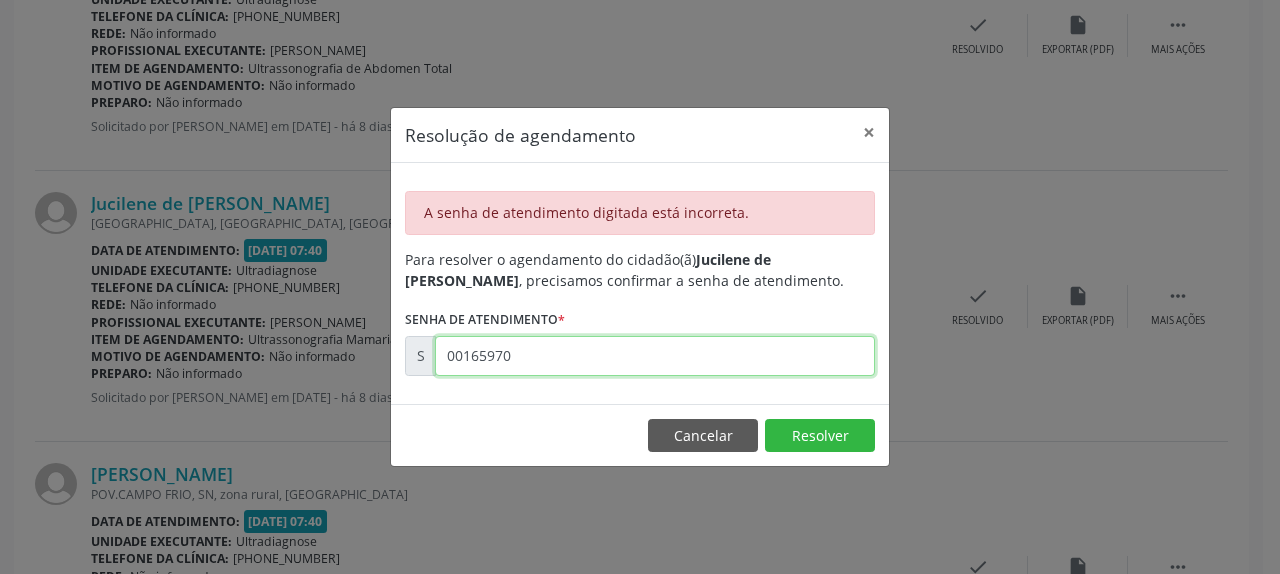 type on "00165970" 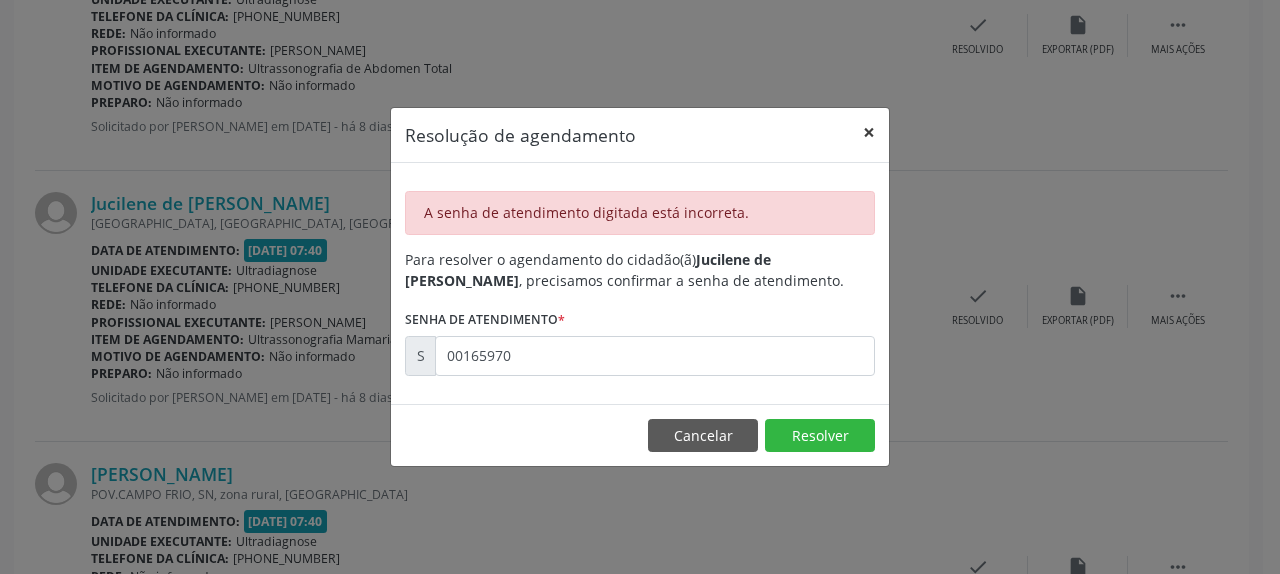 click on "×" at bounding box center (869, 132) 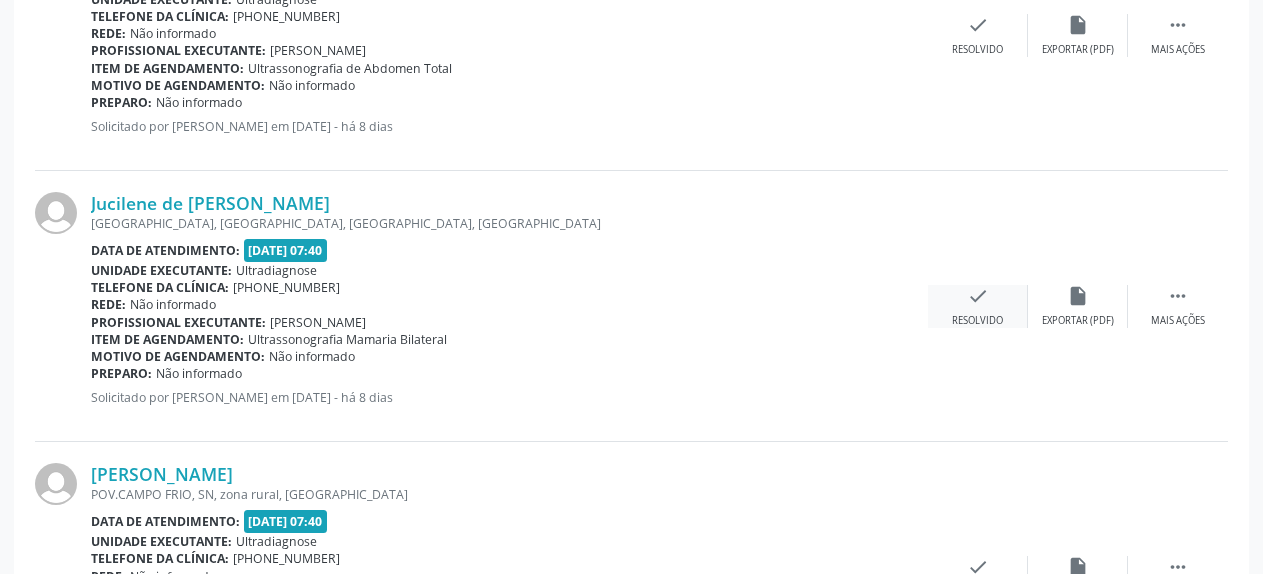 click on "check" at bounding box center (978, 296) 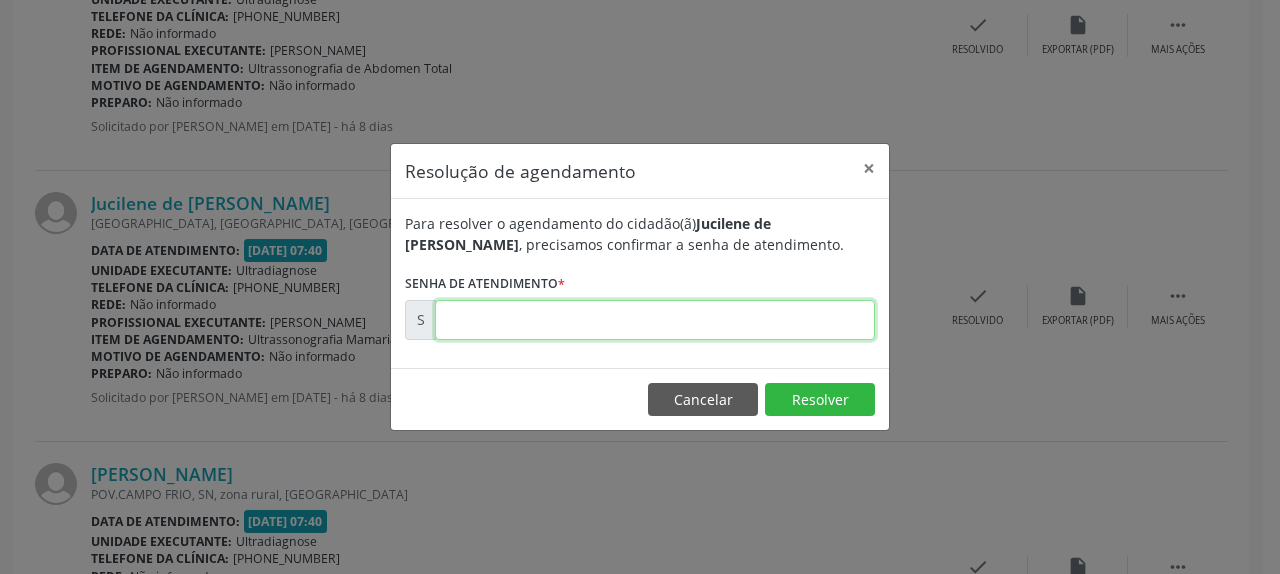 click at bounding box center [655, 320] 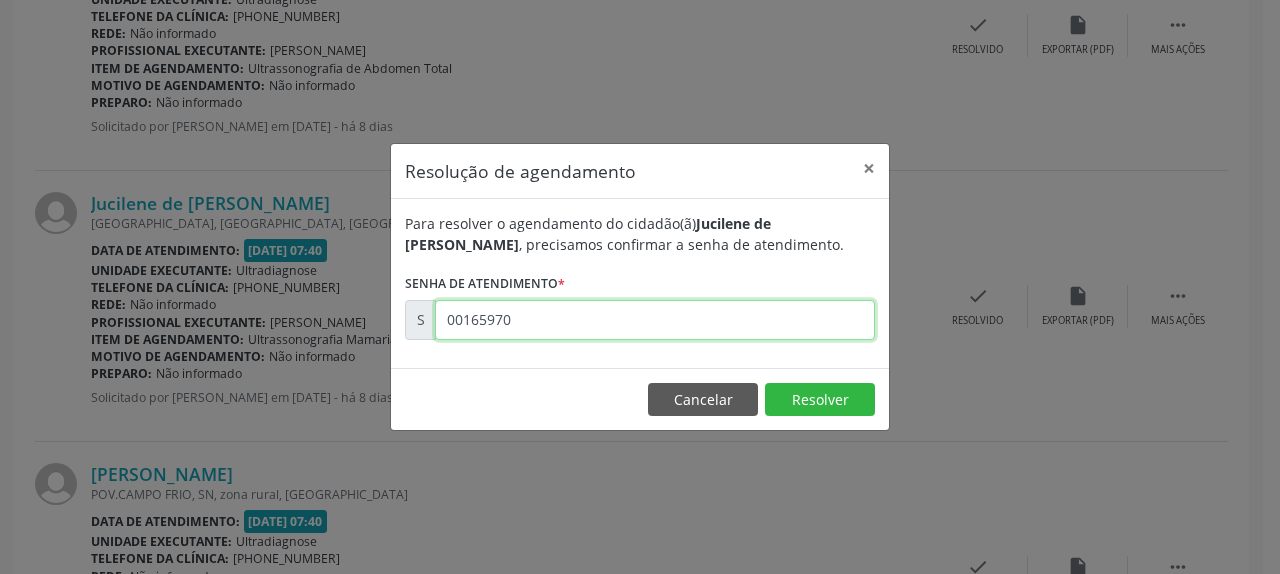 type on "00165970" 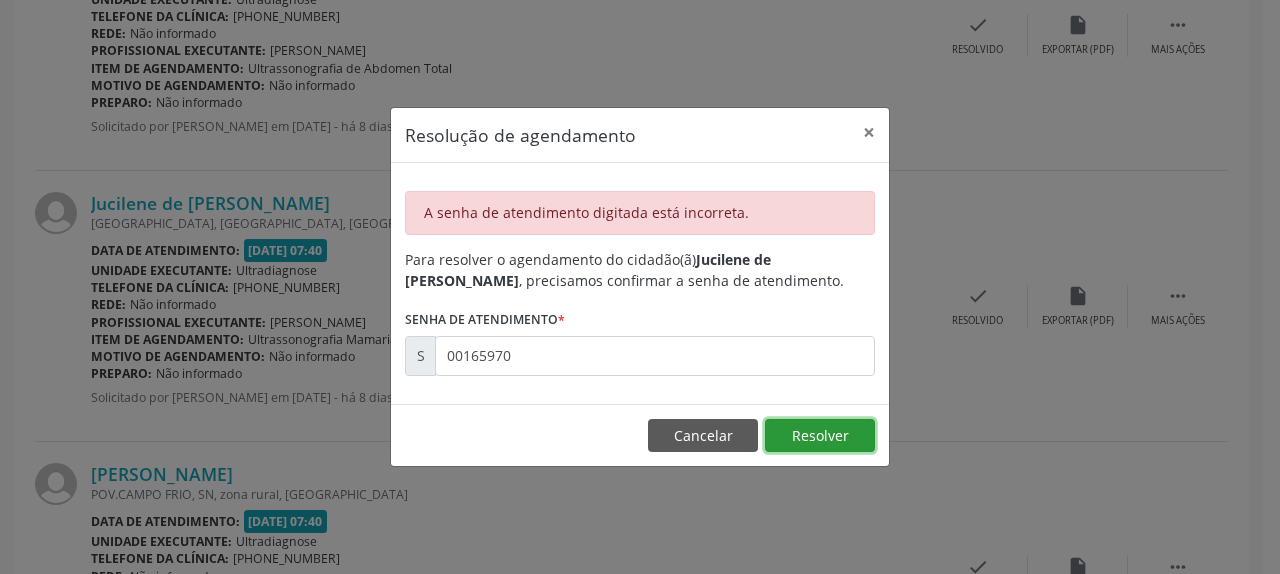 click on "Resolver" at bounding box center (820, 436) 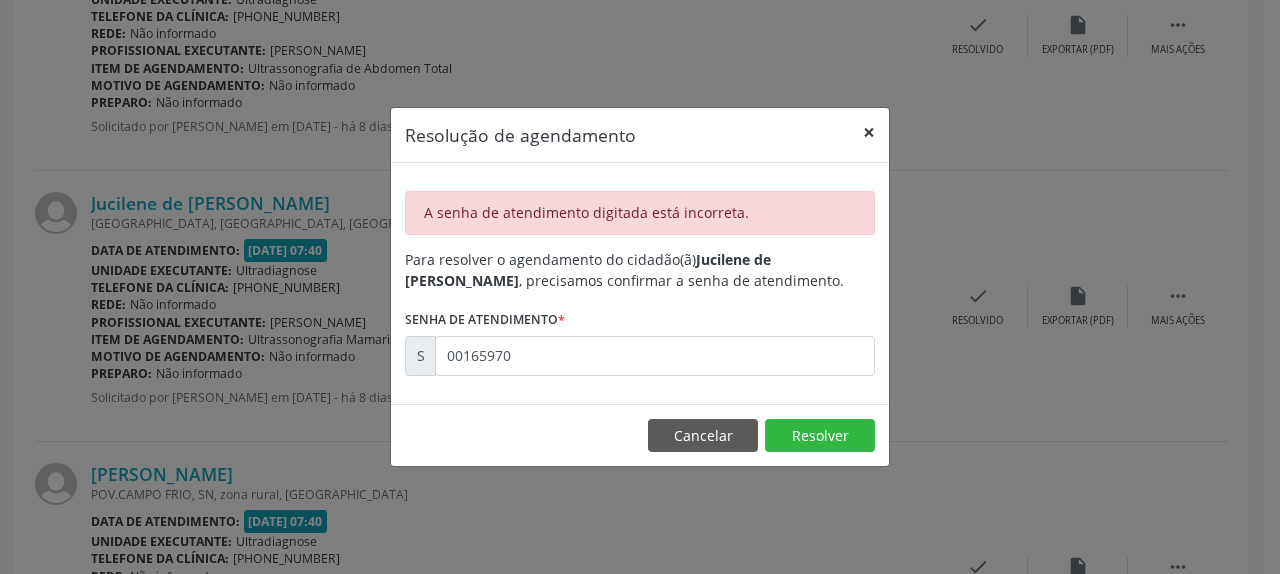 click on "×" at bounding box center (869, 132) 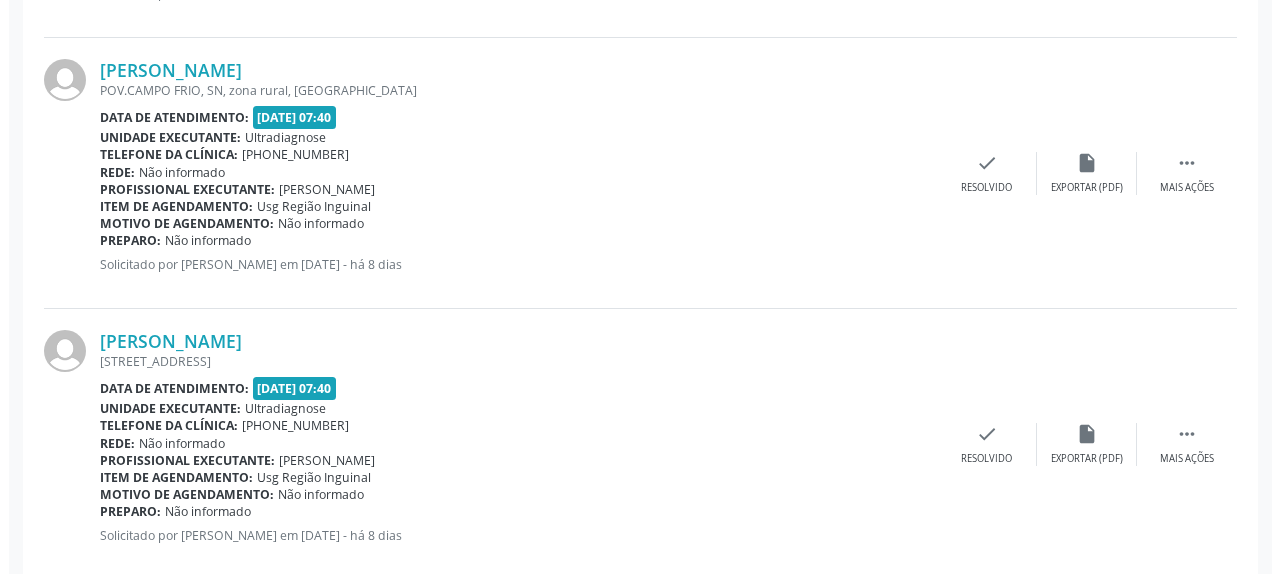 scroll, scrollTop: 1108, scrollLeft: 0, axis: vertical 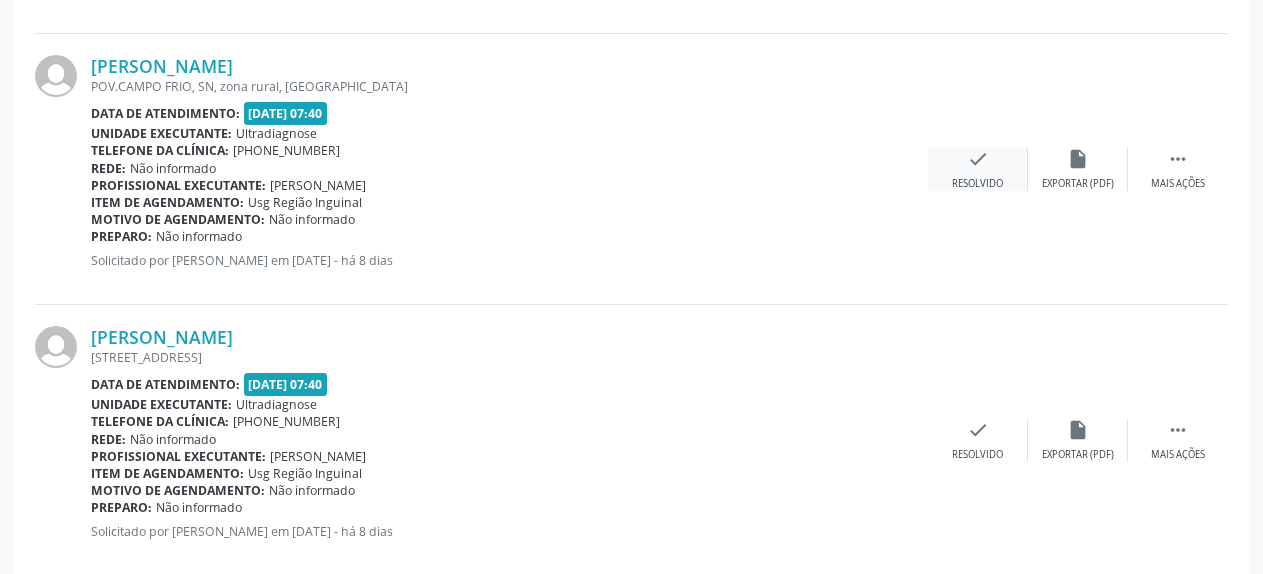 click on "check" at bounding box center (978, 159) 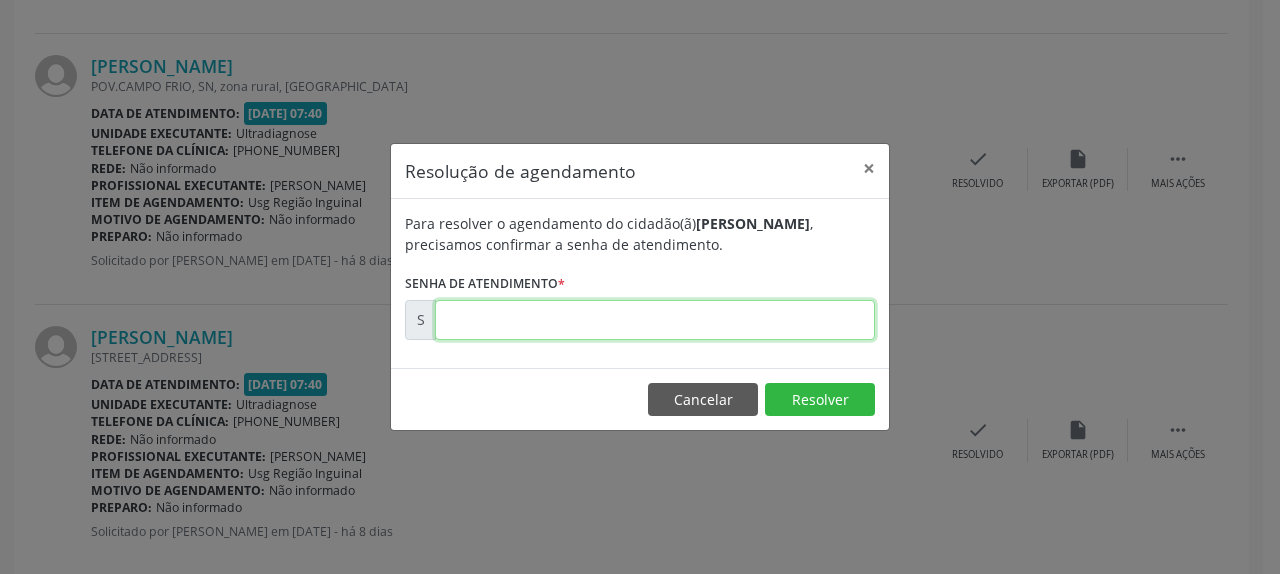 click at bounding box center [655, 320] 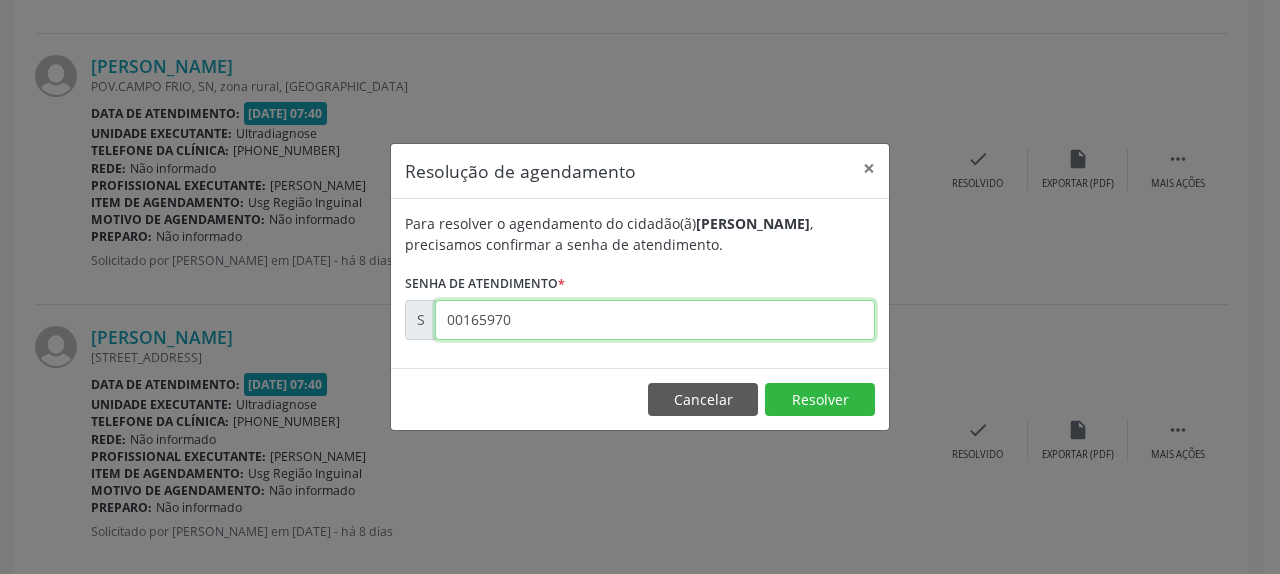 type on "00165970" 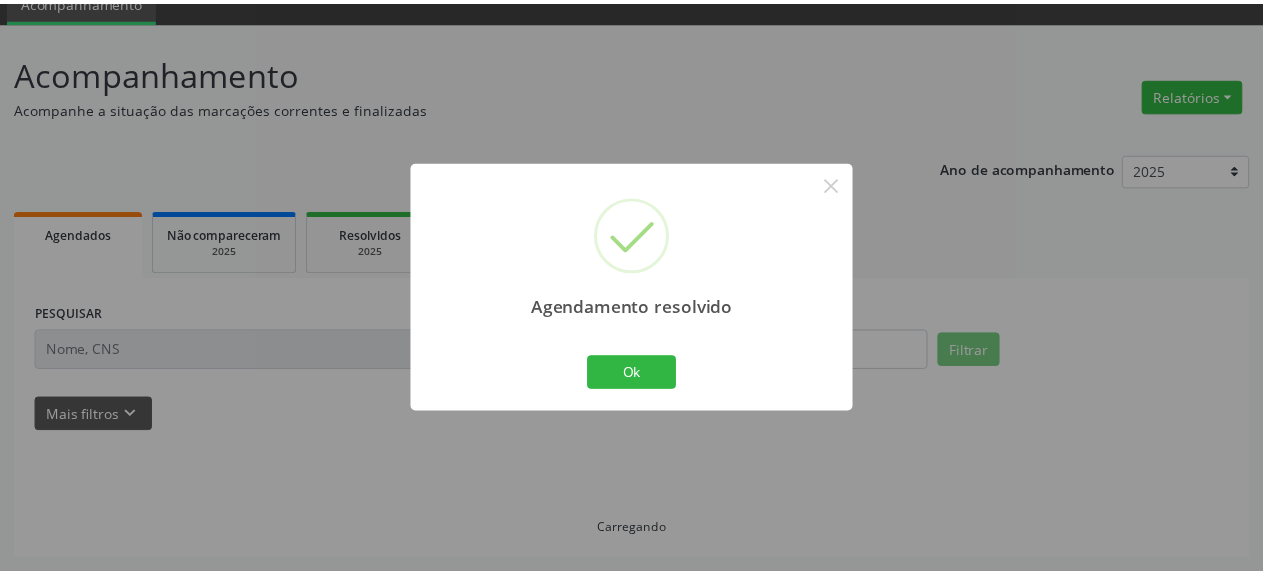 scroll, scrollTop: 88, scrollLeft: 0, axis: vertical 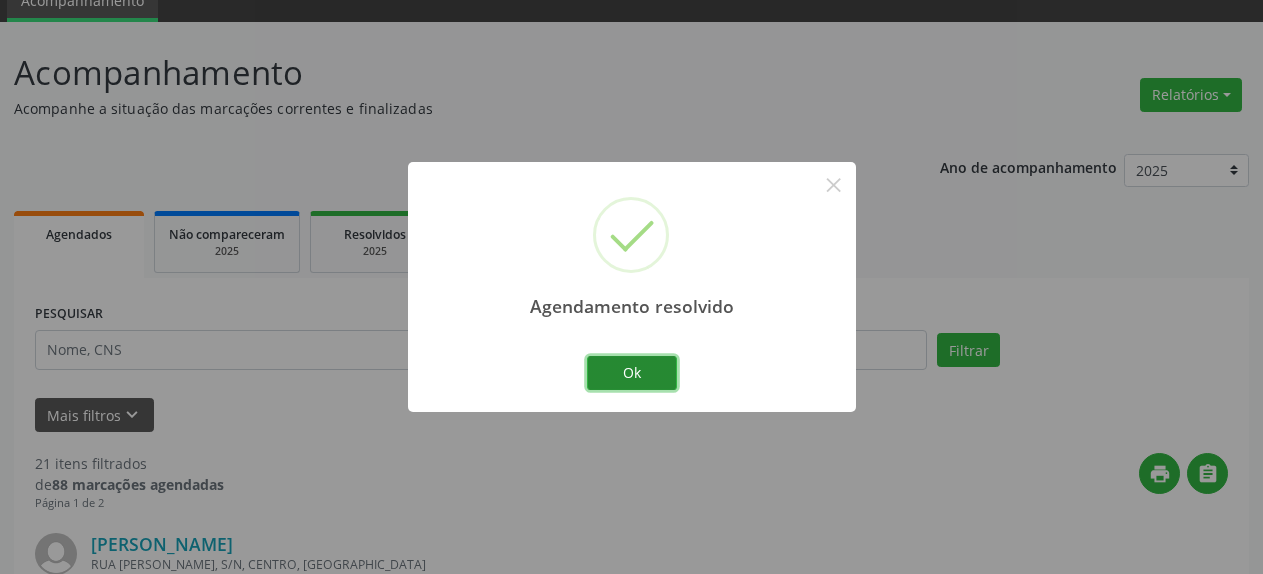 click on "Ok" at bounding box center (632, 373) 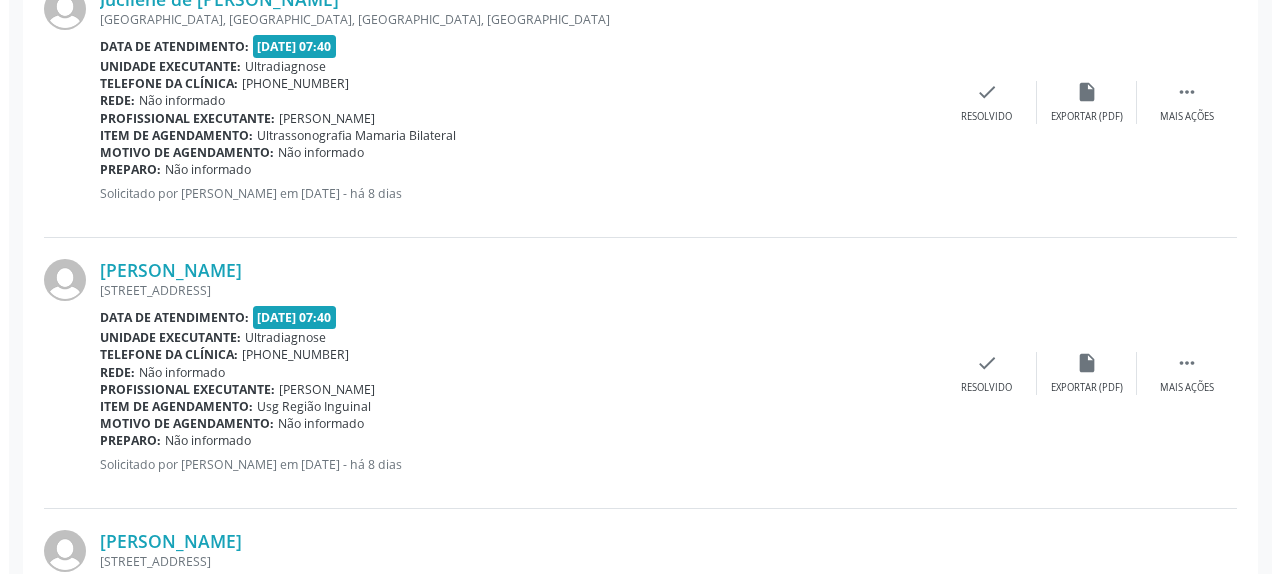 scroll, scrollTop: 1006, scrollLeft: 0, axis: vertical 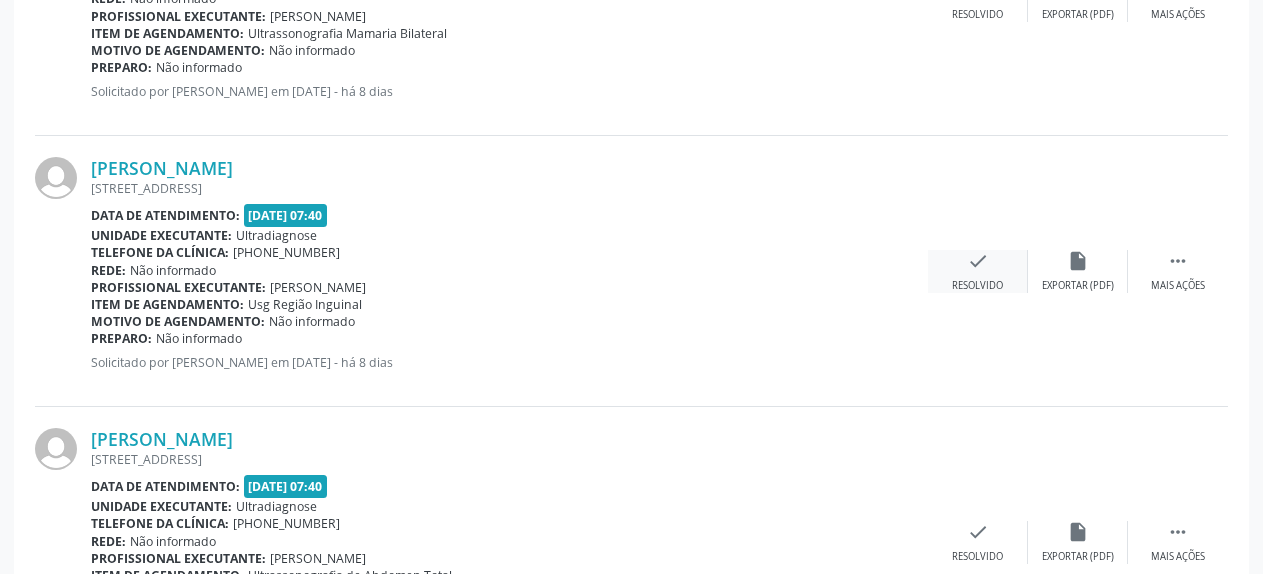 click on "check" at bounding box center (978, 261) 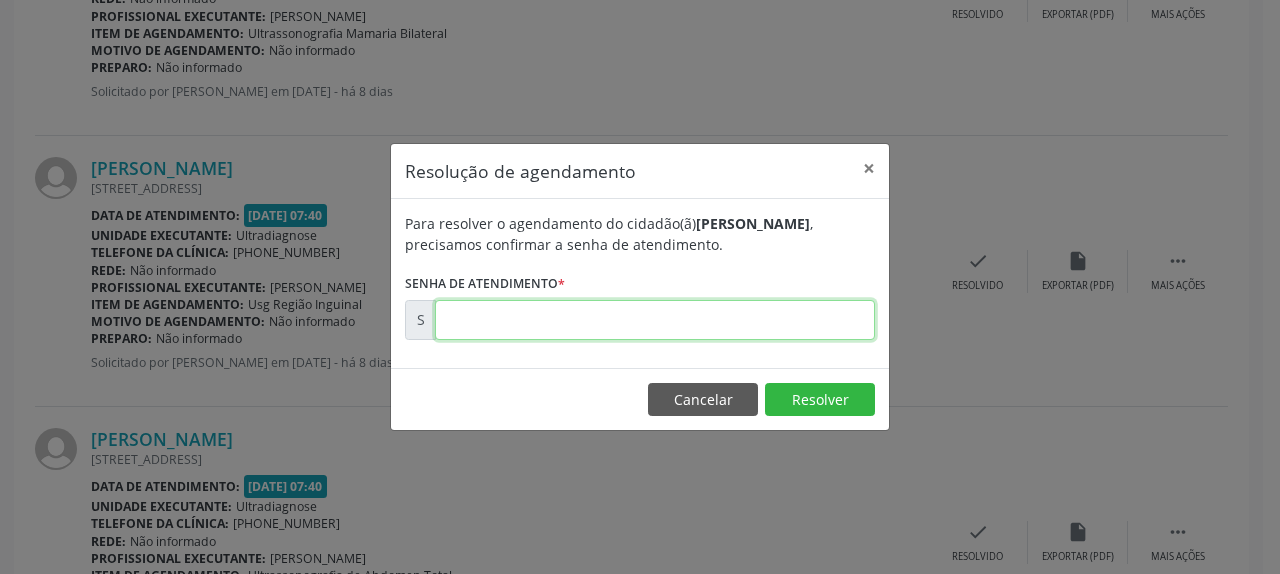 click at bounding box center [655, 320] 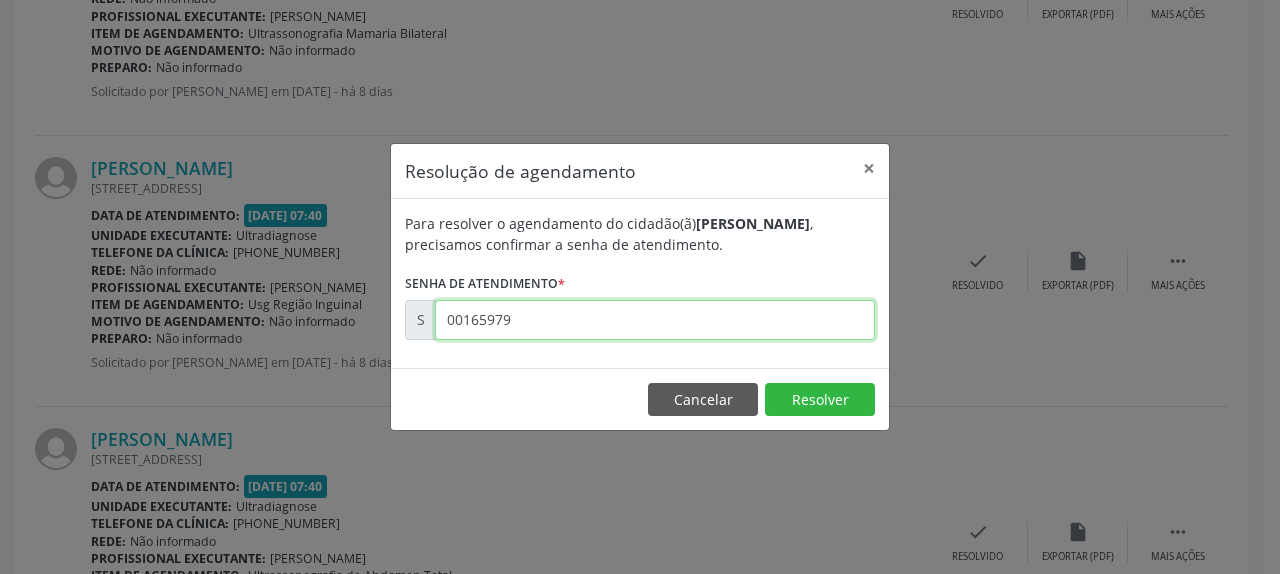 type on "00165979" 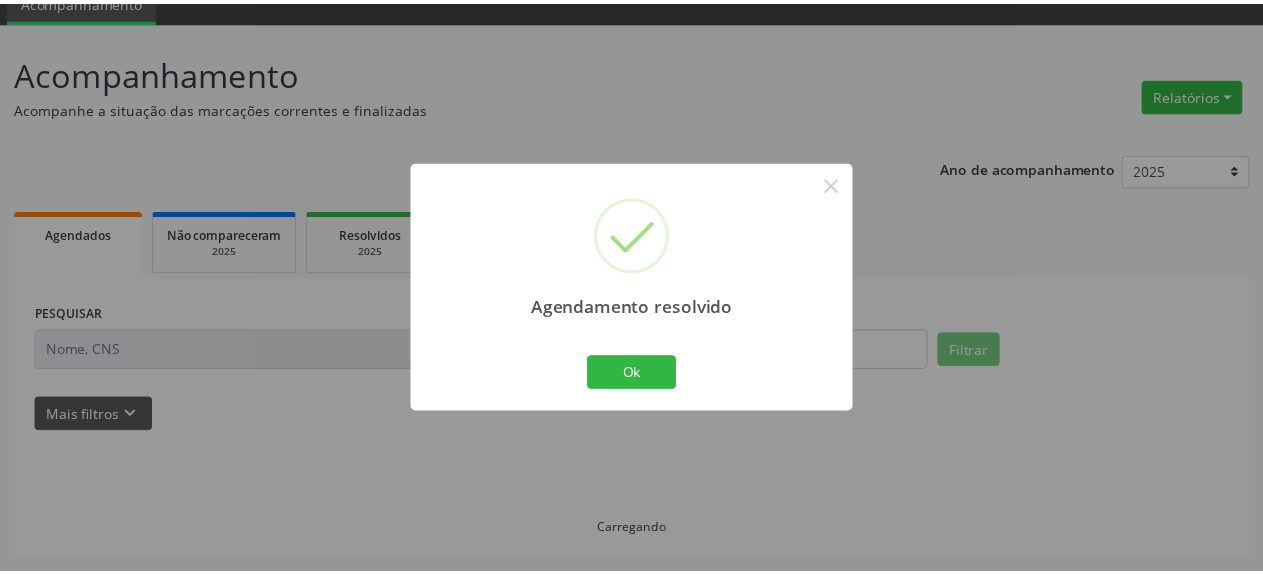 scroll, scrollTop: 88, scrollLeft: 0, axis: vertical 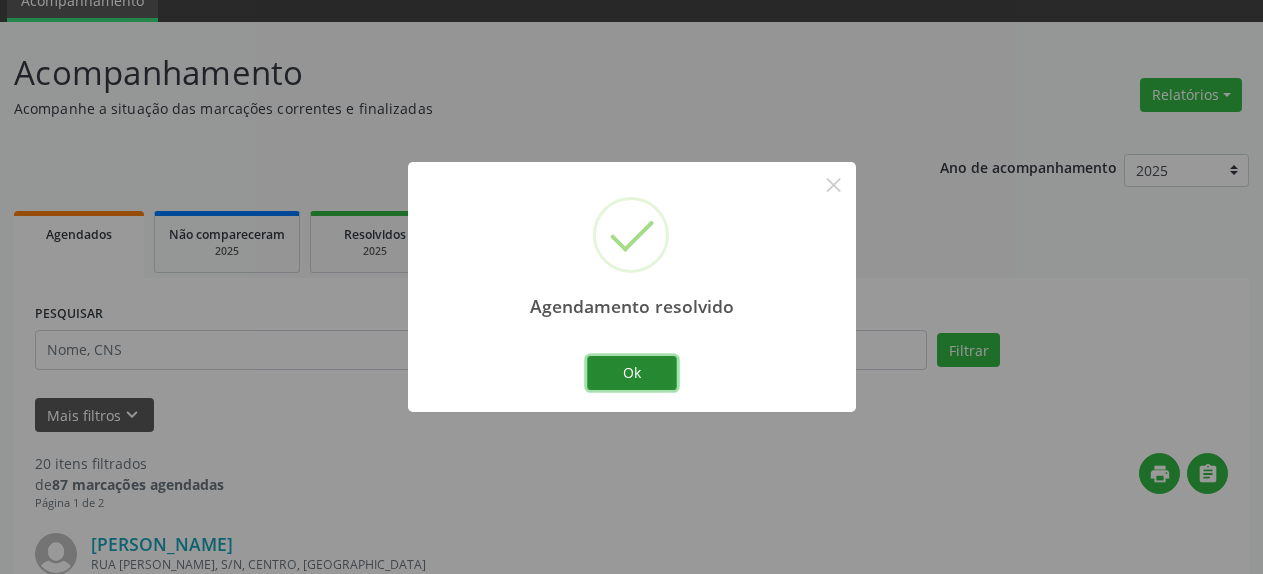 click on "Ok" at bounding box center (632, 373) 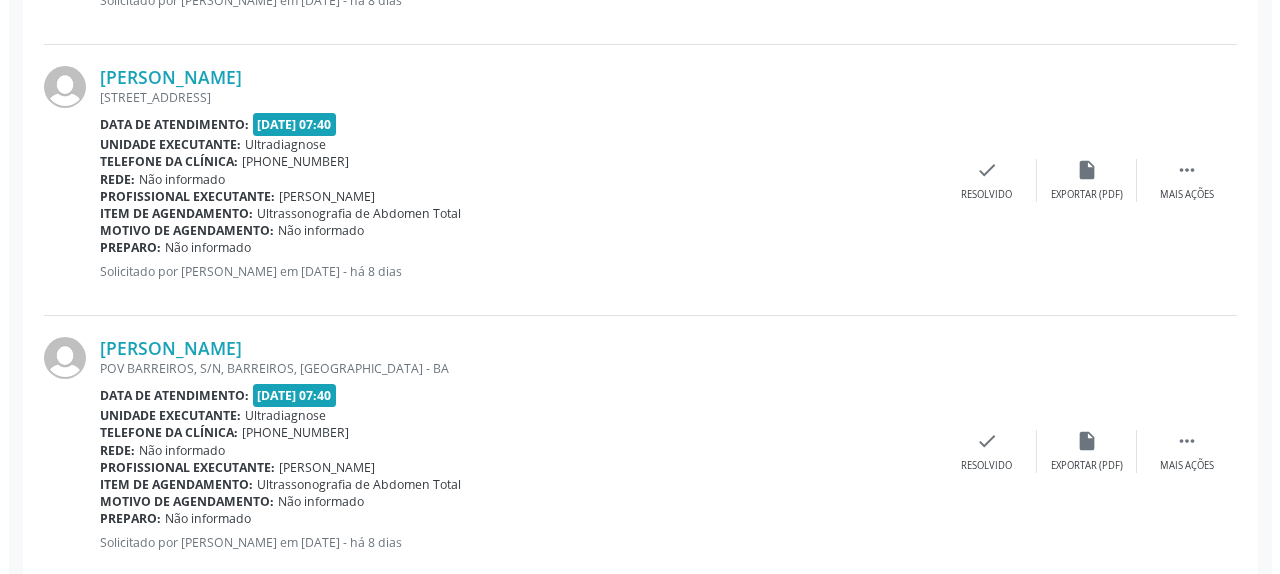 scroll, scrollTop: 1108, scrollLeft: 0, axis: vertical 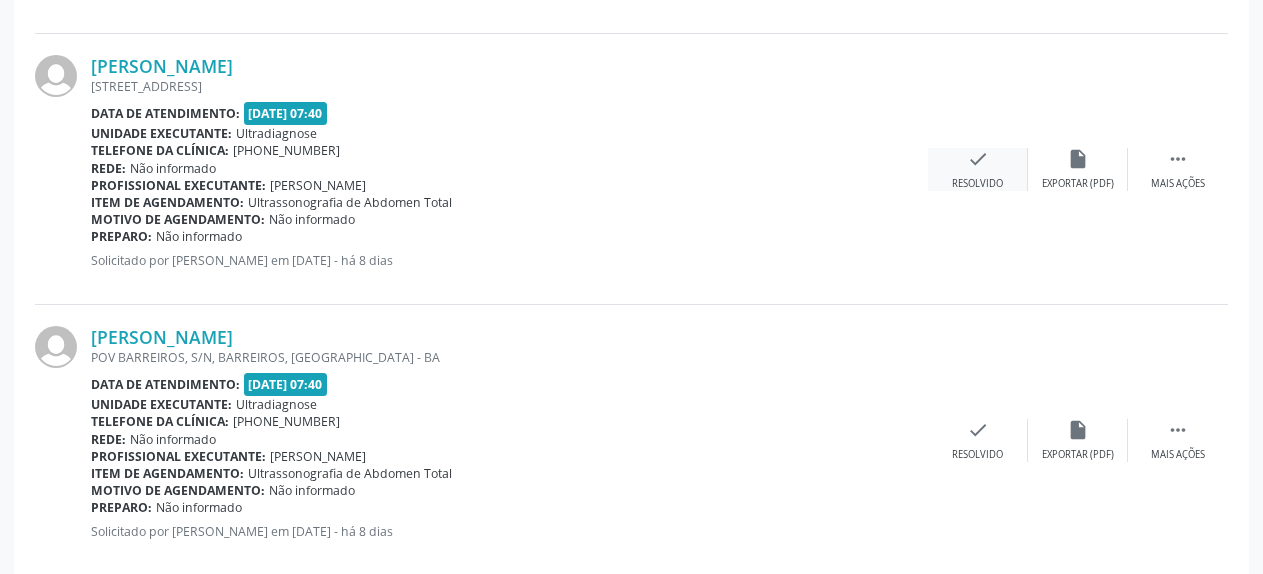 click on "check" at bounding box center (978, 159) 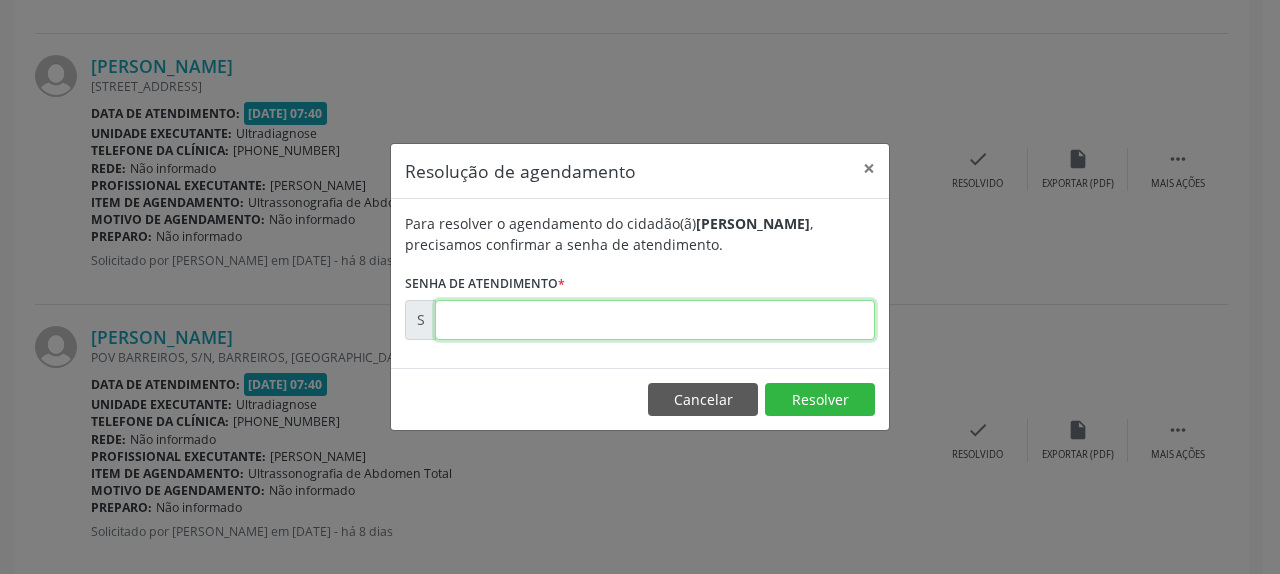 click at bounding box center (655, 320) 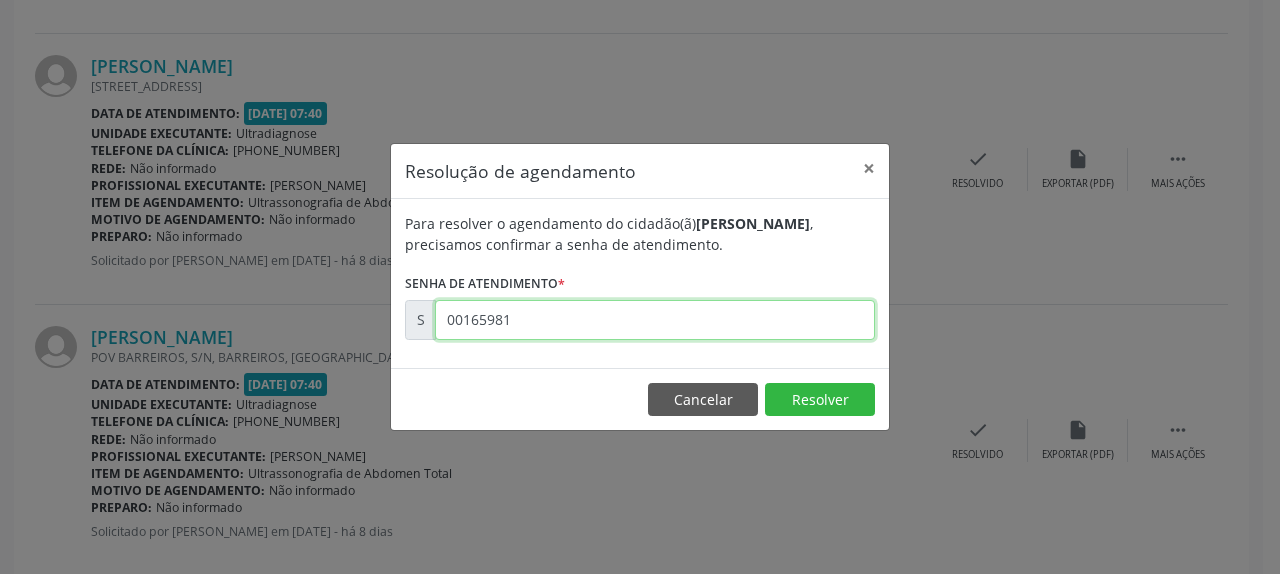 type on "00165981" 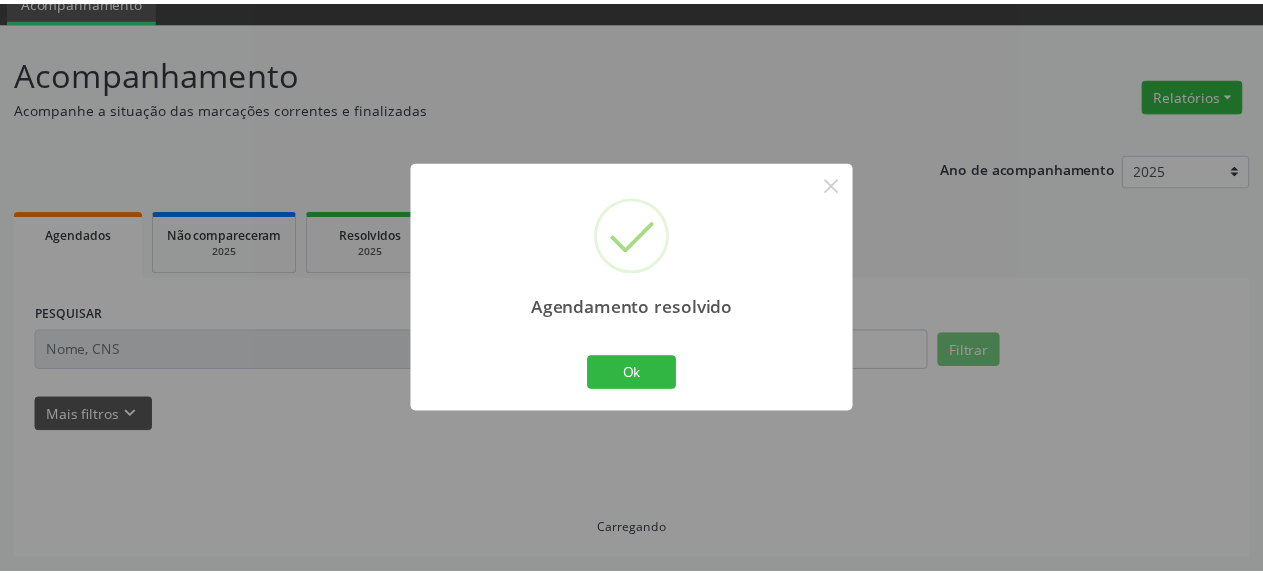 scroll, scrollTop: 88, scrollLeft: 0, axis: vertical 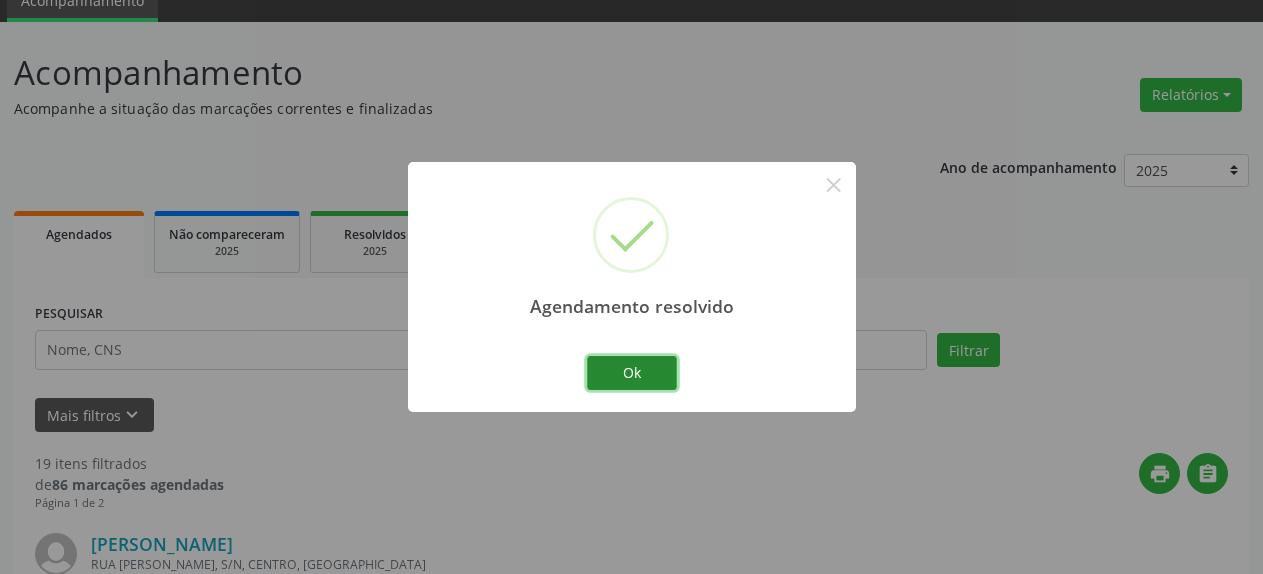 click on "Ok" at bounding box center [632, 373] 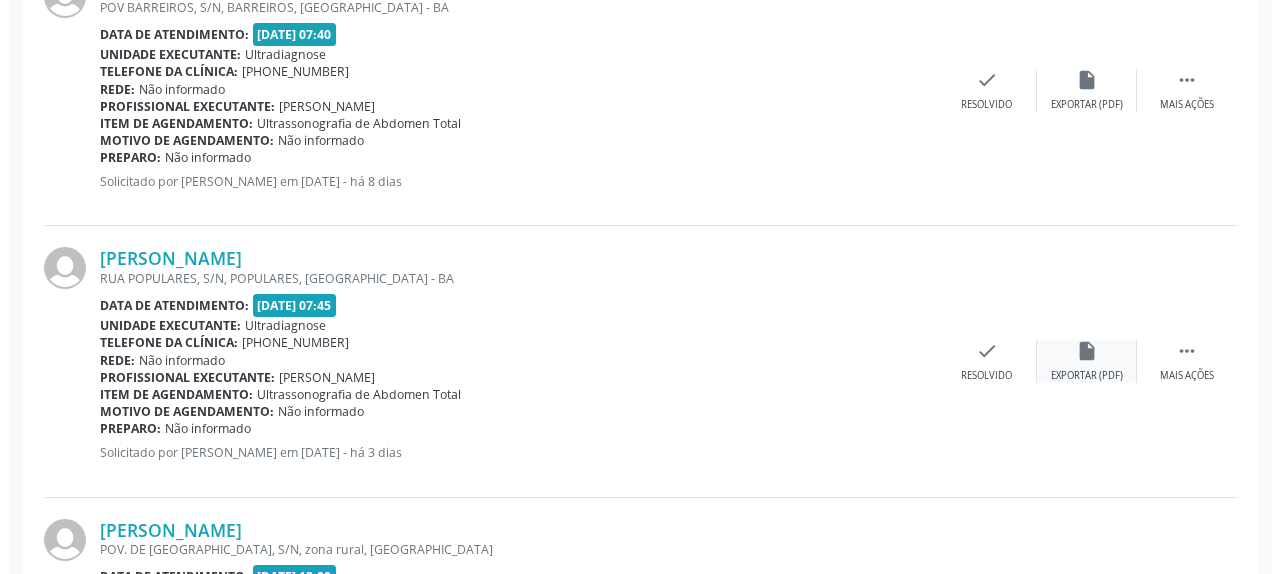 scroll, scrollTop: 1210, scrollLeft: 0, axis: vertical 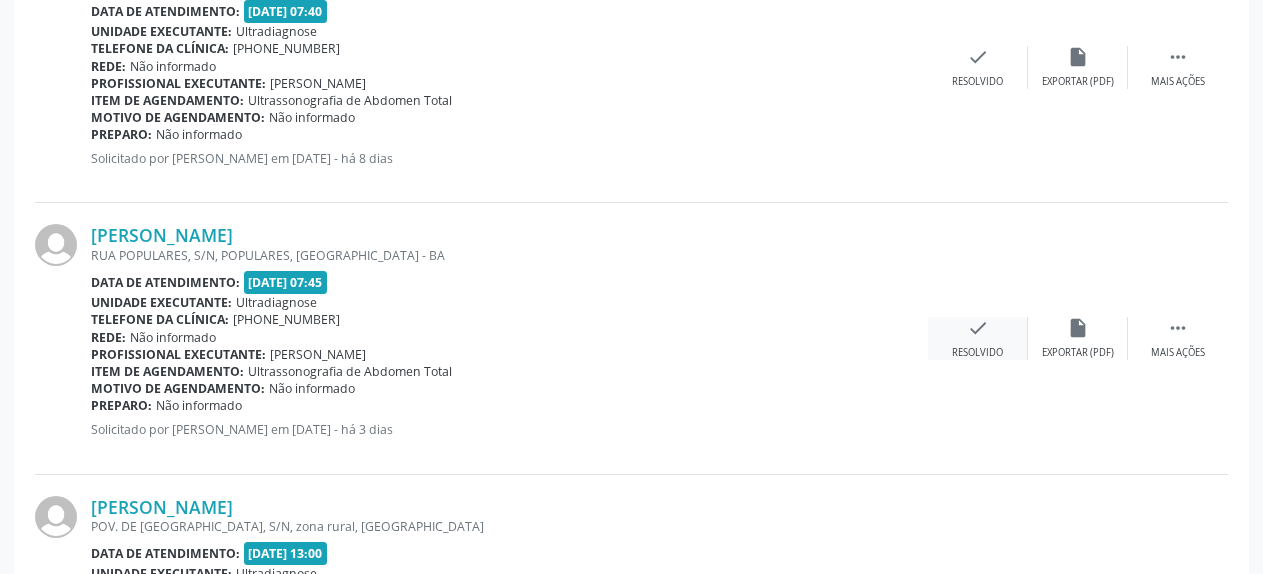 click on "check" at bounding box center [978, 328] 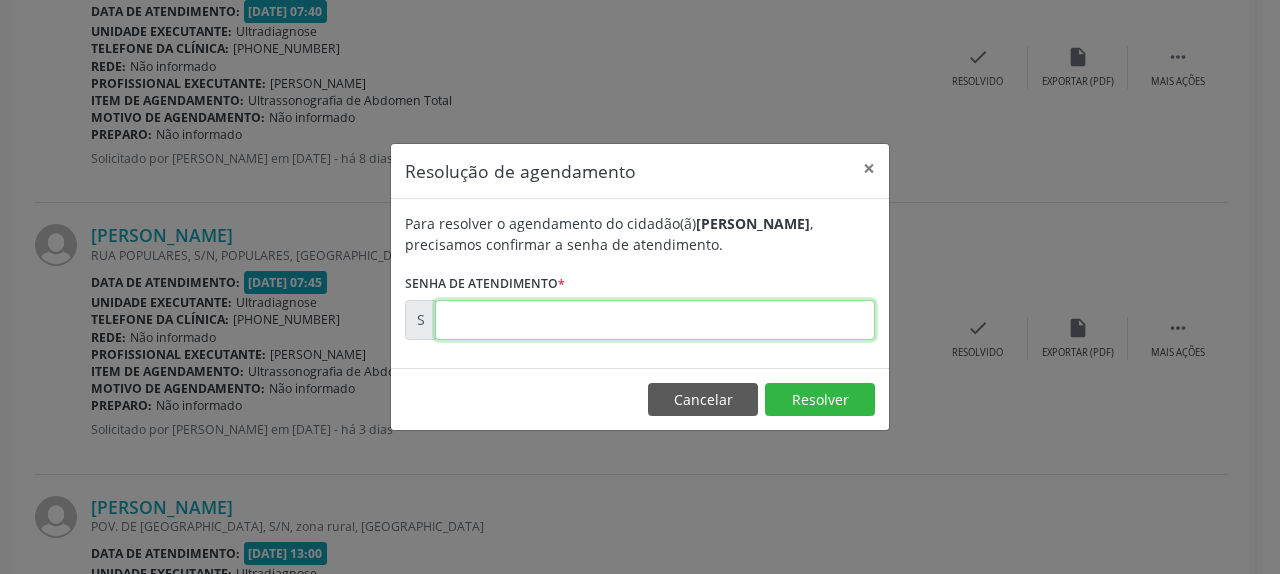 click at bounding box center (655, 320) 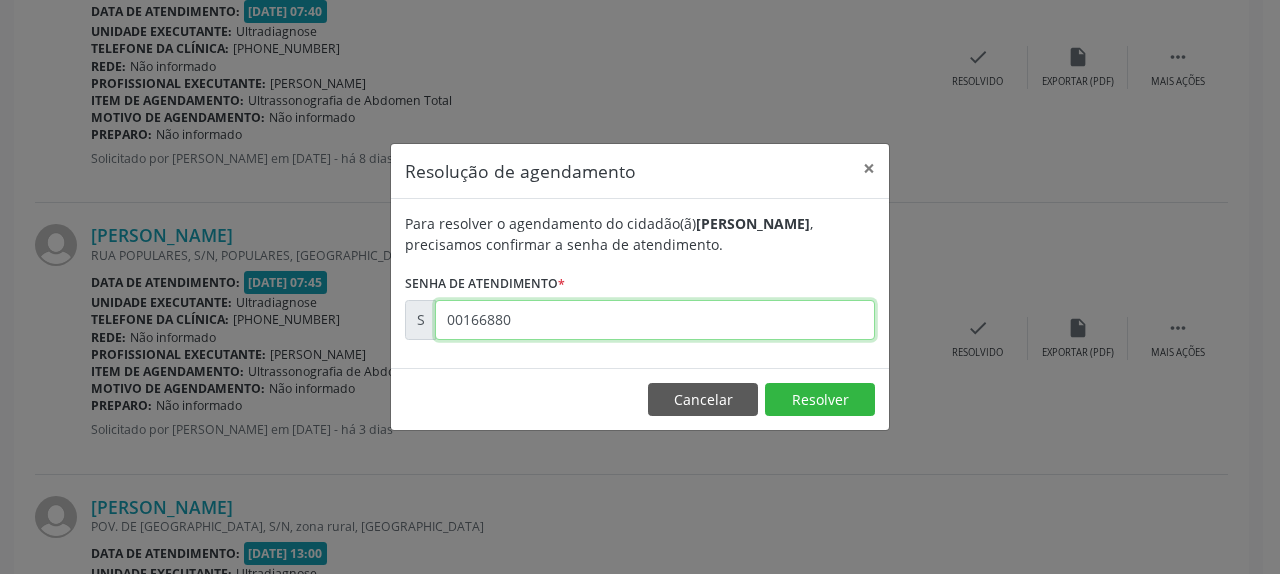 type on "00166880" 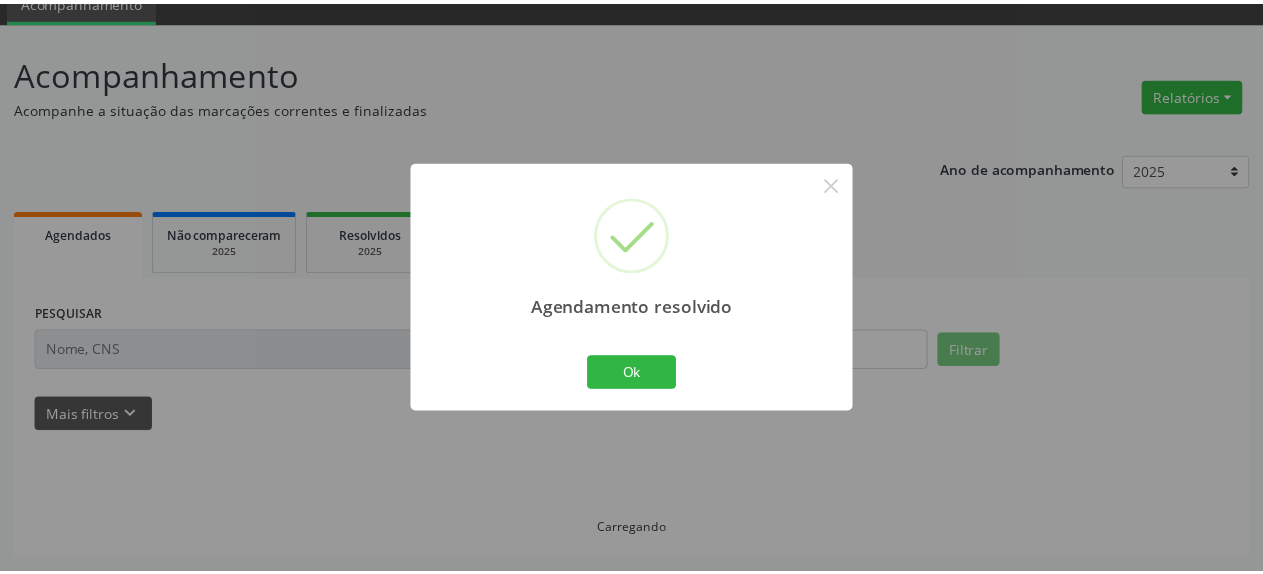 scroll, scrollTop: 88, scrollLeft: 0, axis: vertical 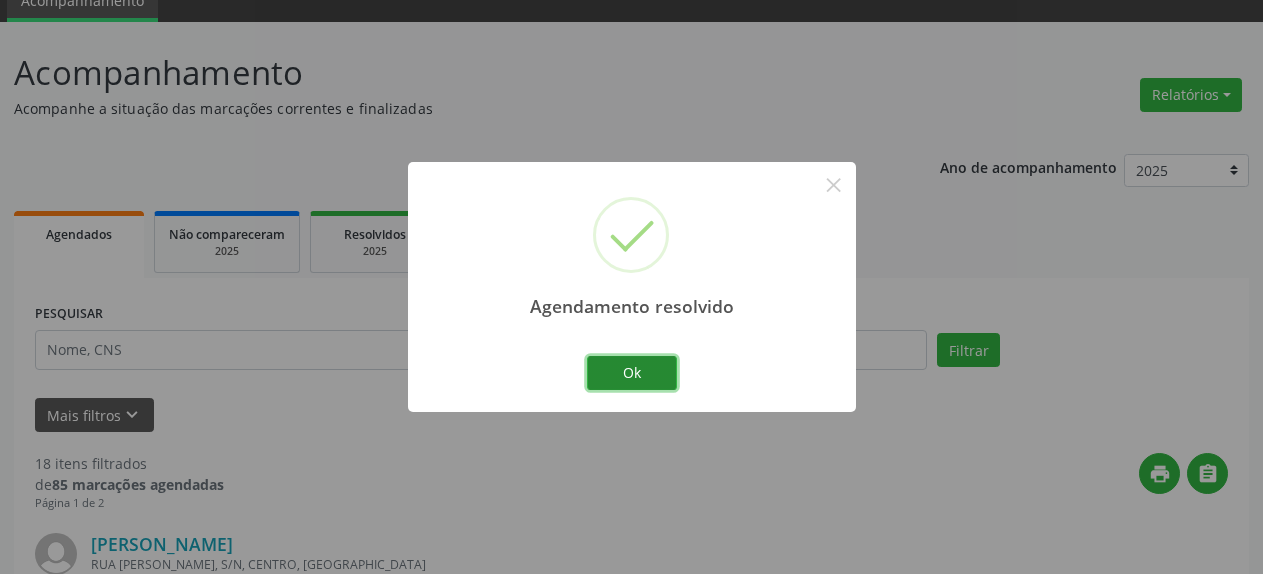 click on "Ok" at bounding box center [632, 373] 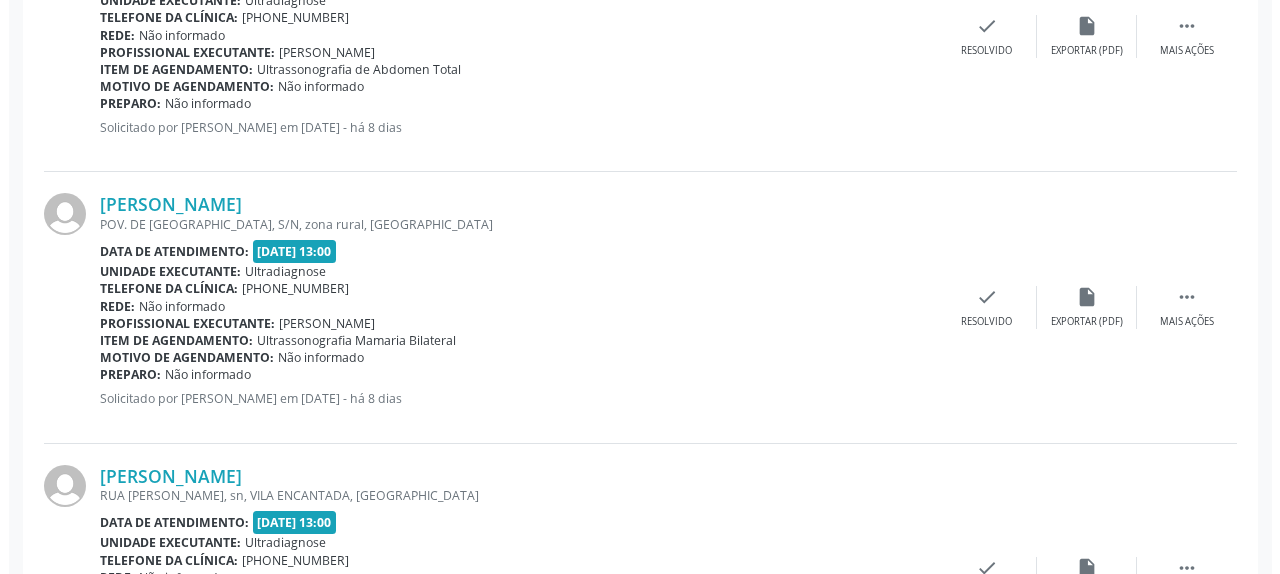 scroll, scrollTop: 1312, scrollLeft: 0, axis: vertical 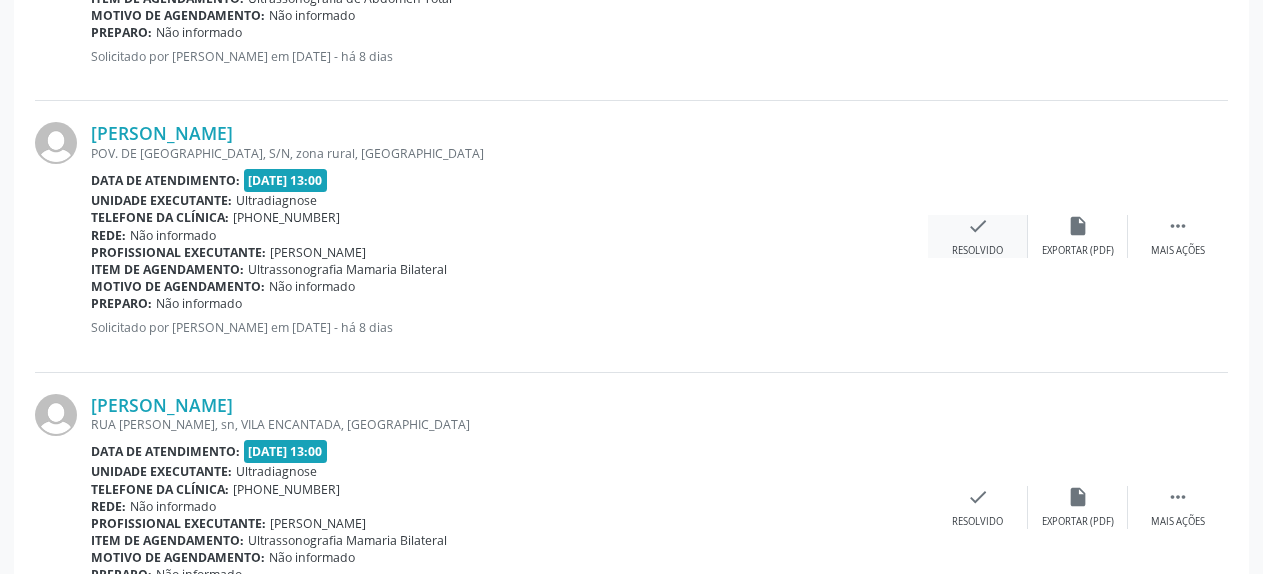 click on "check" at bounding box center (978, 226) 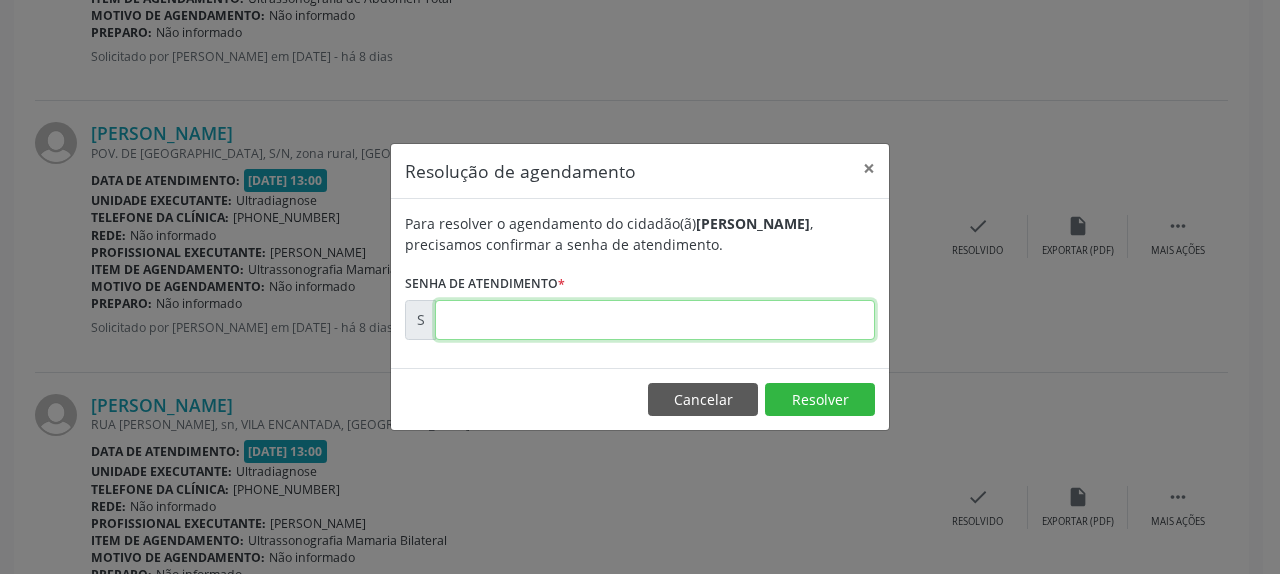 click at bounding box center (655, 320) 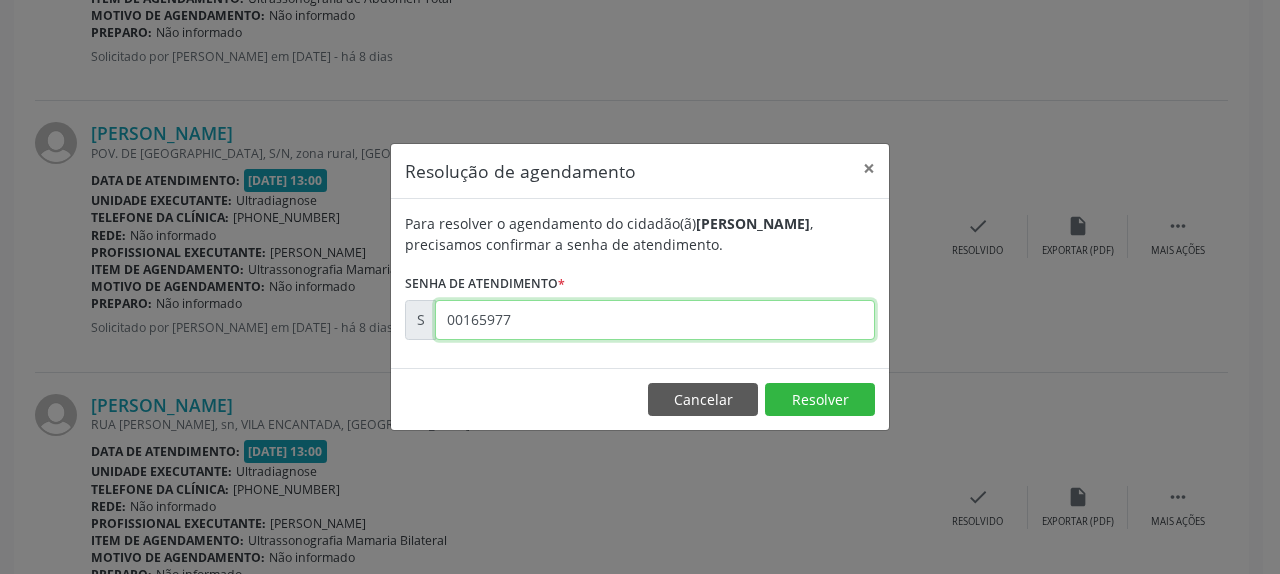 type on "00165977" 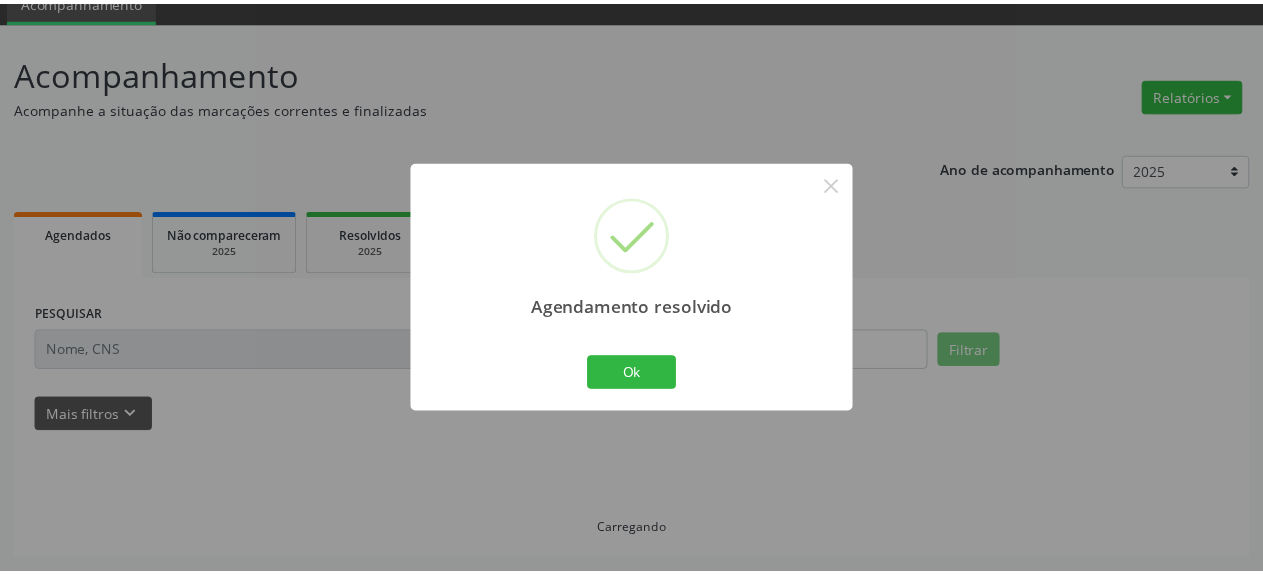 scroll, scrollTop: 88, scrollLeft: 0, axis: vertical 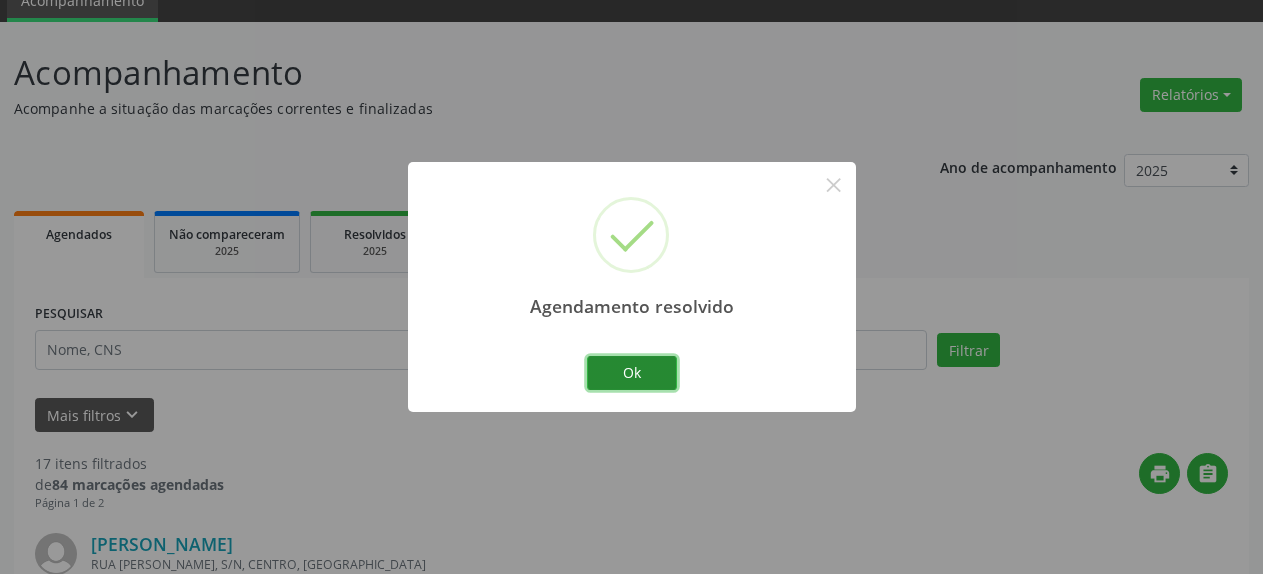 click on "Ok" at bounding box center (632, 373) 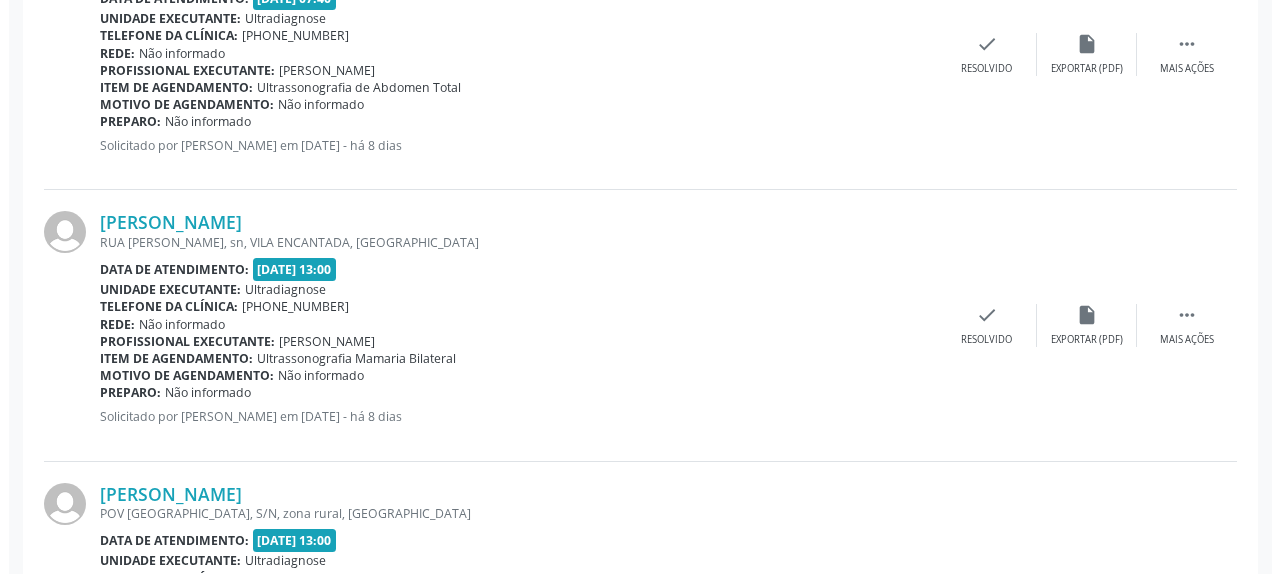 scroll, scrollTop: 1312, scrollLeft: 0, axis: vertical 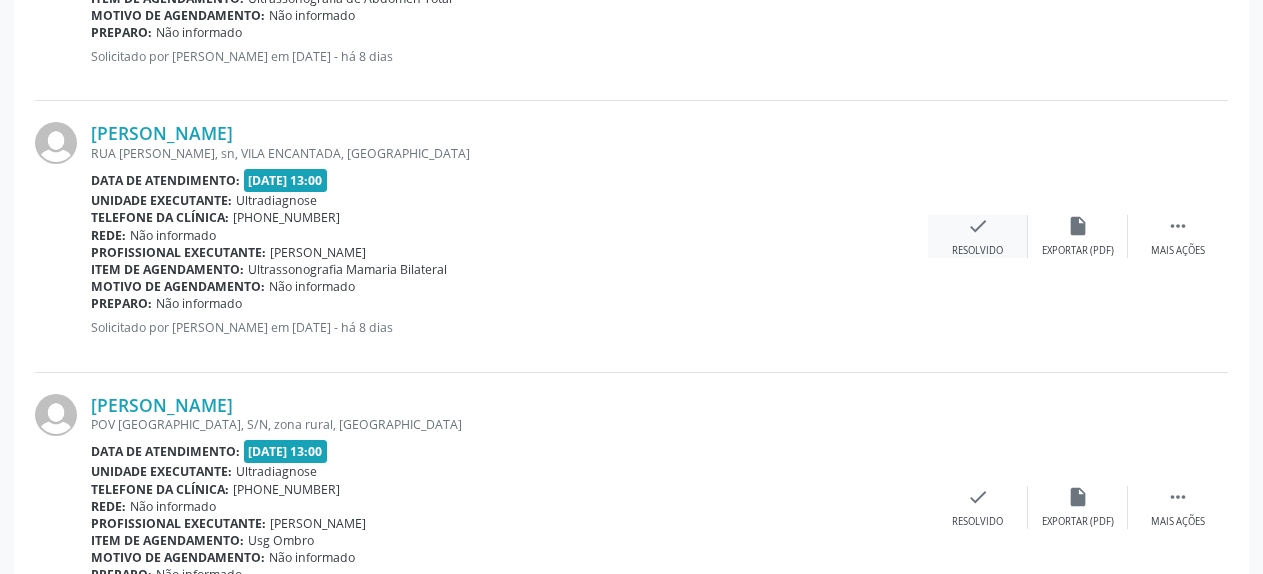 click on "check" at bounding box center [978, 226] 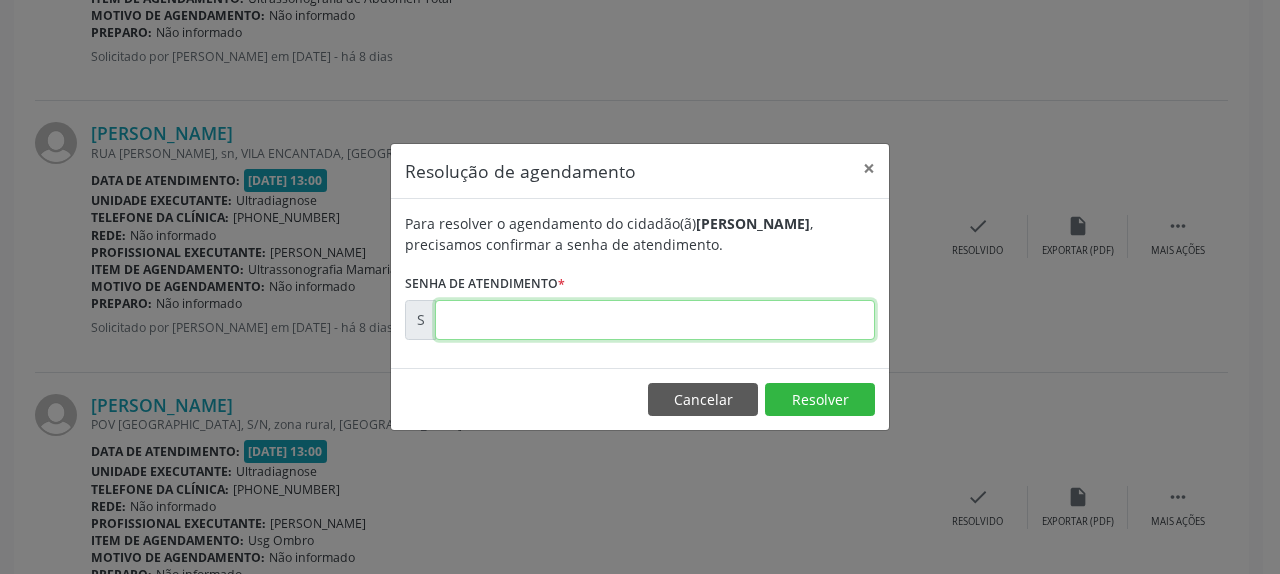 click at bounding box center (655, 320) 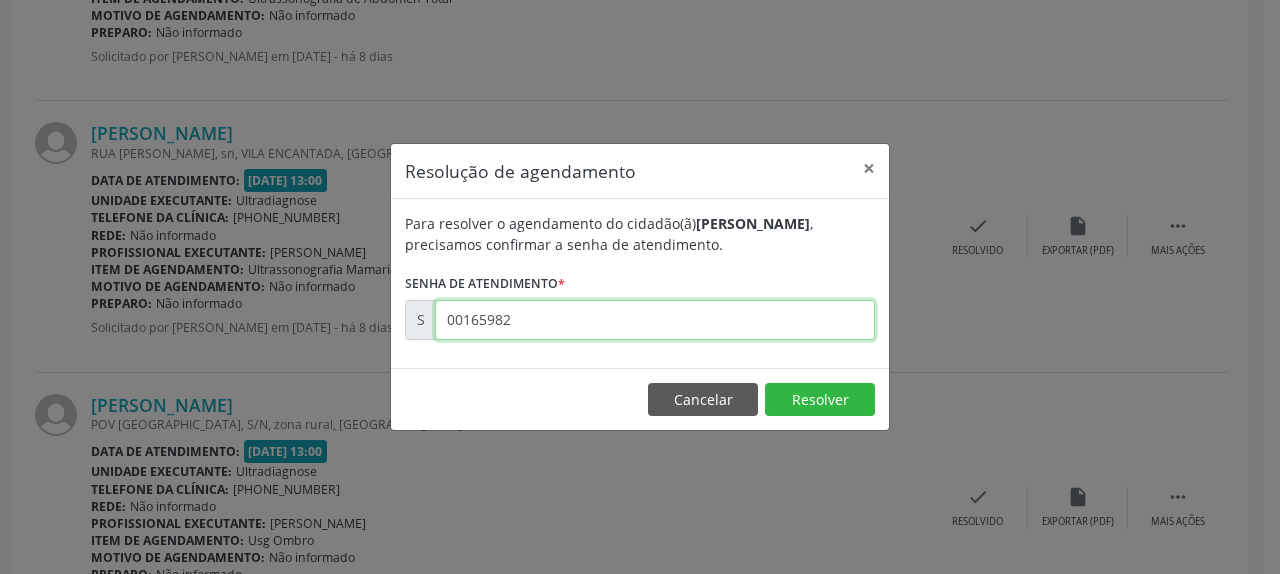 type on "00165982" 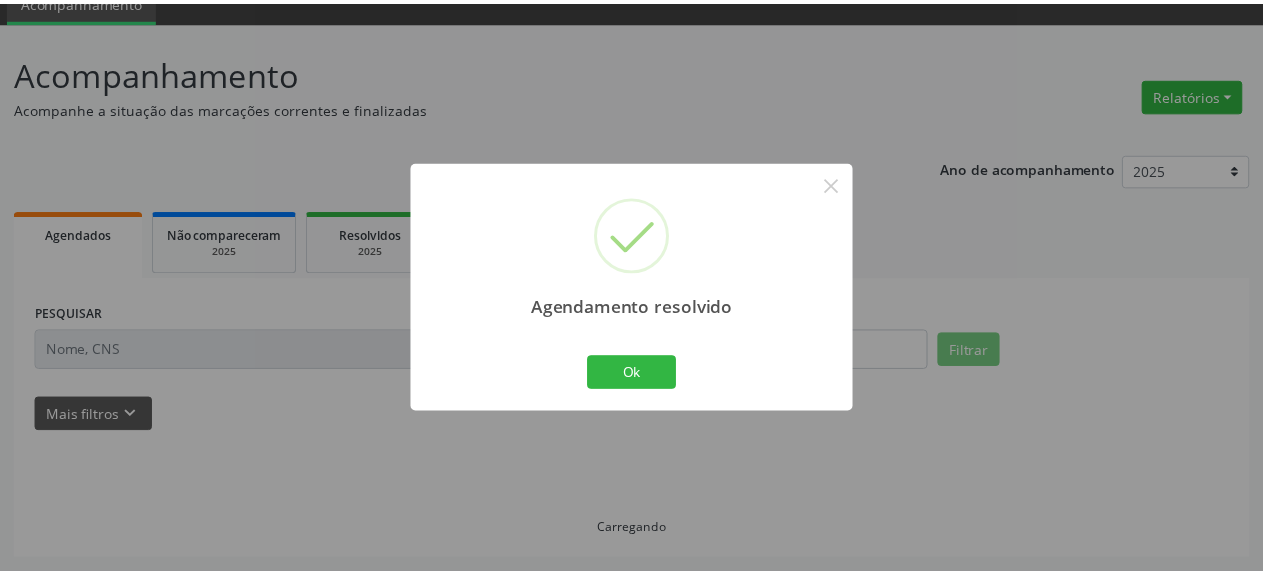 scroll, scrollTop: 88, scrollLeft: 0, axis: vertical 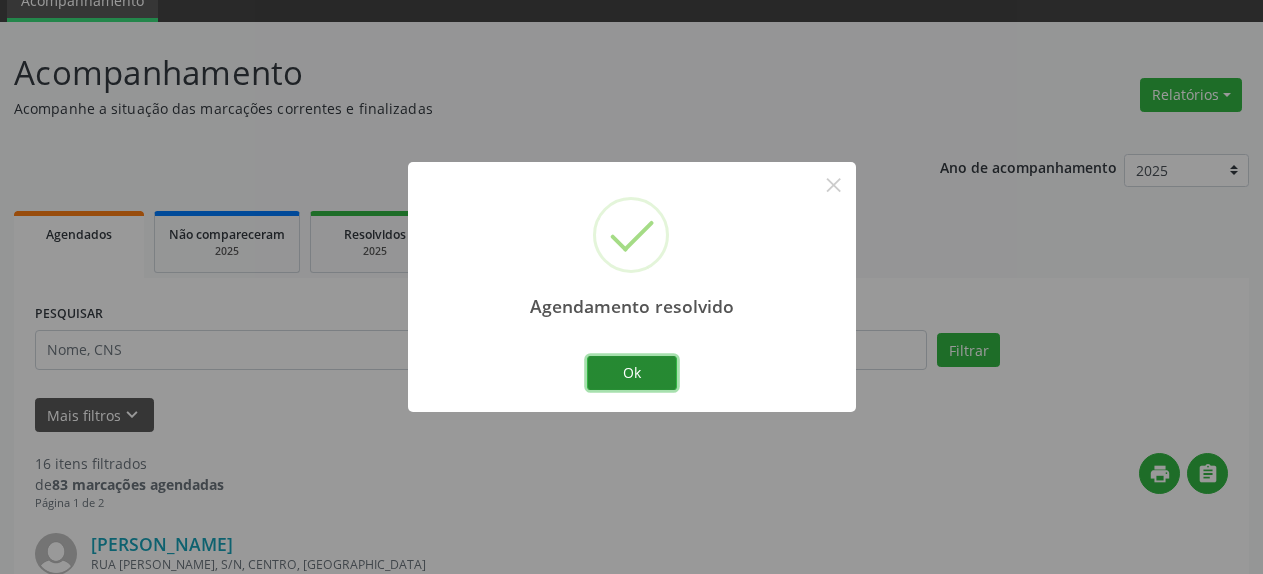 click on "Ok" at bounding box center (632, 373) 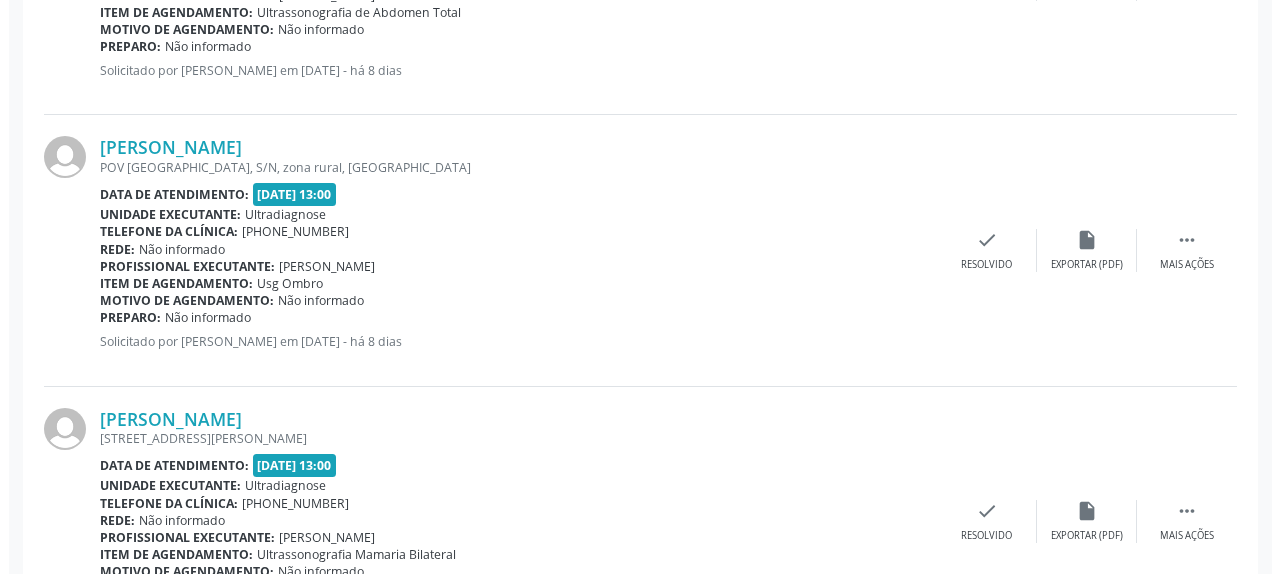 scroll, scrollTop: 1312, scrollLeft: 0, axis: vertical 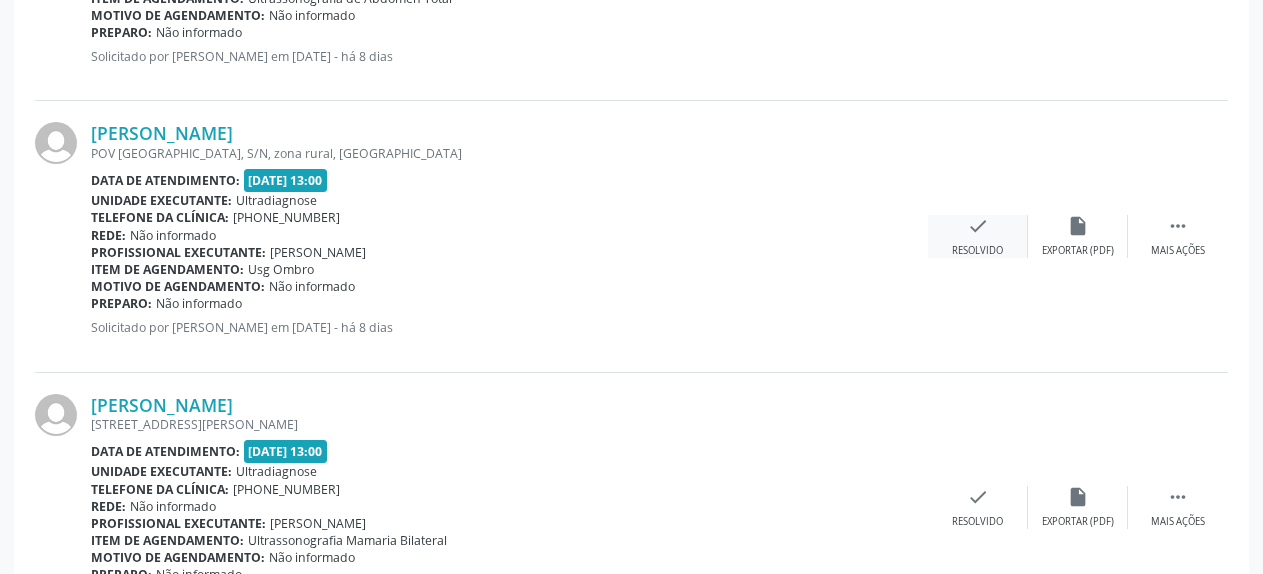click on "check" at bounding box center [978, 226] 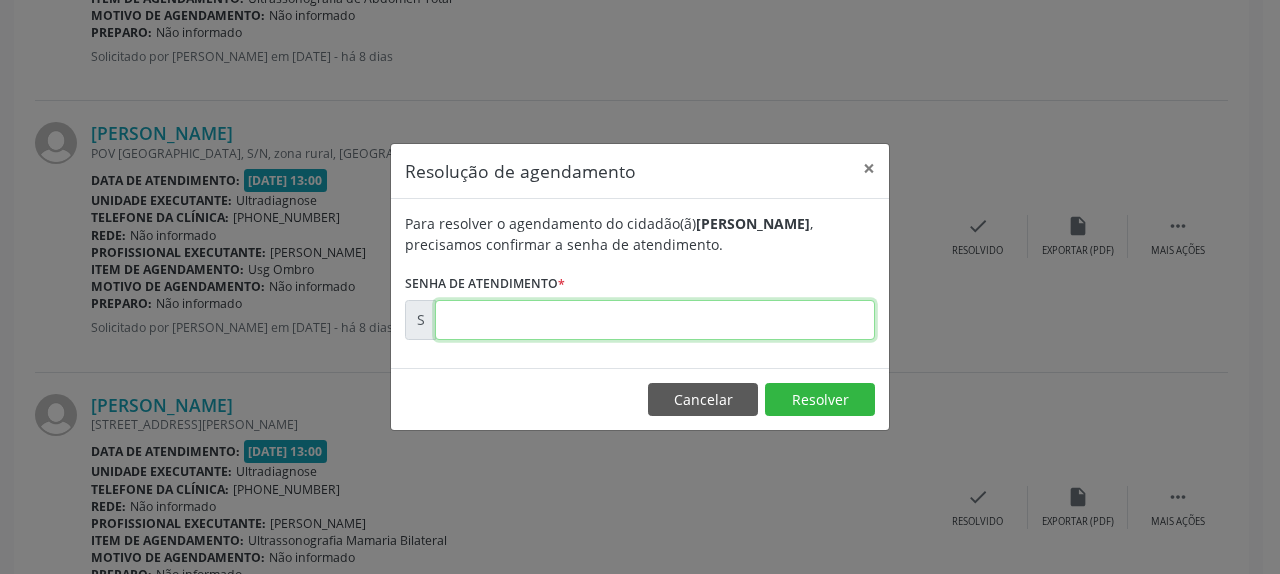 click at bounding box center [655, 320] 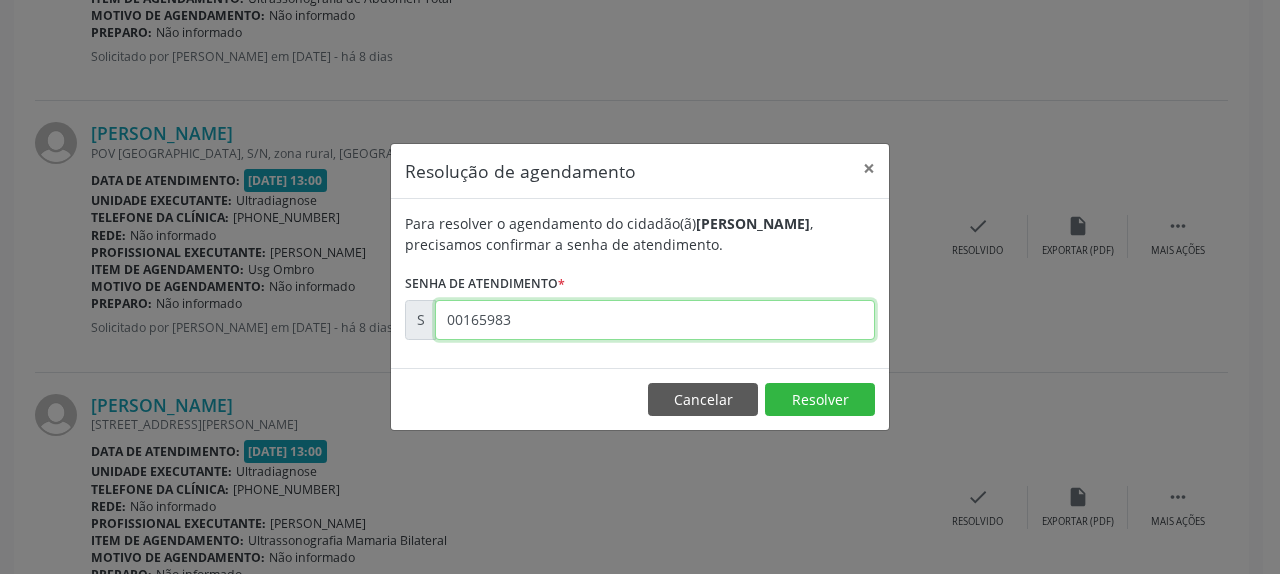 type on "00165983" 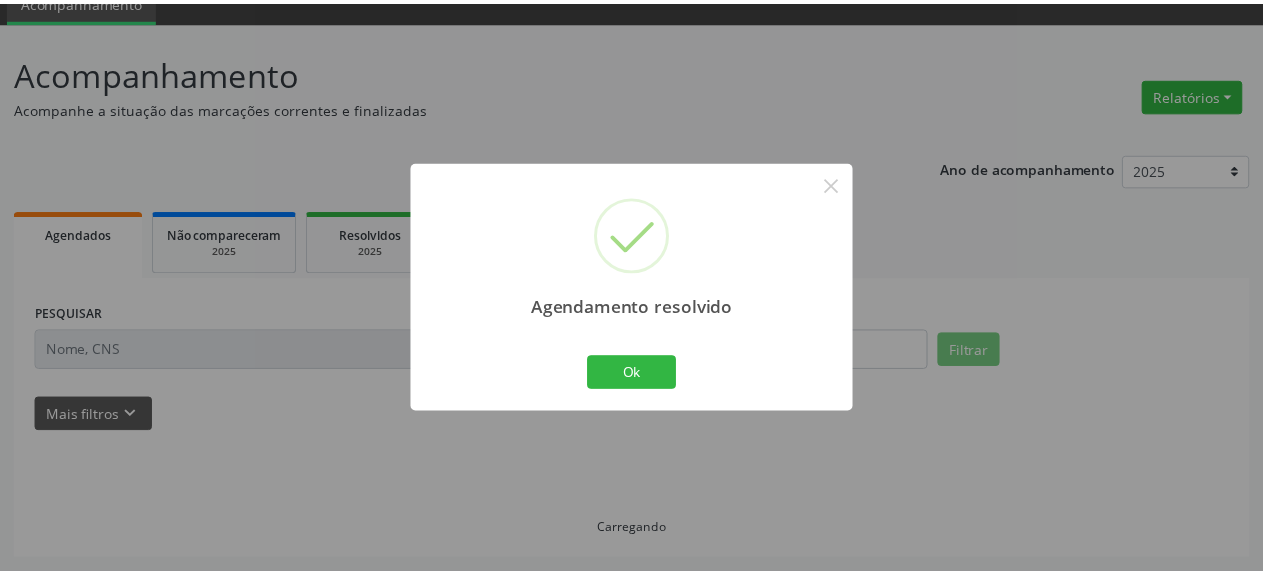 scroll, scrollTop: 88, scrollLeft: 0, axis: vertical 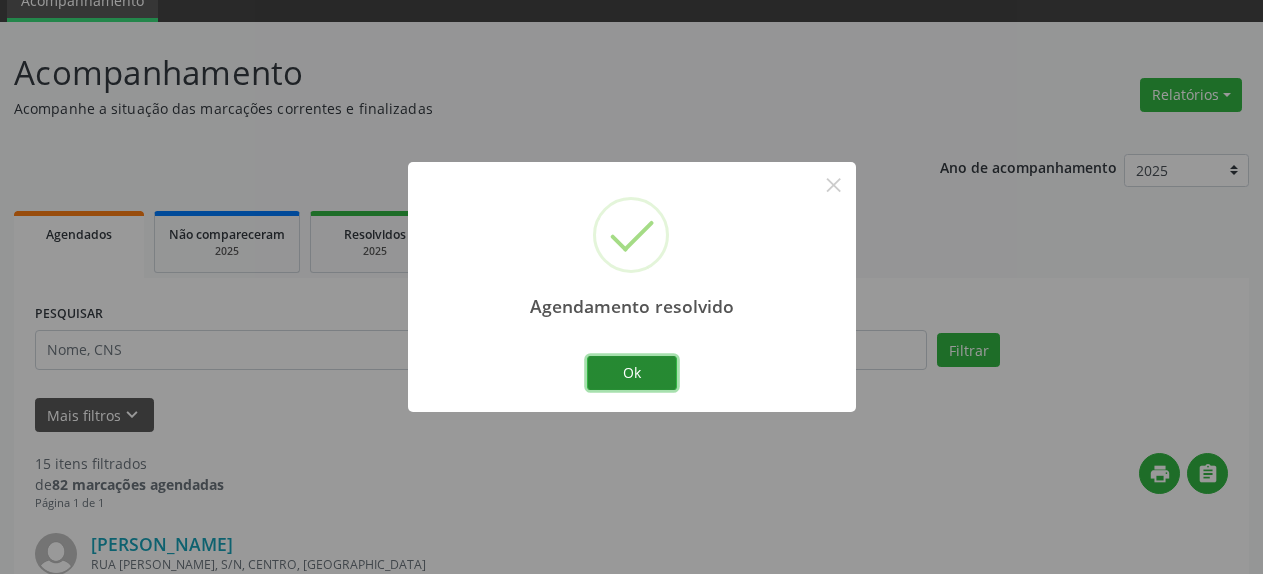 click on "Ok" at bounding box center [632, 373] 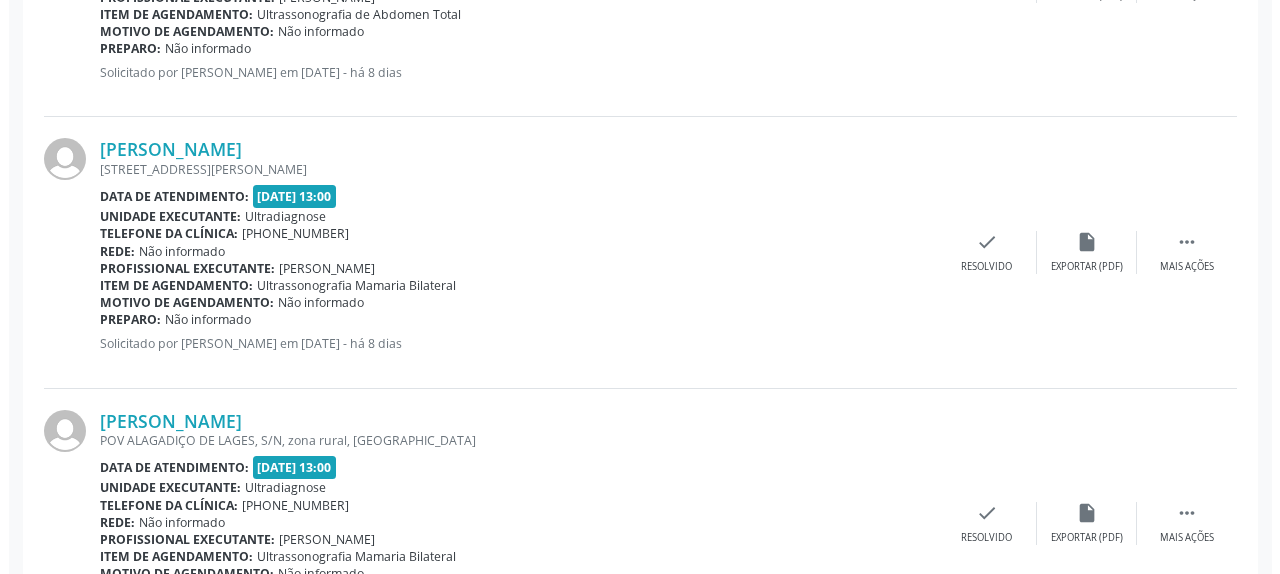 scroll, scrollTop: 1312, scrollLeft: 0, axis: vertical 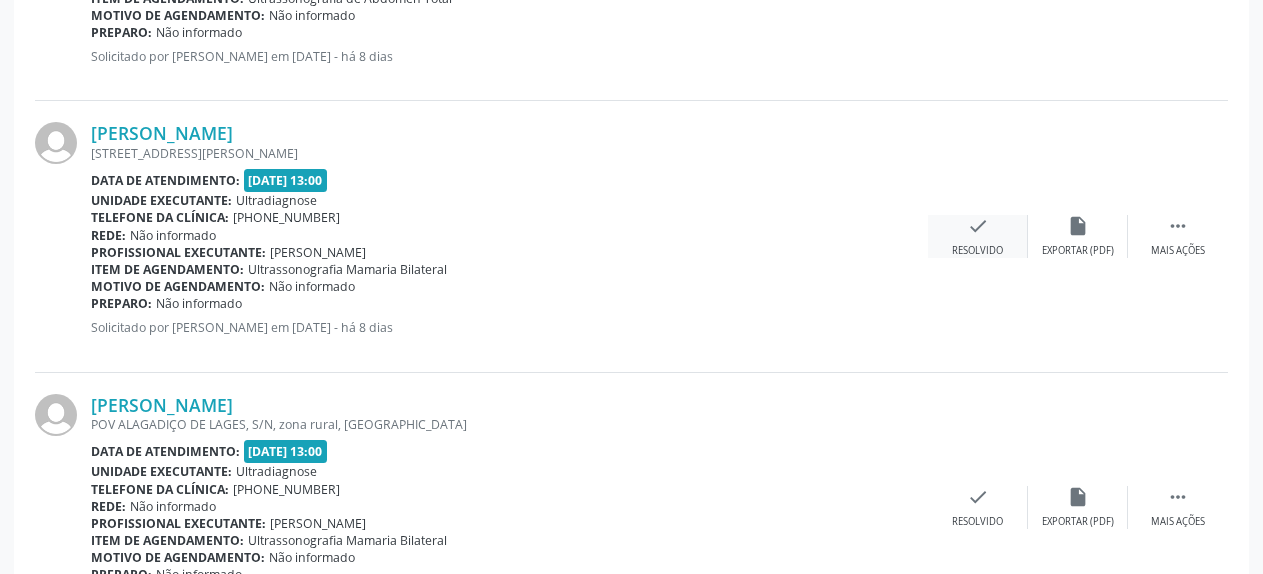 click on "check" at bounding box center [978, 226] 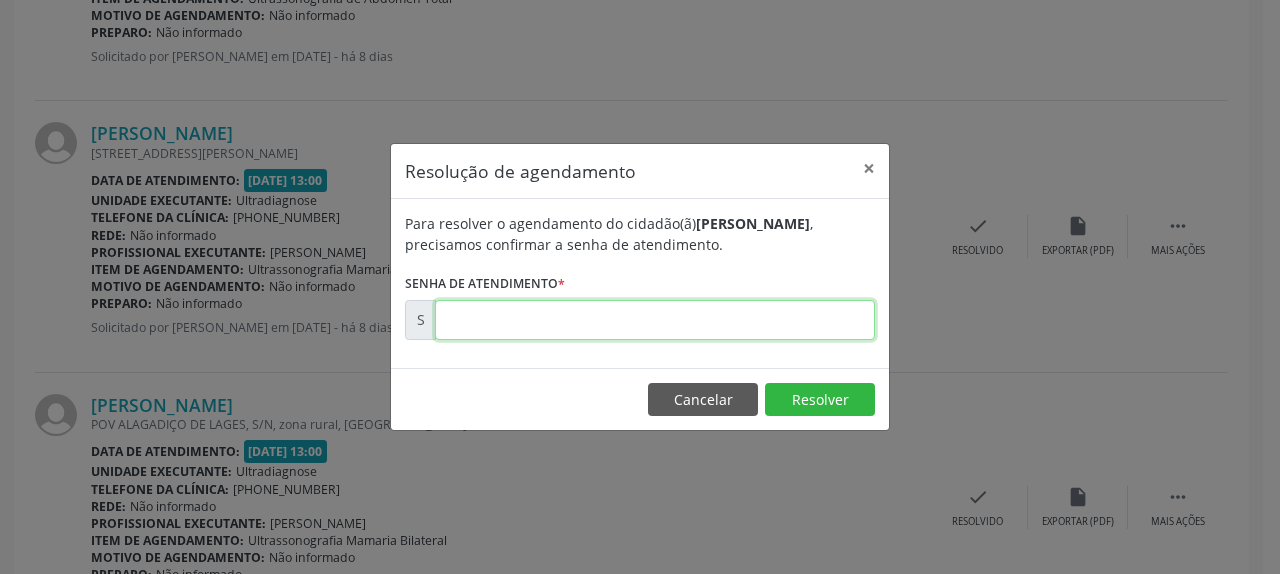 click at bounding box center [655, 320] 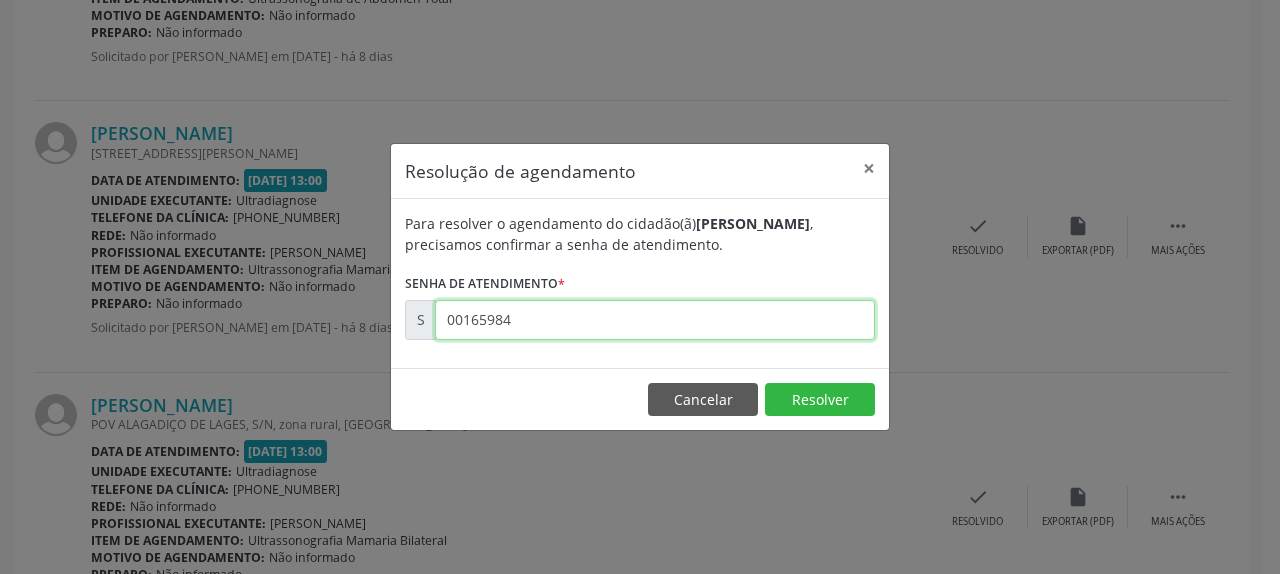 type on "00165984" 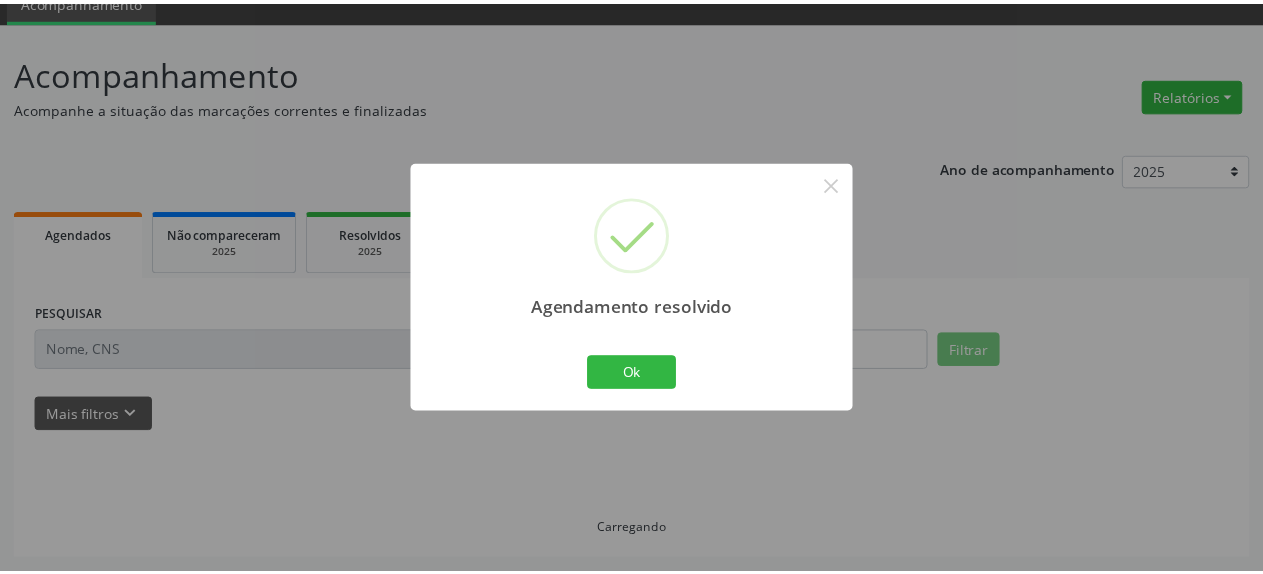 scroll, scrollTop: 88, scrollLeft: 0, axis: vertical 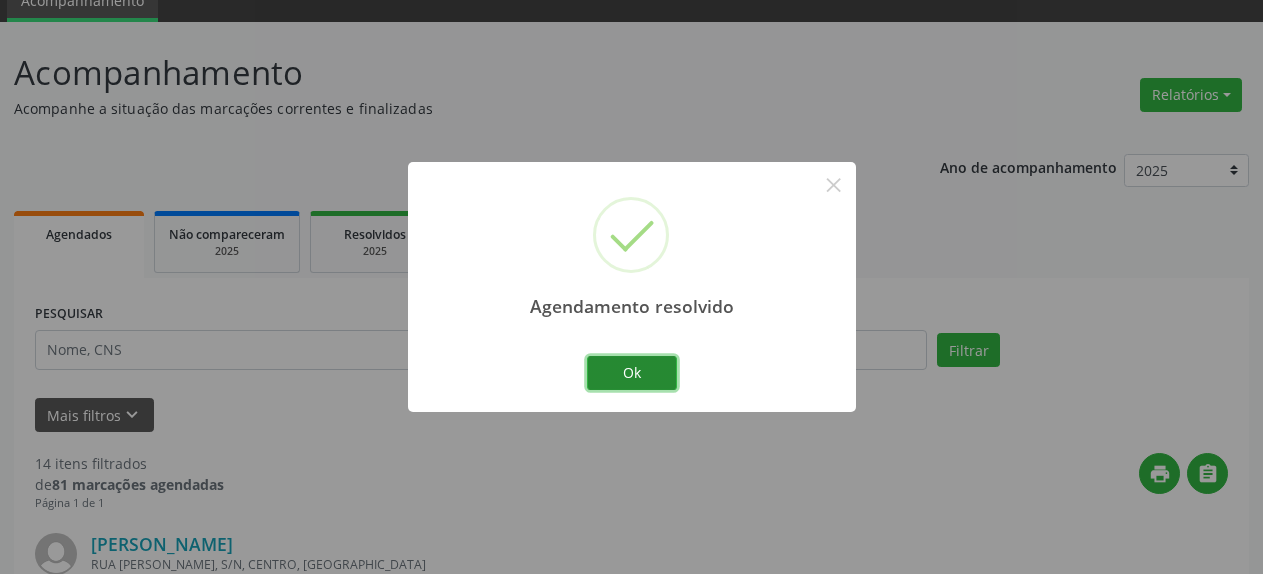 click on "Ok" at bounding box center [632, 373] 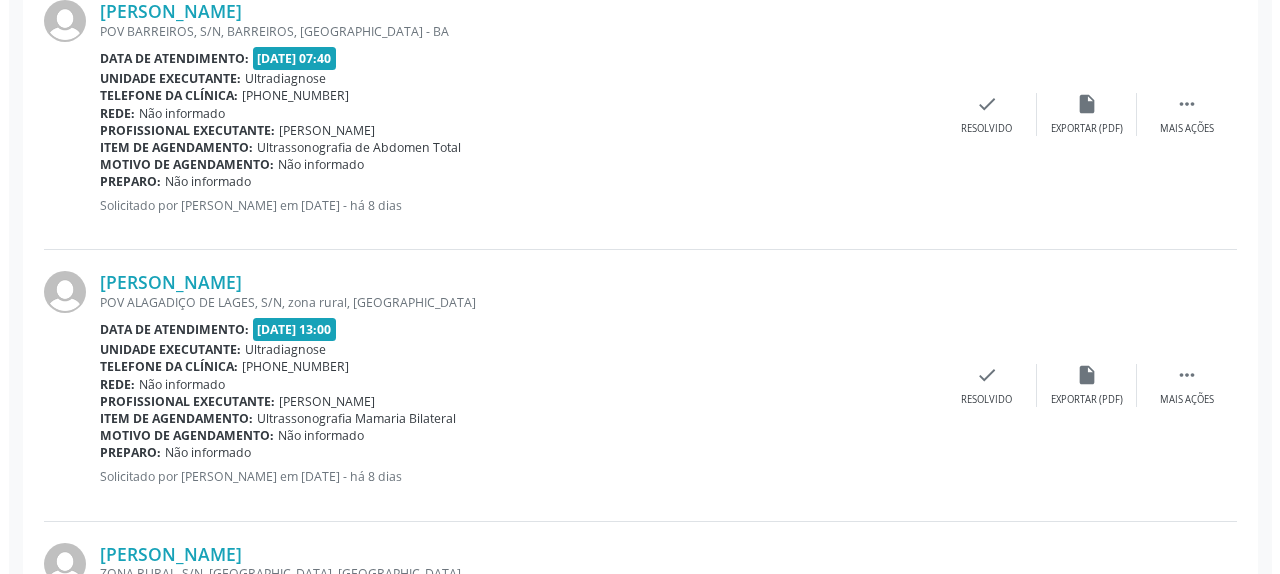 scroll, scrollTop: 1210, scrollLeft: 0, axis: vertical 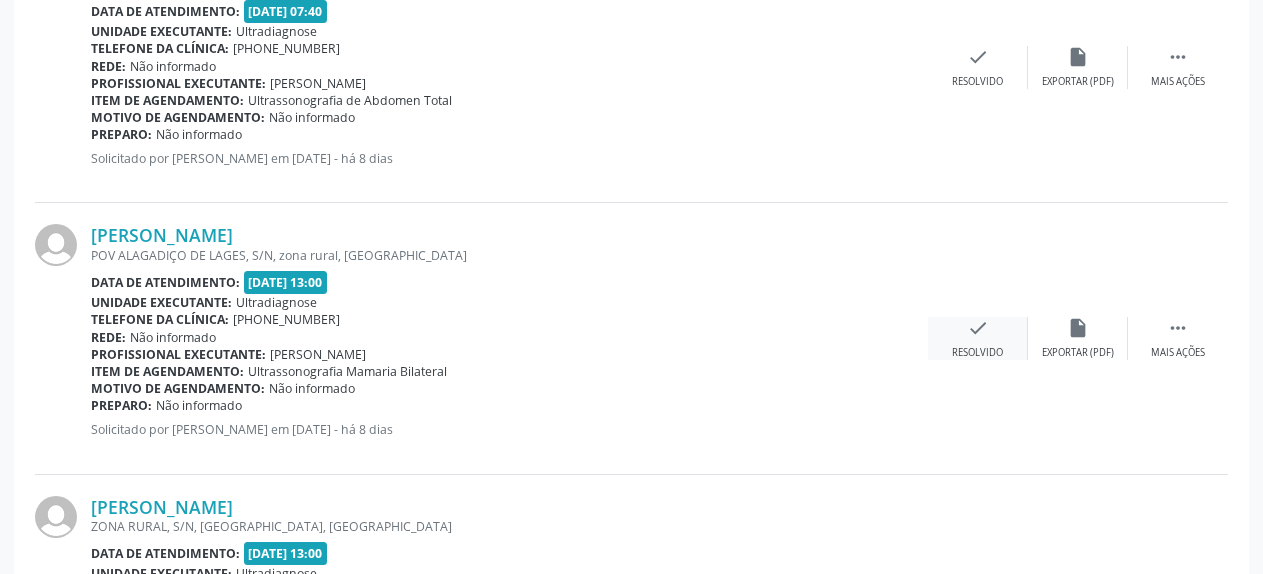 click on "check" at bounding box center [978, 328] 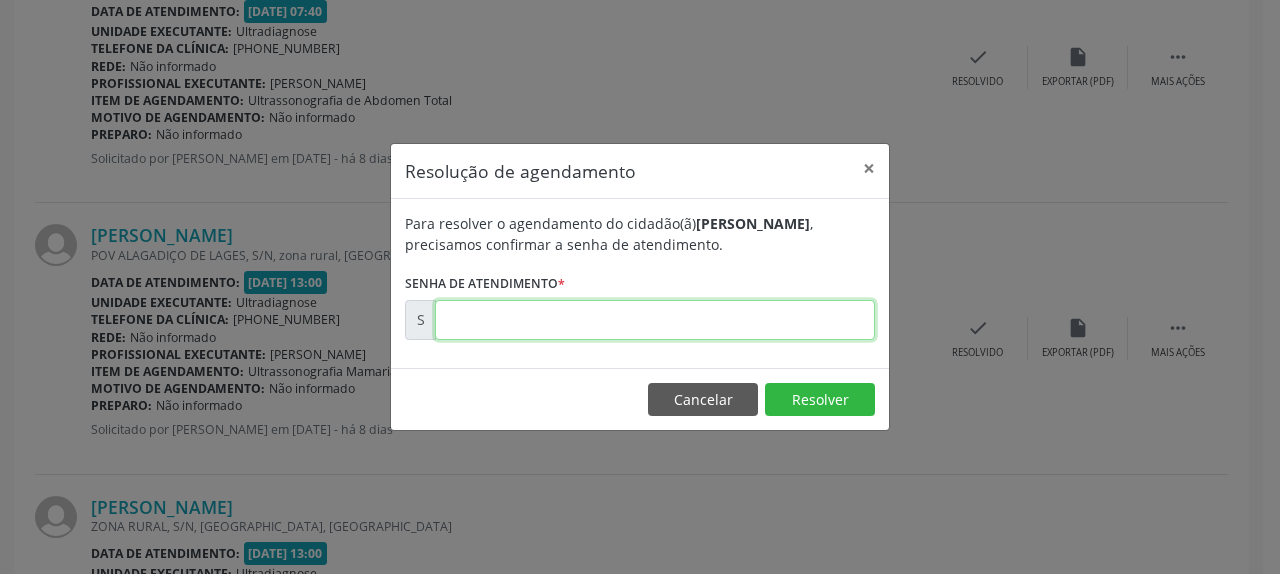 click at bounding box center (655, 320) 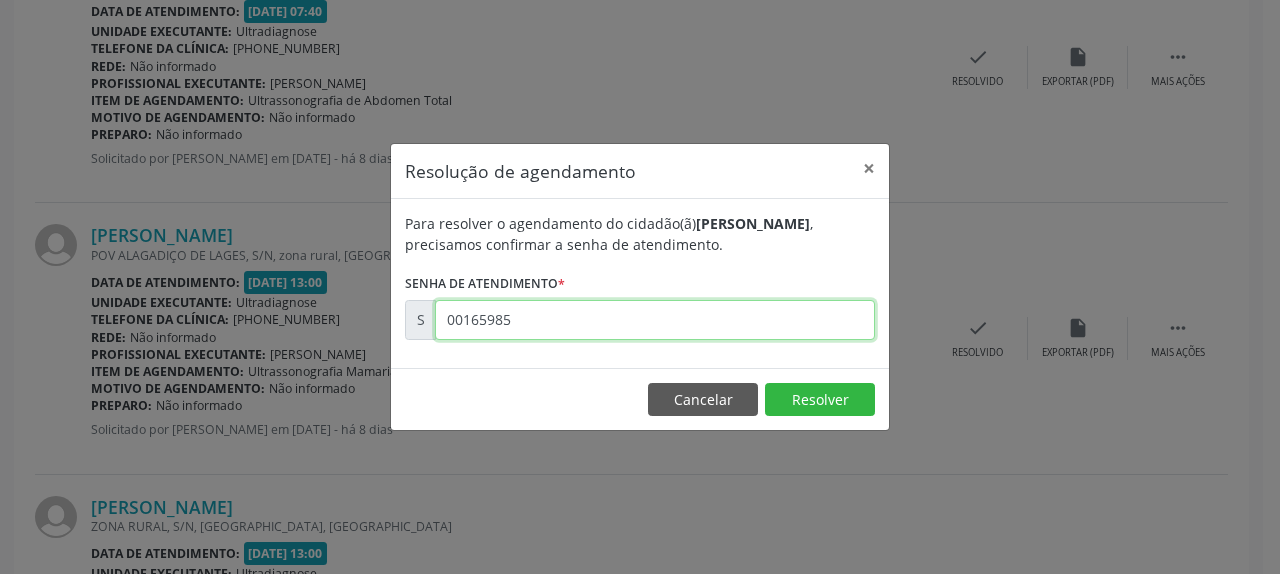 type on "00165985" 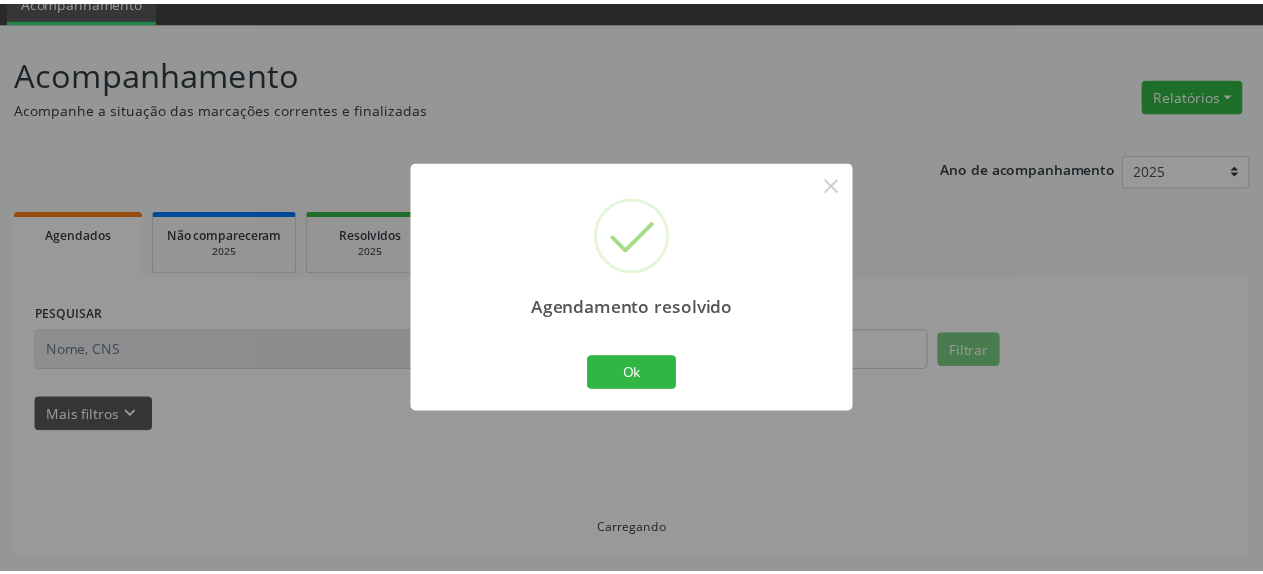 scroll, scrollTop: 88, scrollLeft: 0, axis: vertical 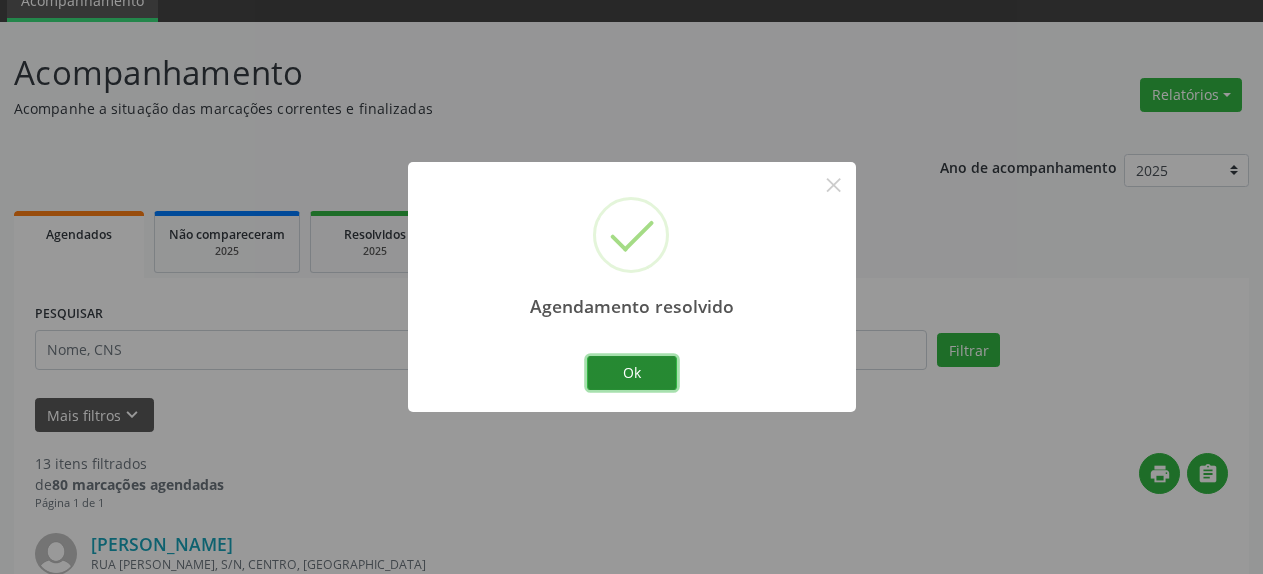 click on "Ok" at bounding box center (632, 373) 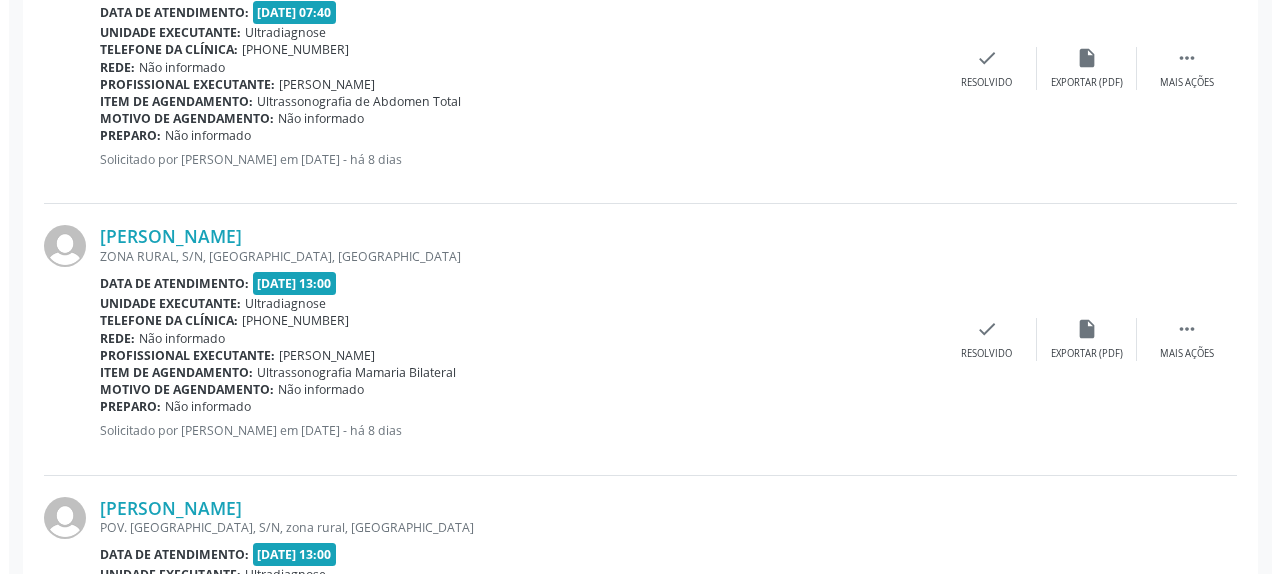 scroll, scrollTop: 1210, scrollLeft: 0, axis: vertical 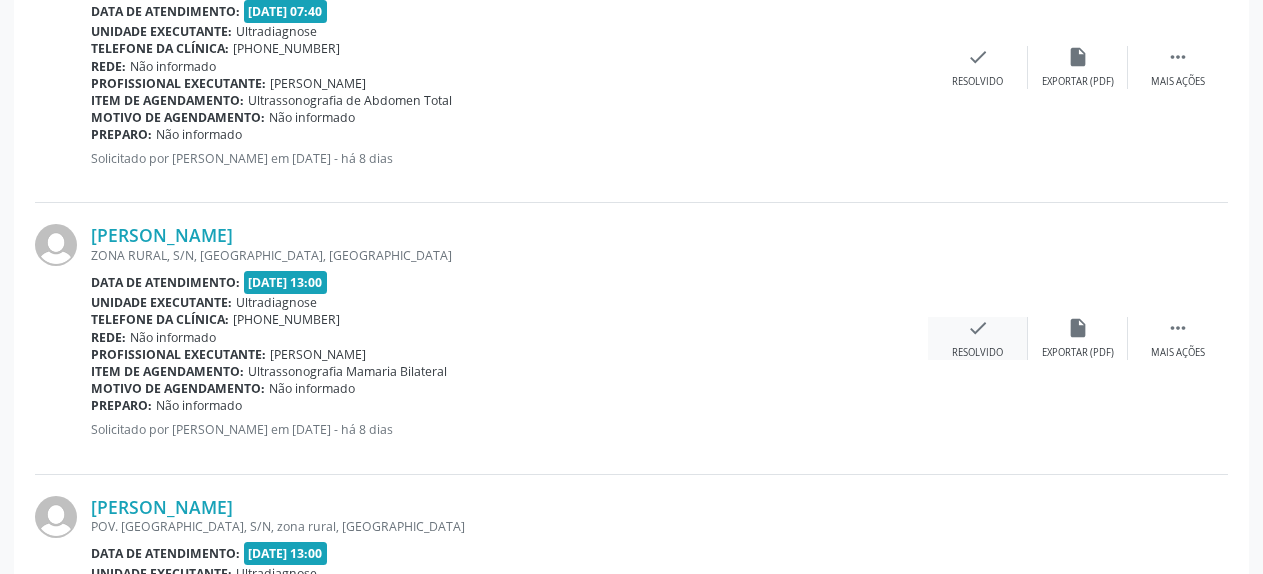 click on "check" at bounding box center [978, 328] 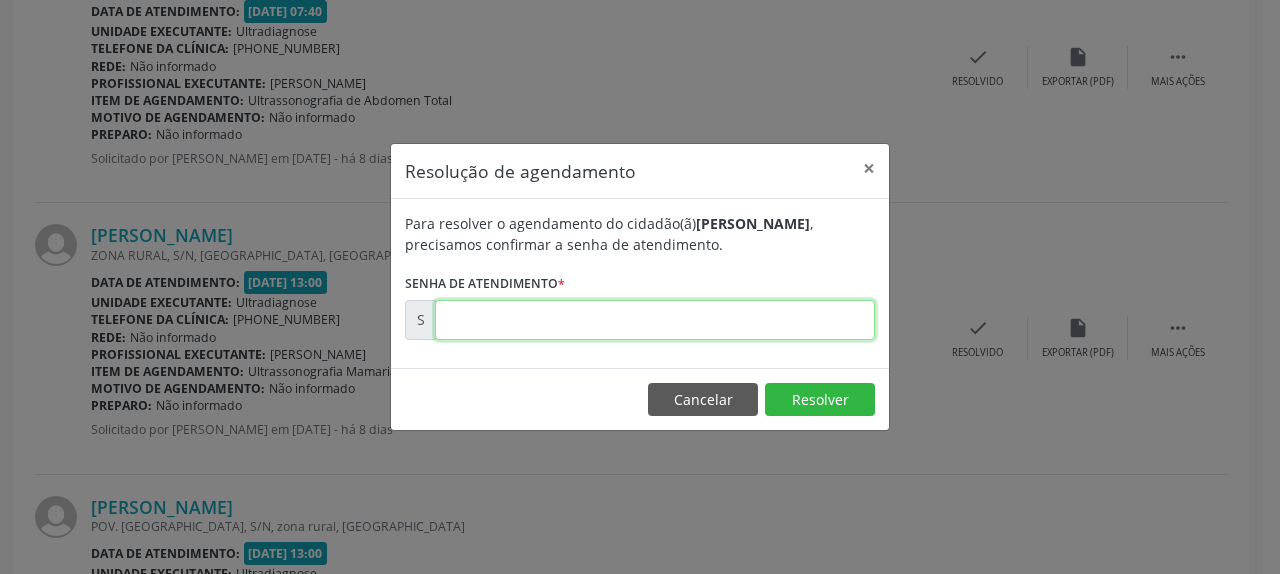 click at bounding box center [655, 320] 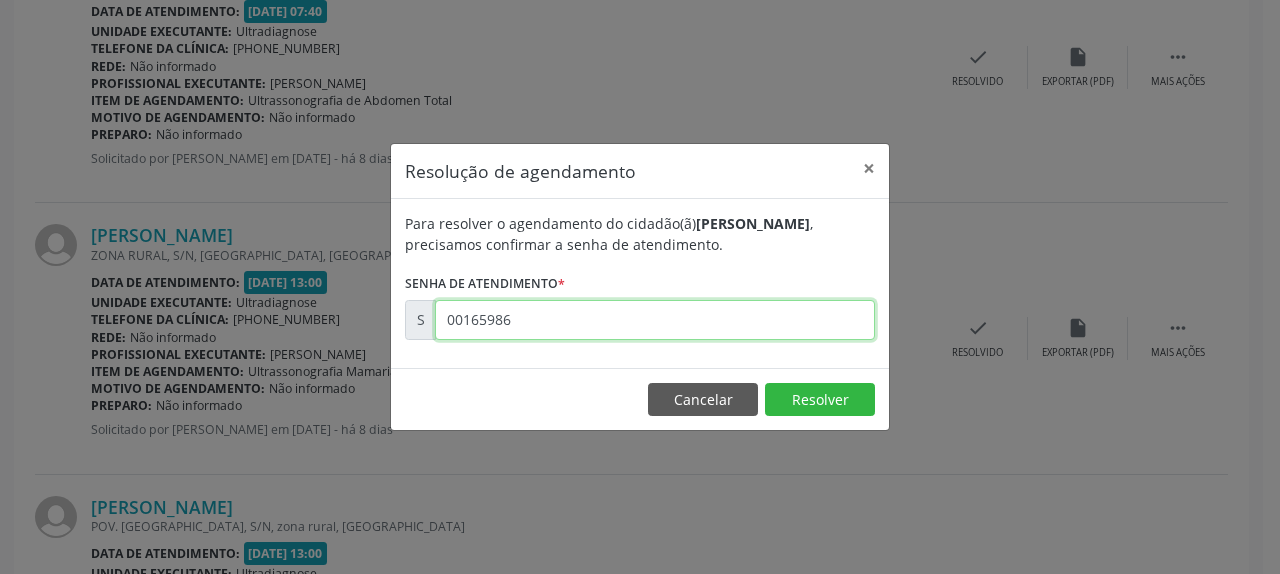 type on "00165986" 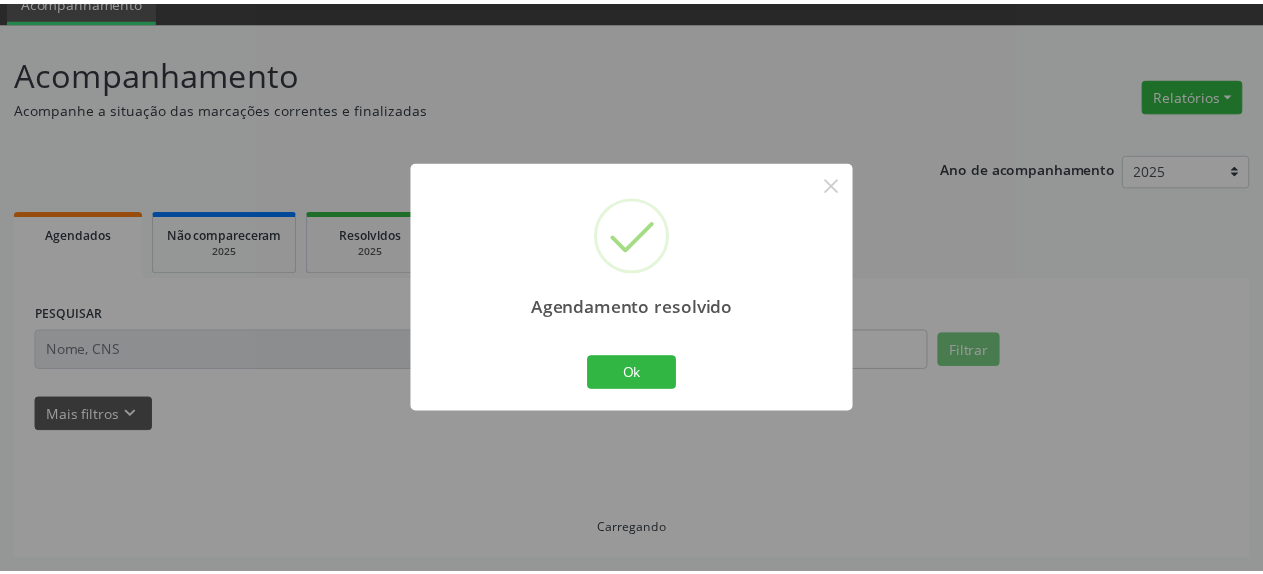 scroll, scrollTop: 88, scrollLeft: 0, axis: vertical 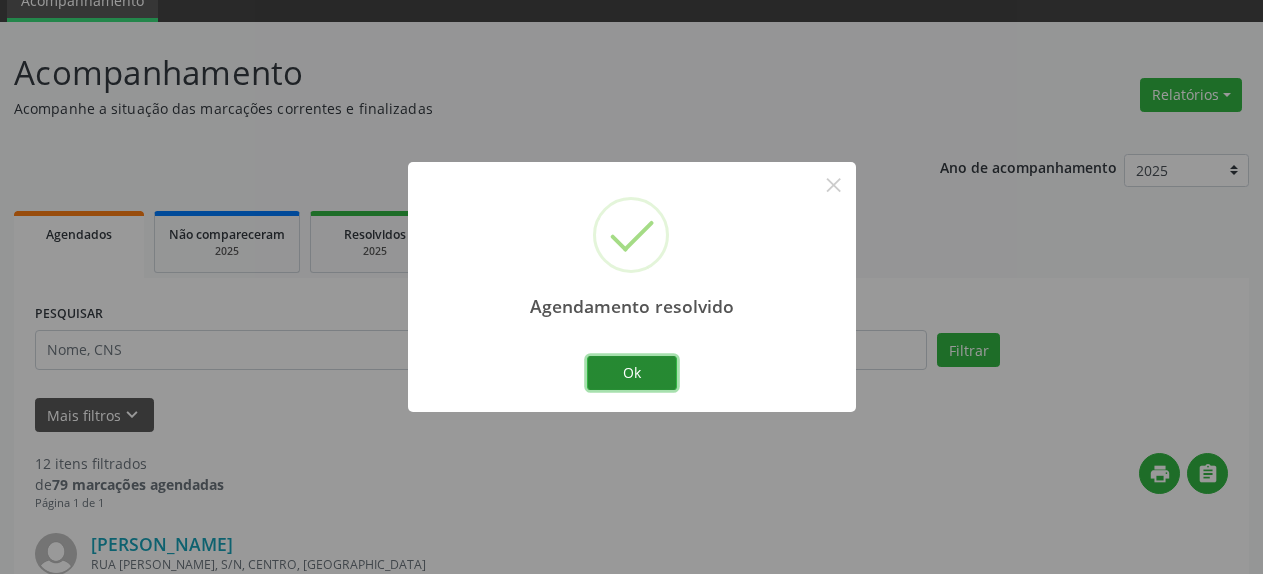 click on "Ok" at bounding box center [632, 373] 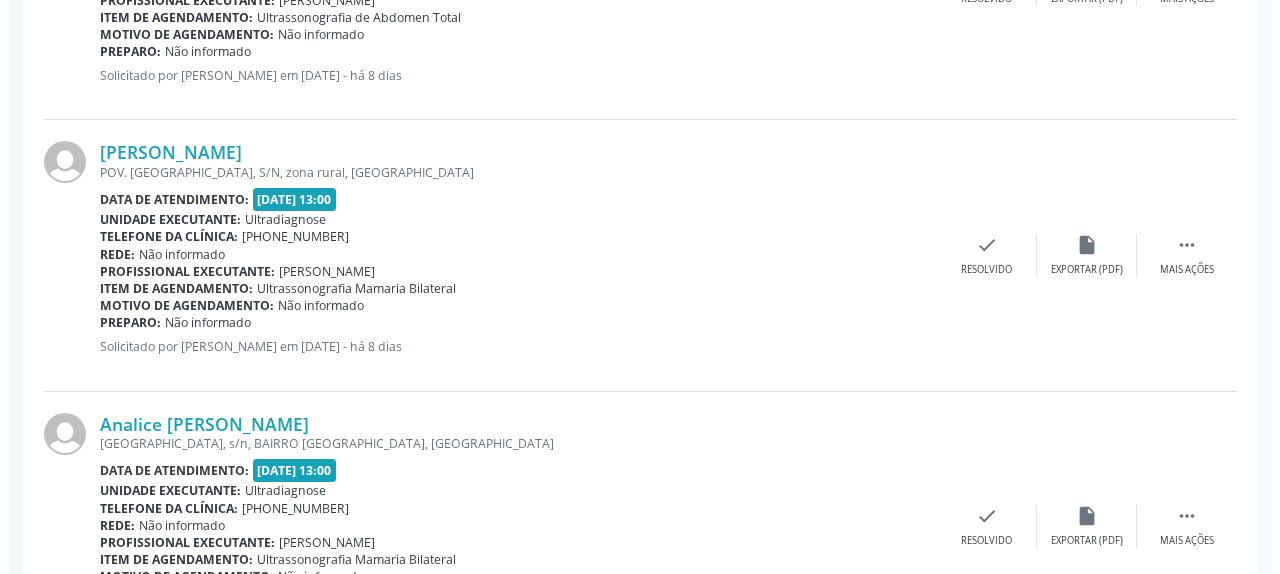 scroll, scrollTop: 1312, scrollLeft: 0, axis: vertical 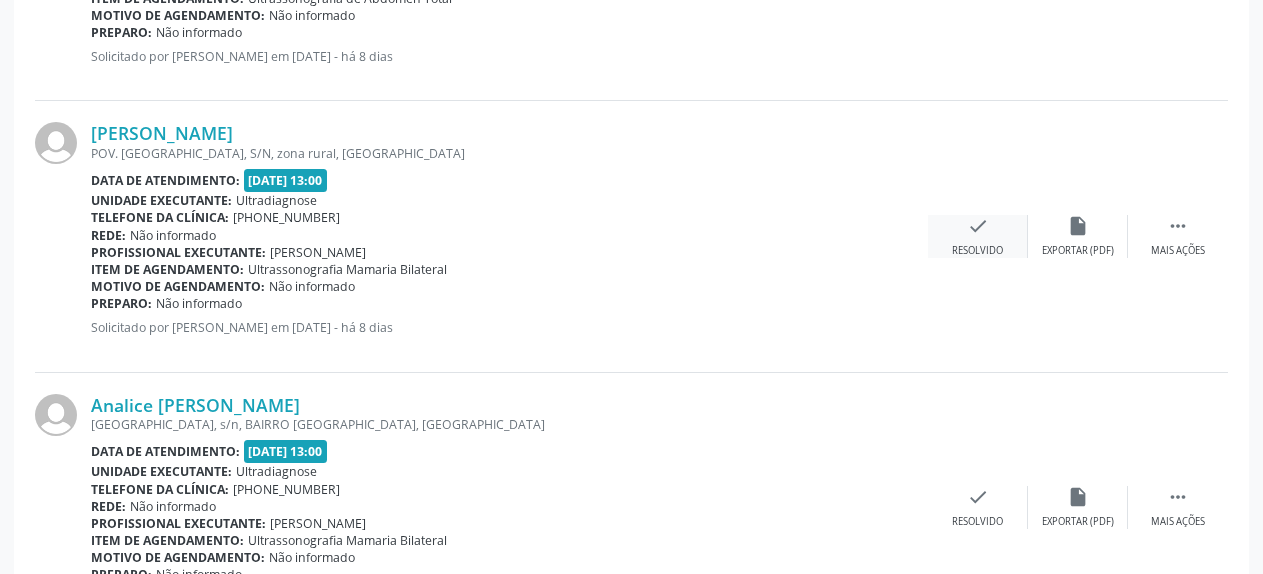 click on "check" at bounding box center [978, 226] 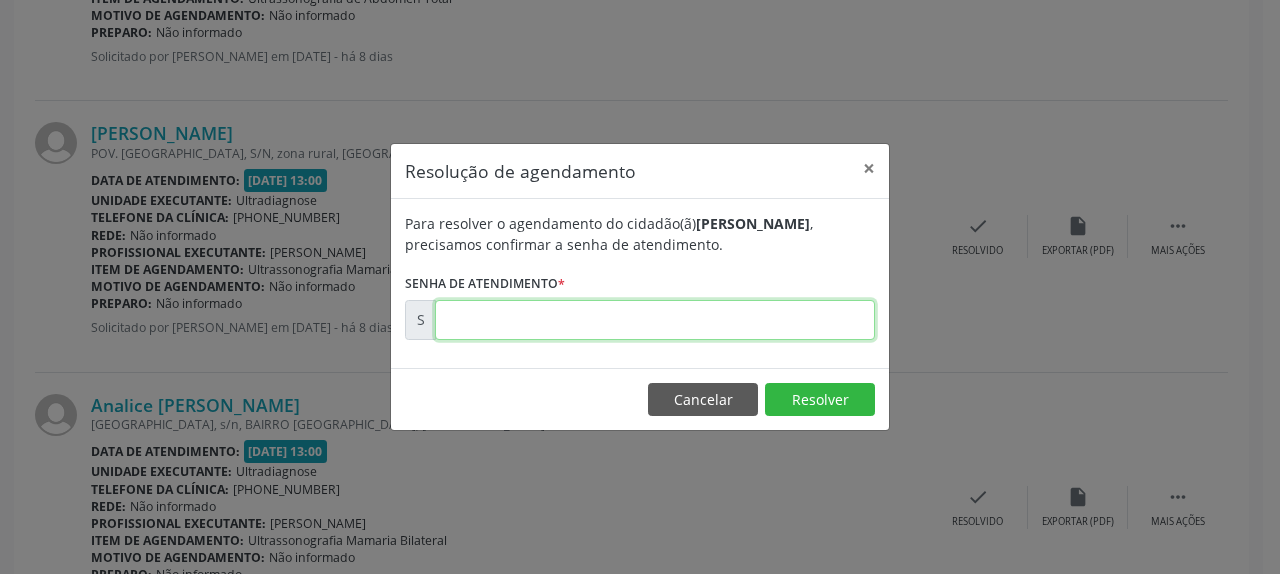 click at bounding box center [655, 320] 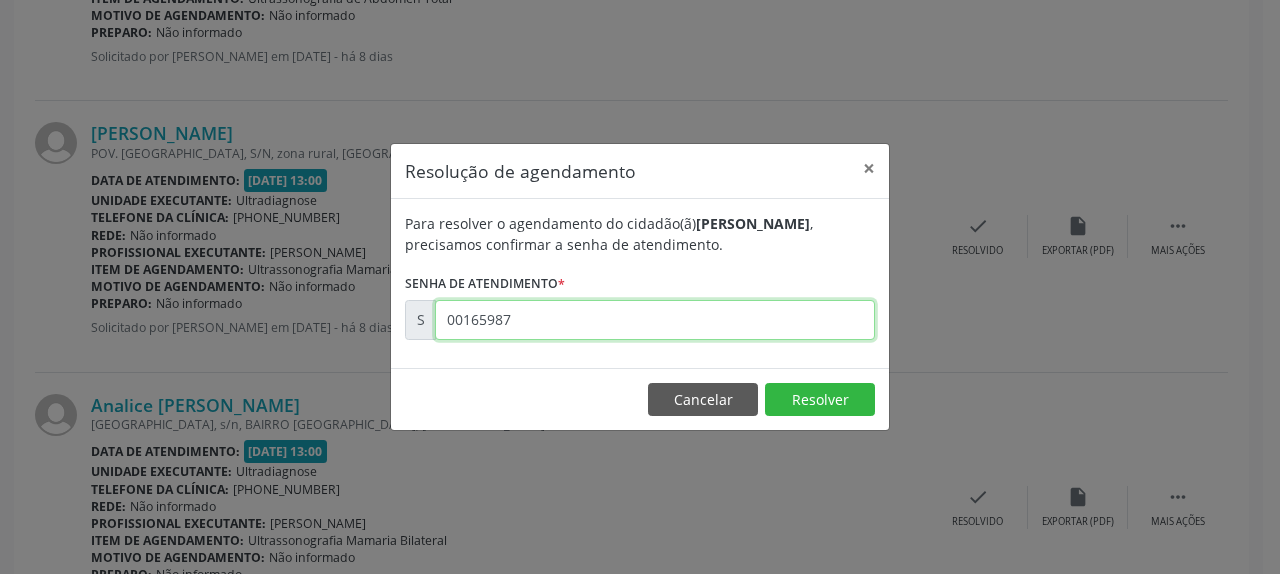 type on "00165987" 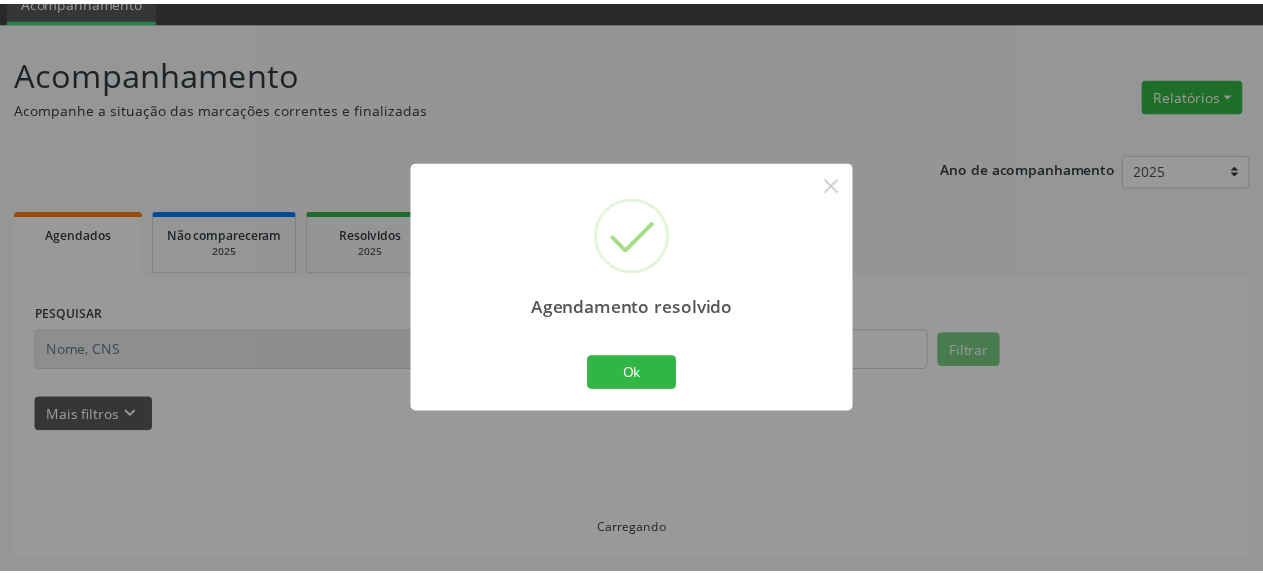 scroll, scrollTop: 88, scrollLeft: 0, axis: vertical 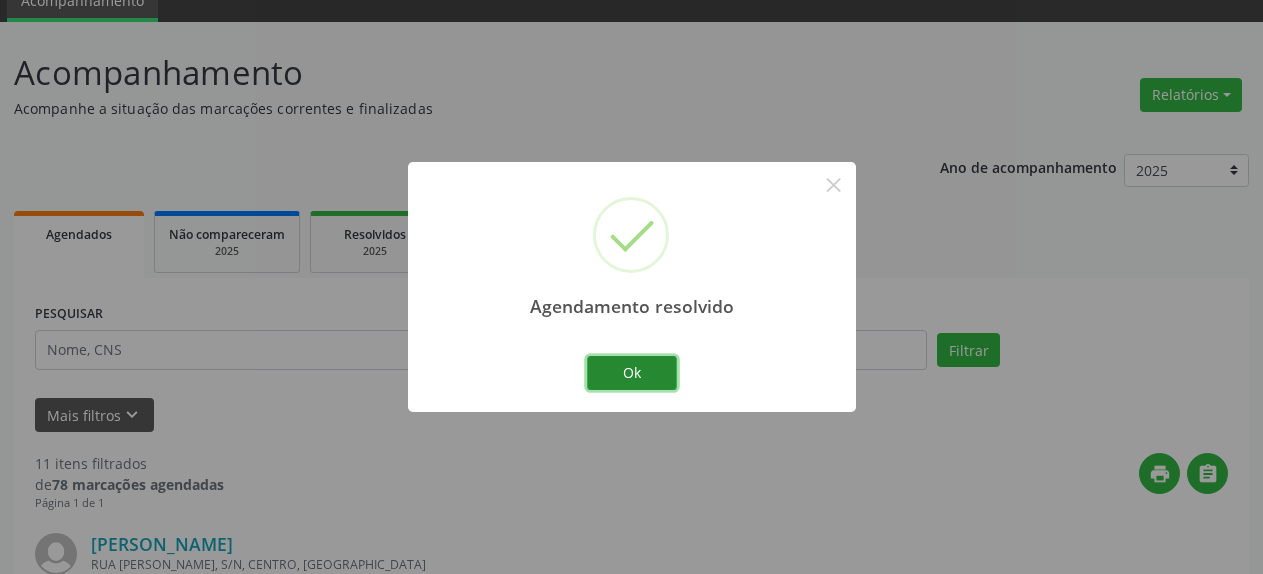 click on "Ok" at bounding box center [632, 373] 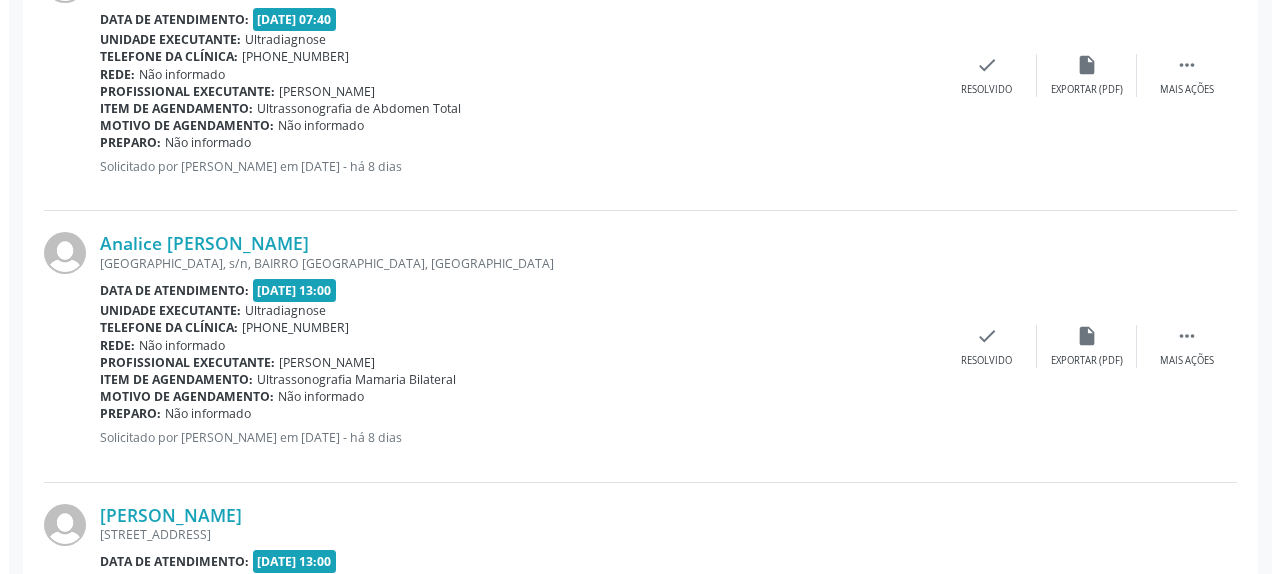 scroll, scrollTop: 1210, scrollLeft: 0, axis: vertical 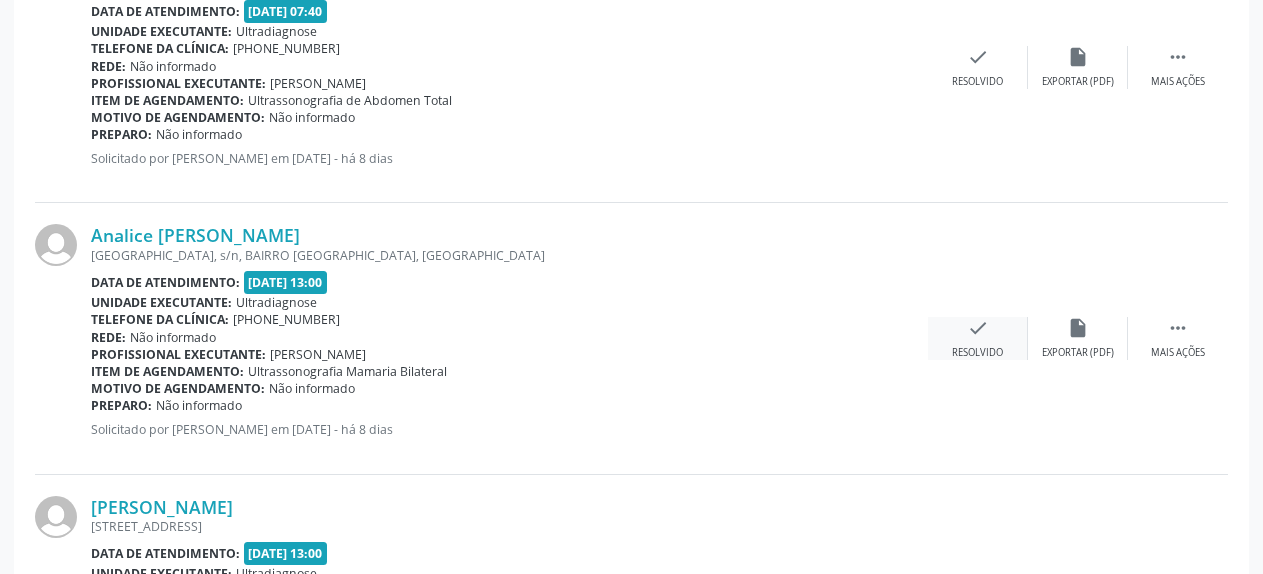 click on "check" at bounding box center (978, 328) 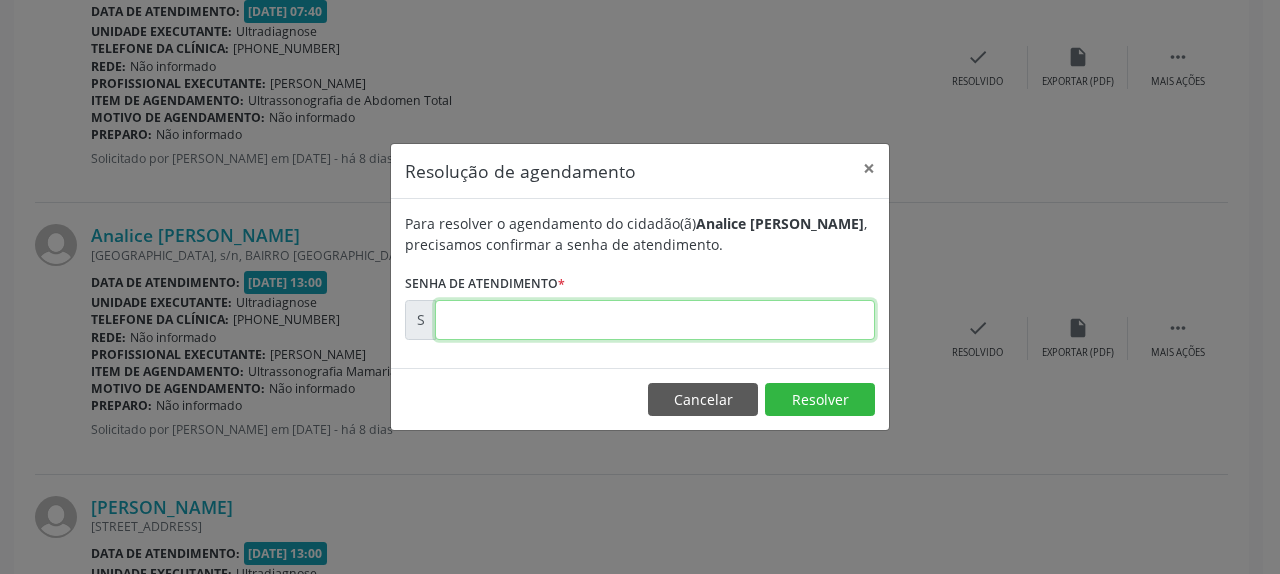 click at bounding box center [655, 320] 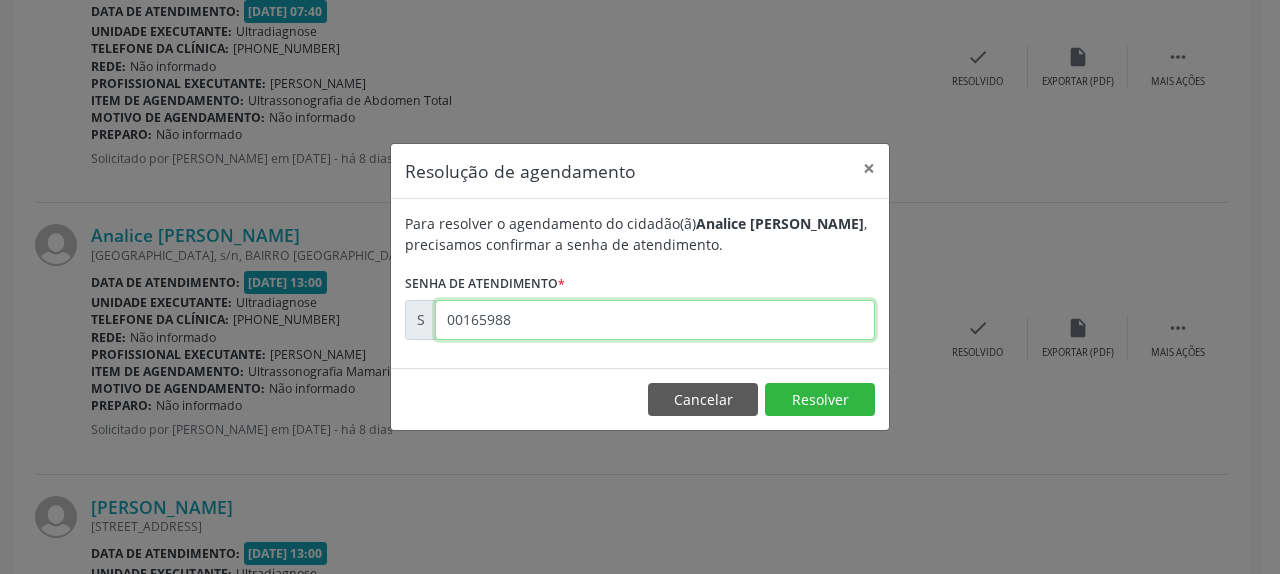 type on "00165988" 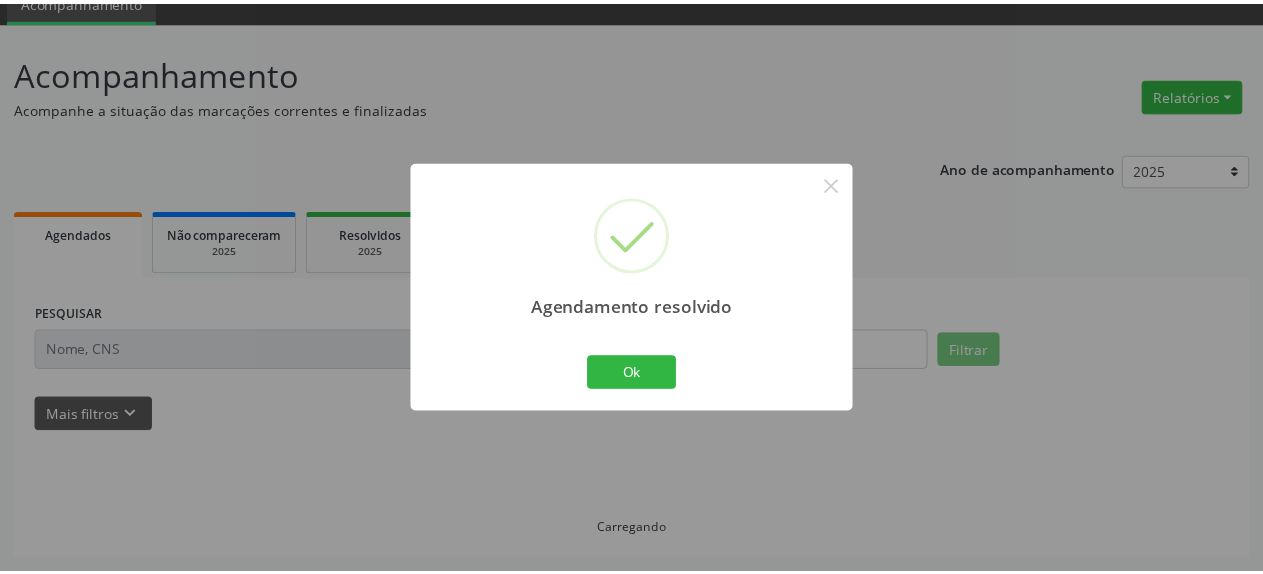 scroll, scrollTop: 88, scrollLeft: 0, axis: vertical 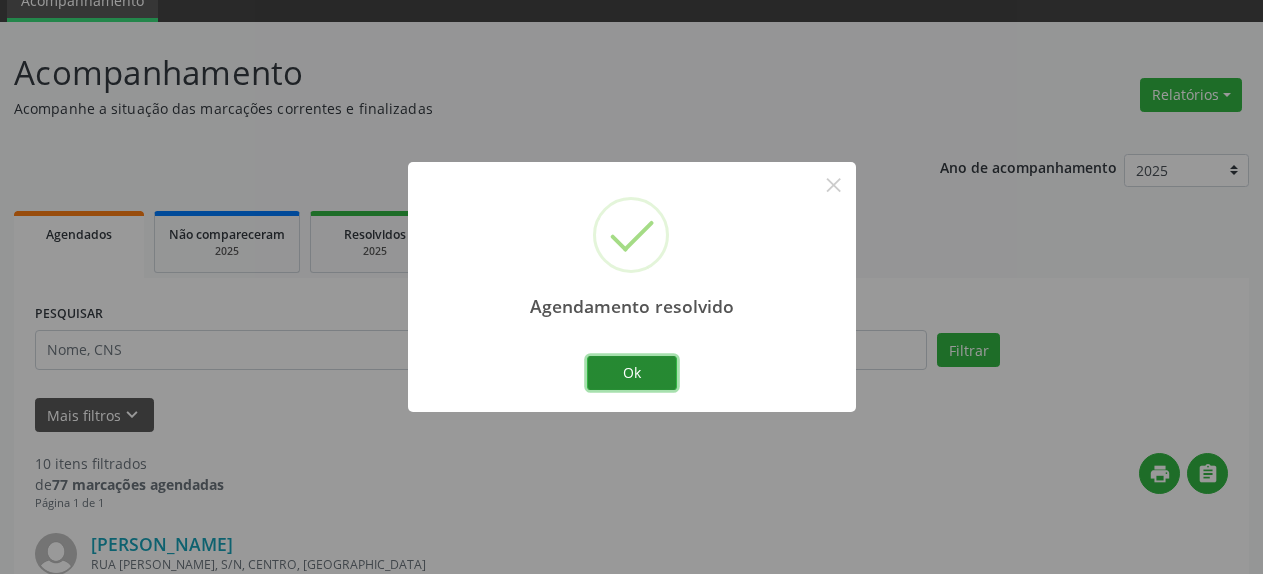 click on "Ok" at bounding box center [632, 373] 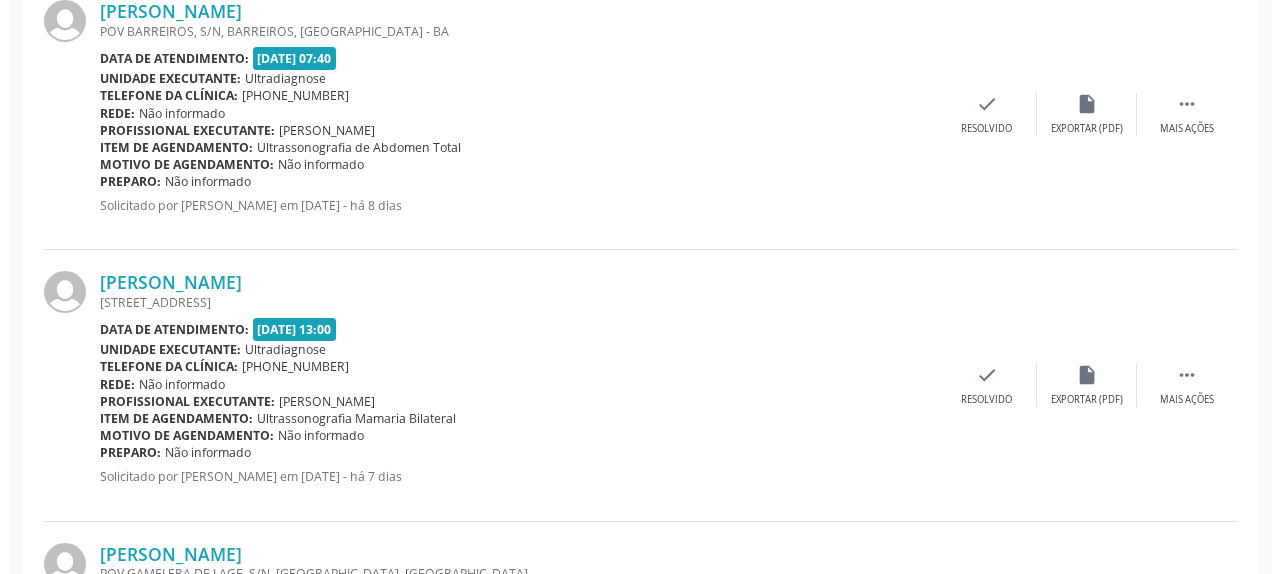 scroll, scrollTop: 1210, scrollLeft: 0, axis: vertical 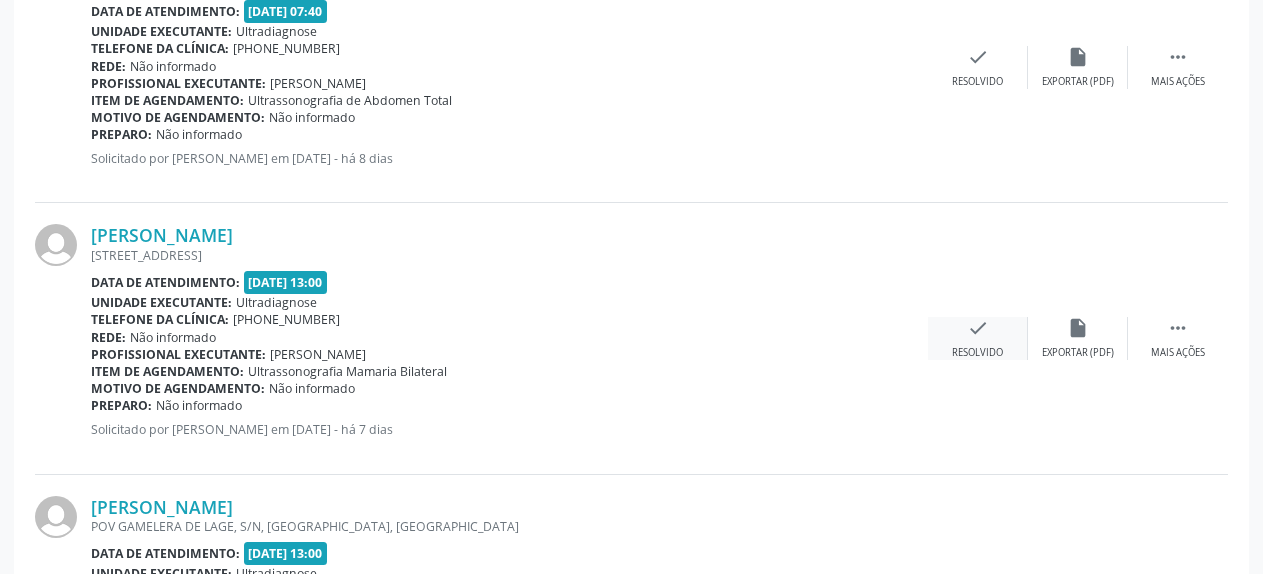 click on "check
Resolvido" at bounding box center (978, 338) 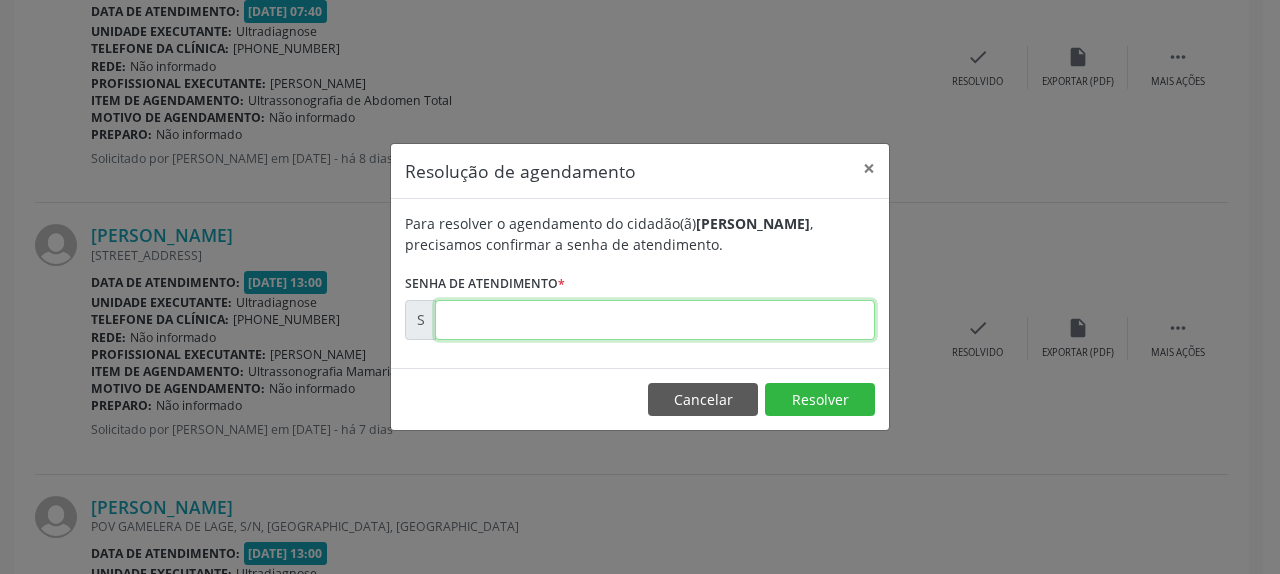 click at bounding box center [655, 320] 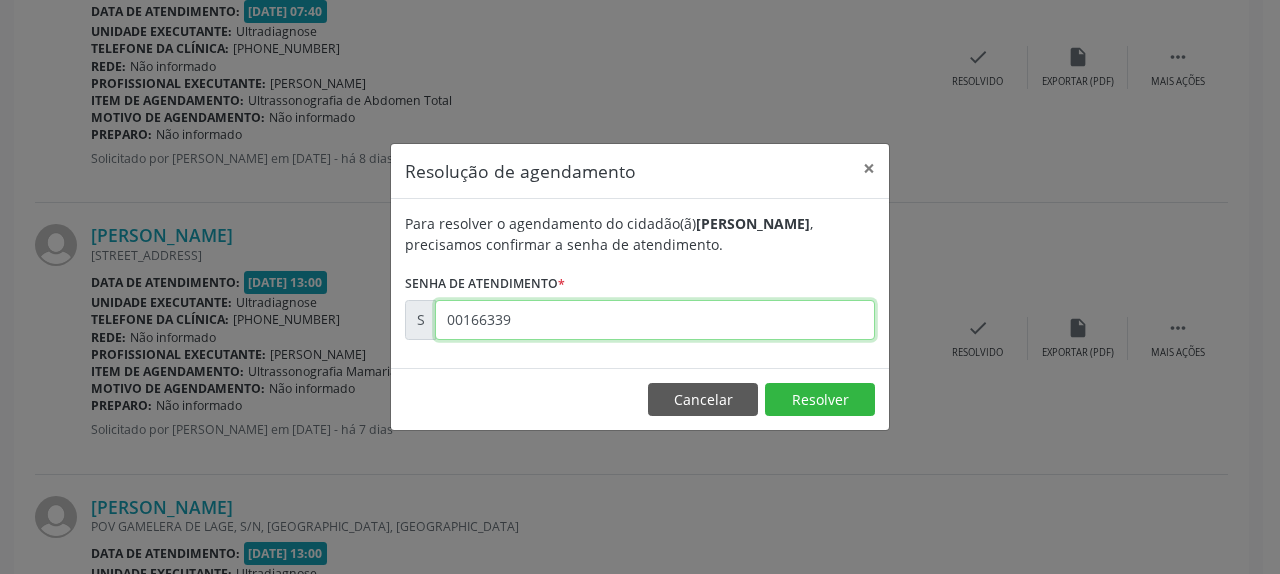 type on "00166339" 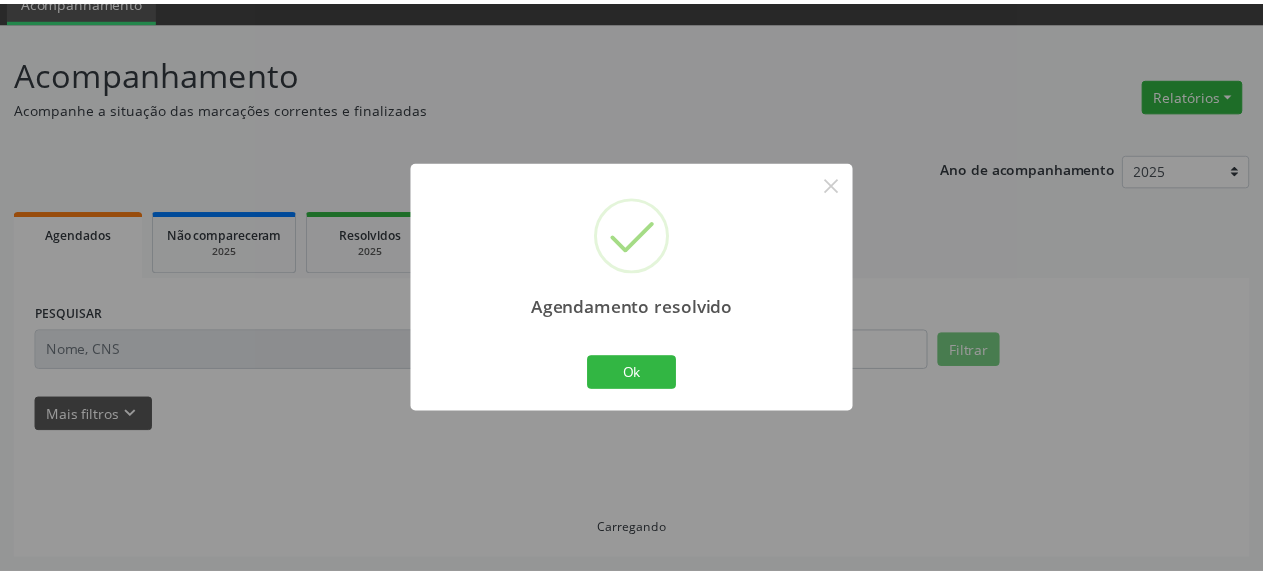 scroll, scrollTop: 88, scrollLeft: 0, axis: vertical 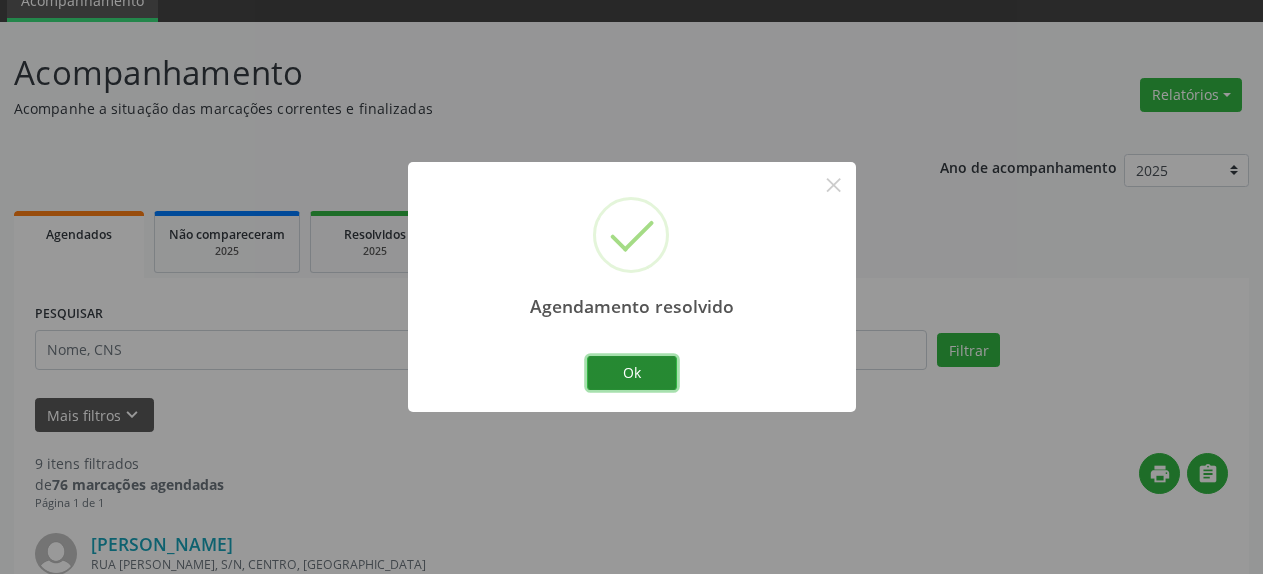 click on "Ok" at bounding box center [632, 373] 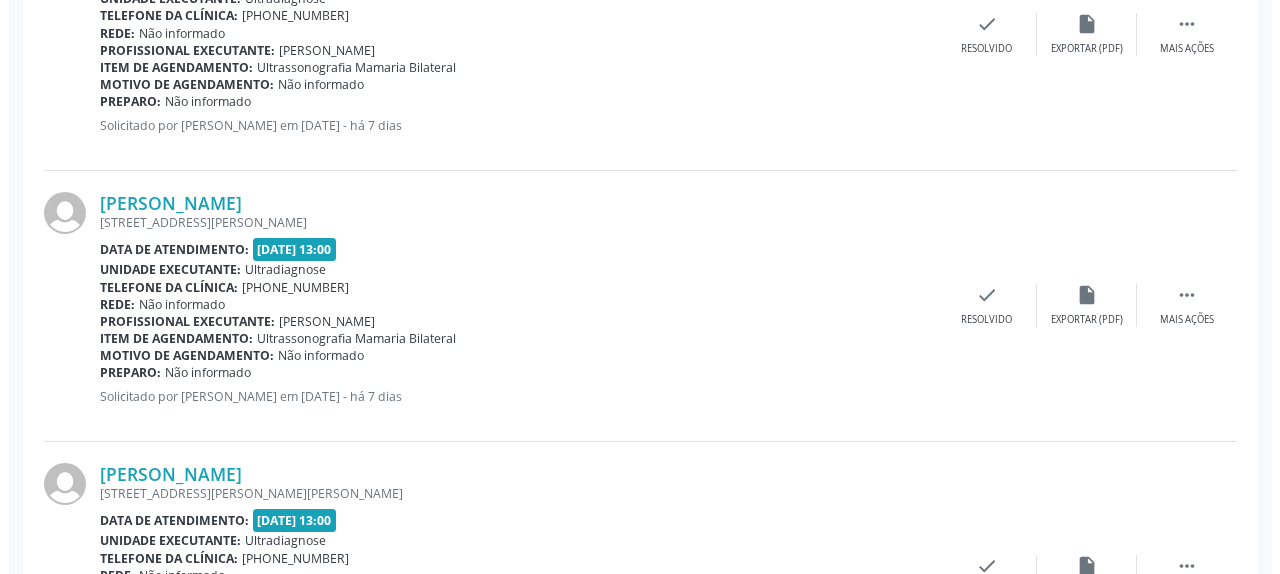 scroll, scrollTop: 1618, scrollLeft: 0, axis: vertical 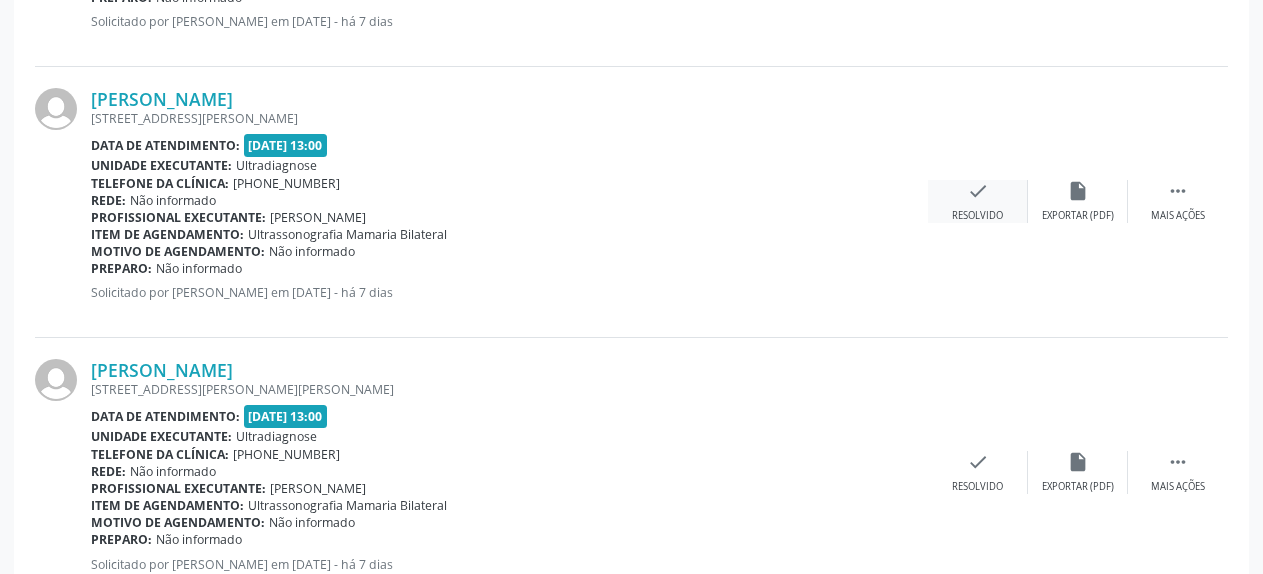 click on "check" at bounding box center [978, 191] 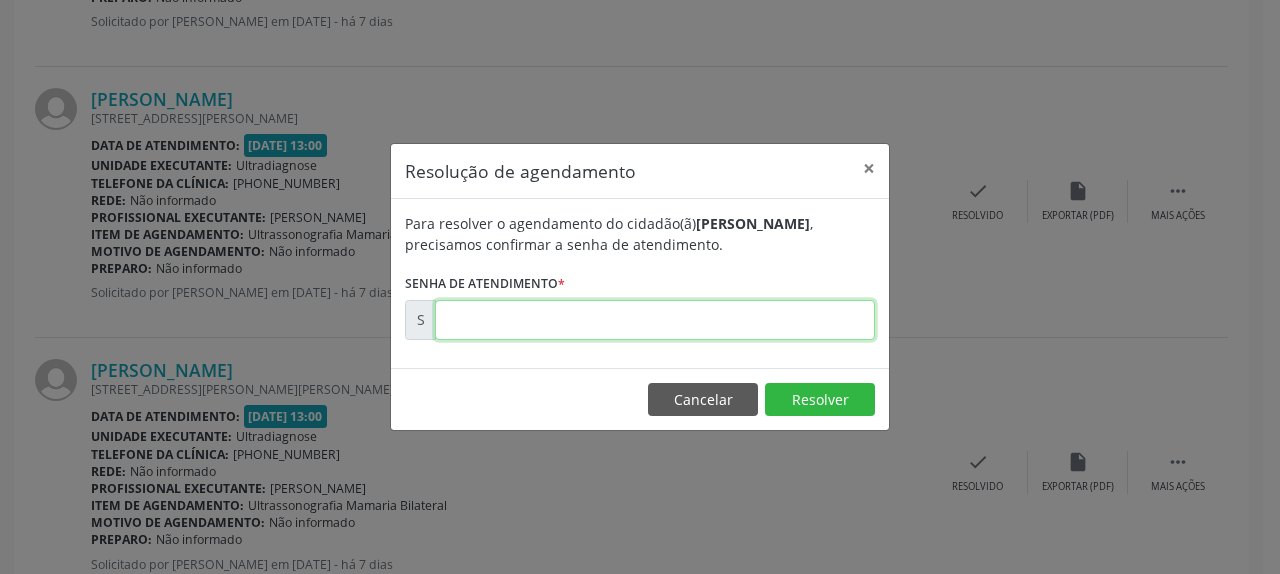 click at bounding box center (655, 320) 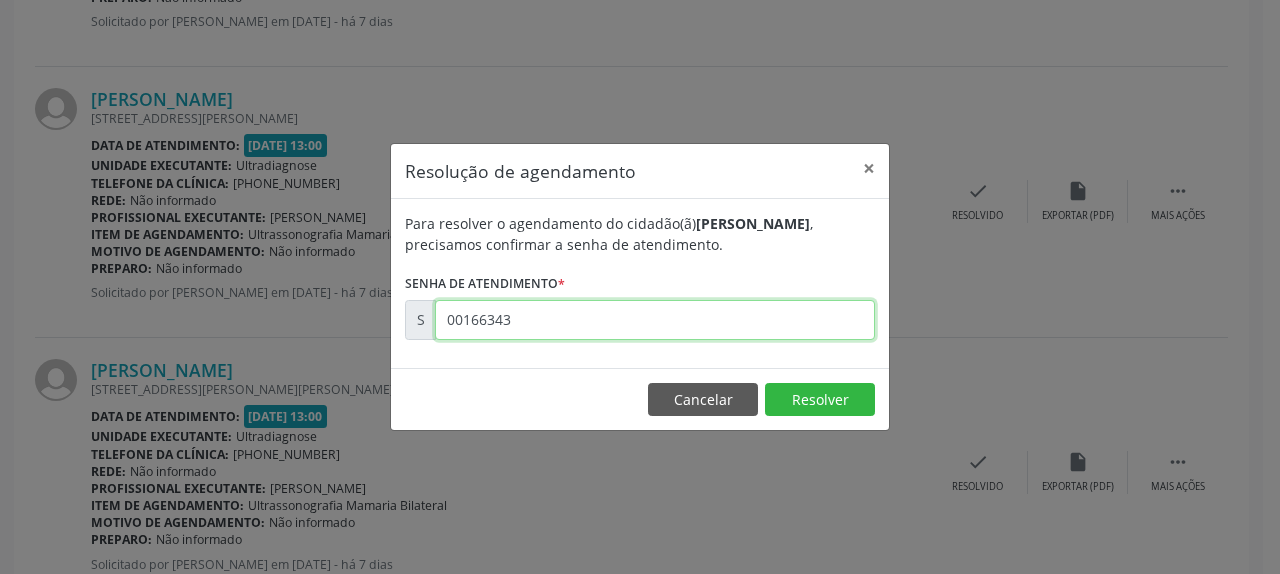type on "00166343" 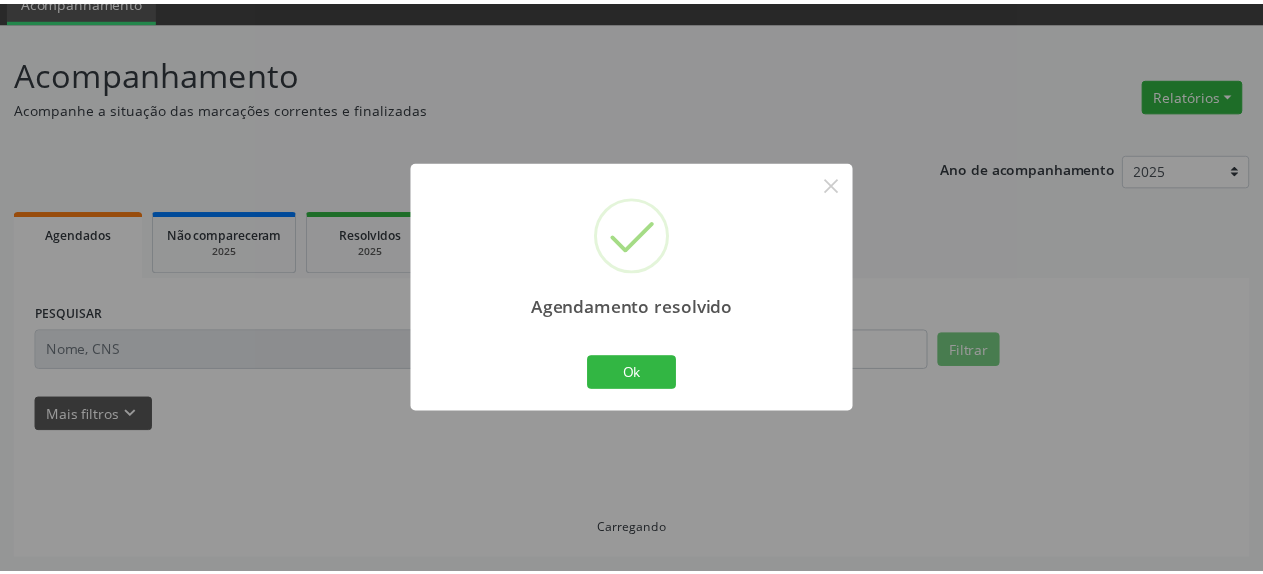 scroll, scrollTop: 88, scrollLeft: 0, axis: vertical 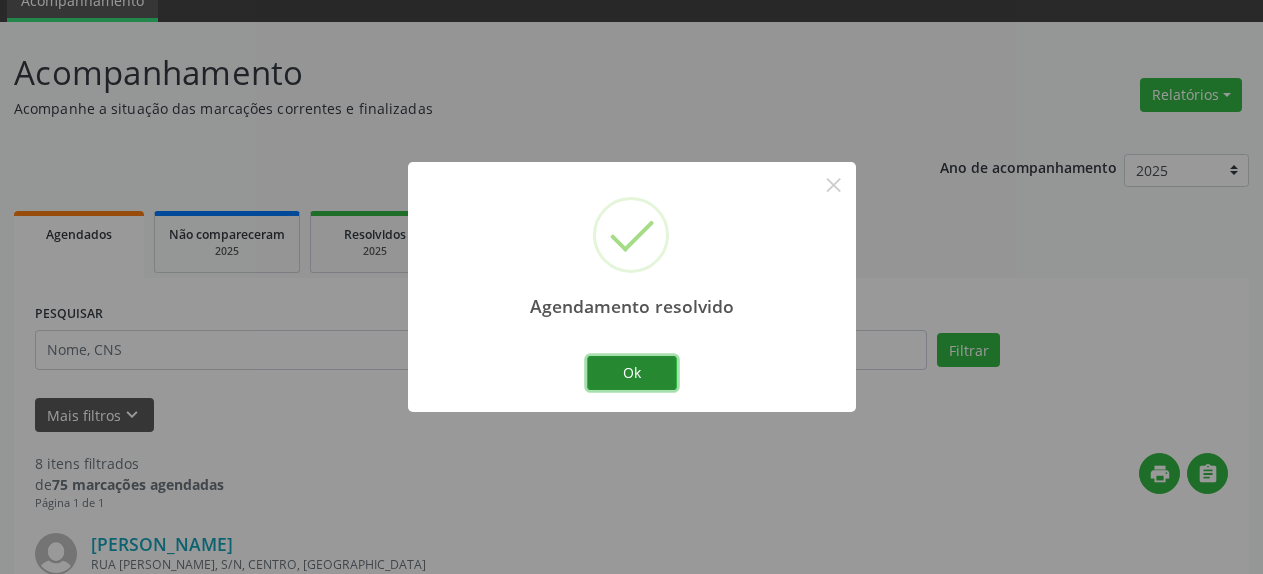 click on "Ok" at bounding box center [632, 373] 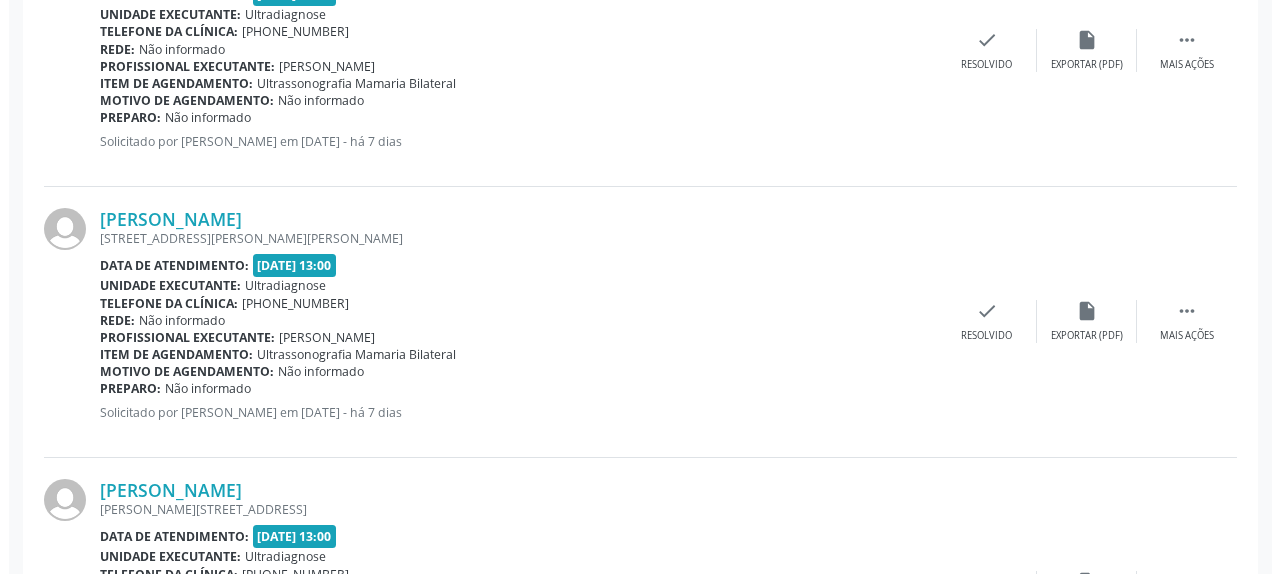 scroll, scrollTop: 1618, scrollLeft: 0, axis: vertical 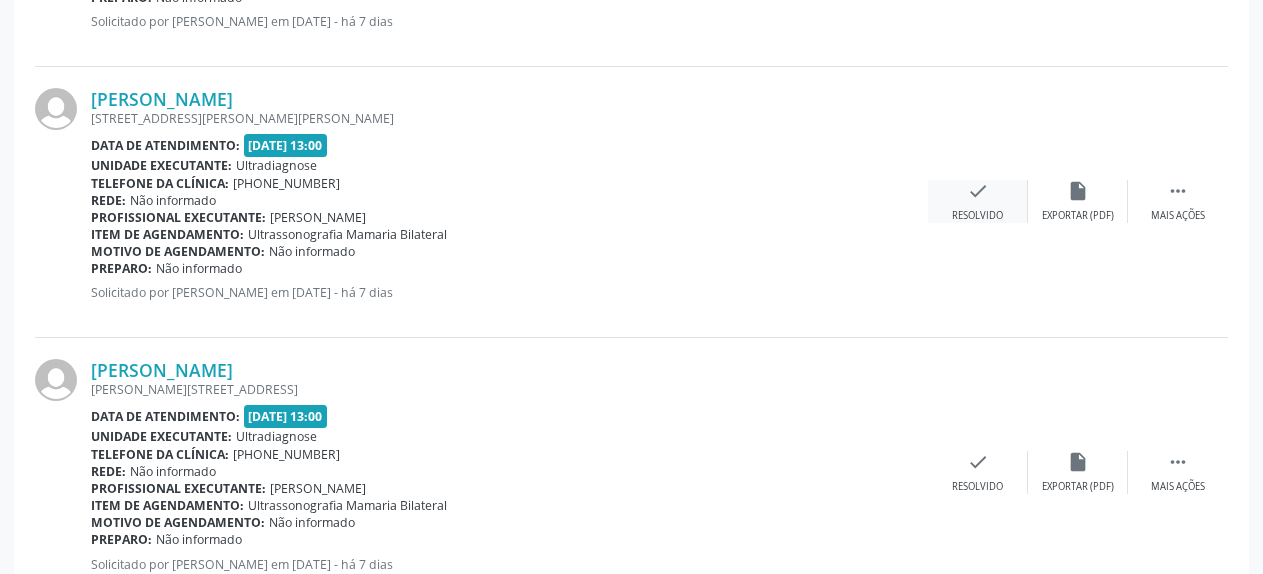 click on "check" at bounding box center (978, 191) 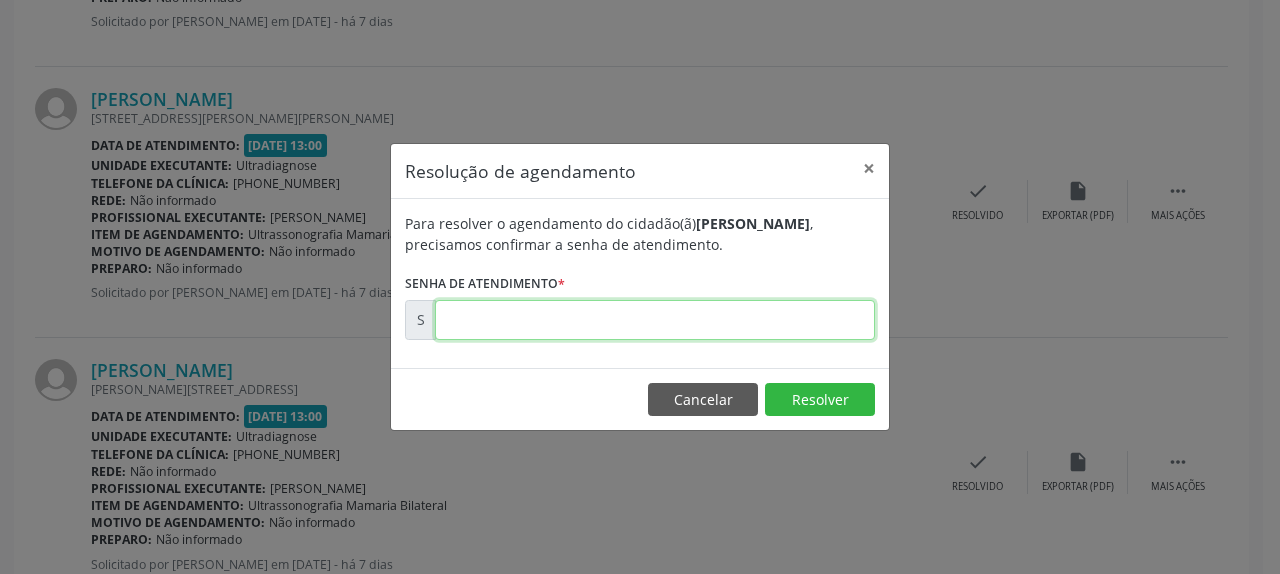click at bounding box center (655, 320) 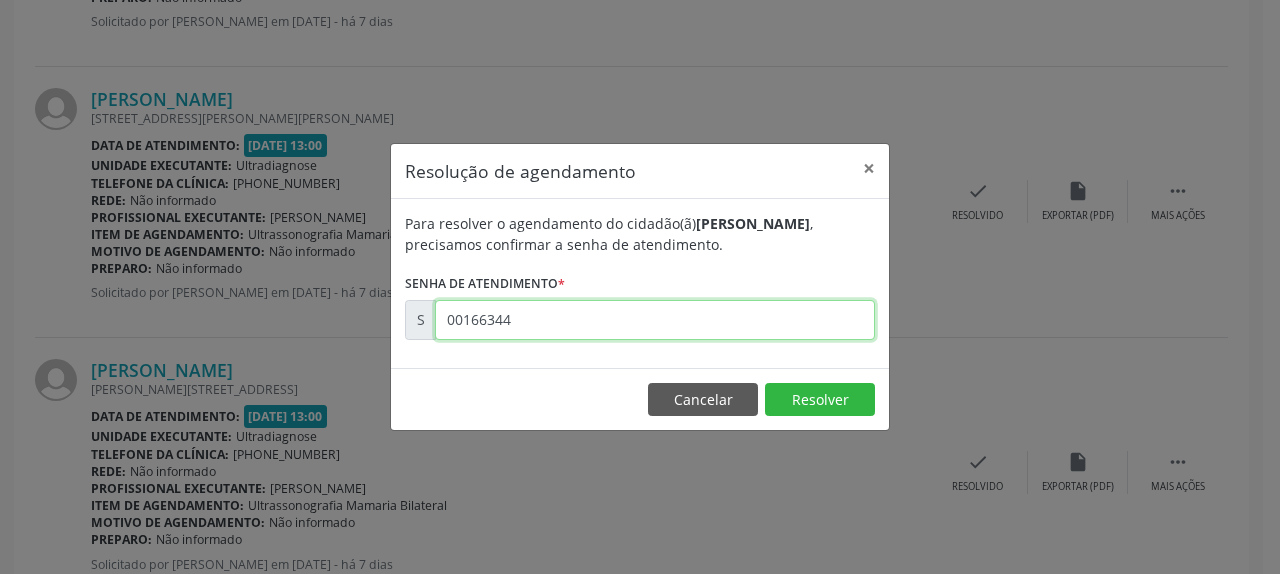 type on "00166344" 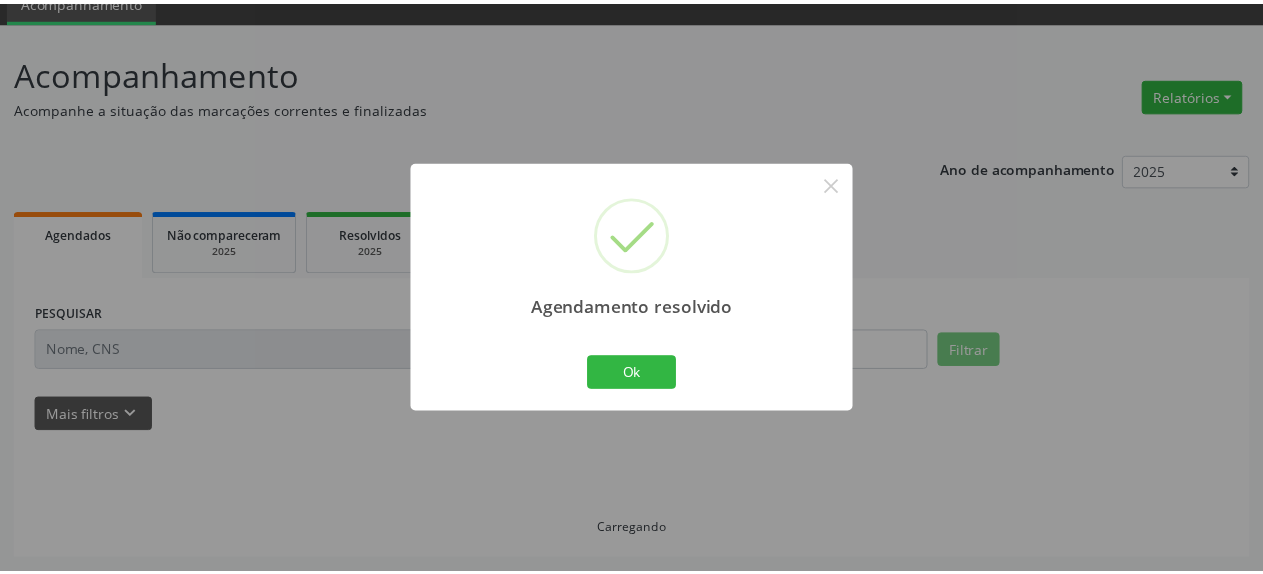 scroll, scrollTop: 88, scrollLeft: 0, axis: vertical 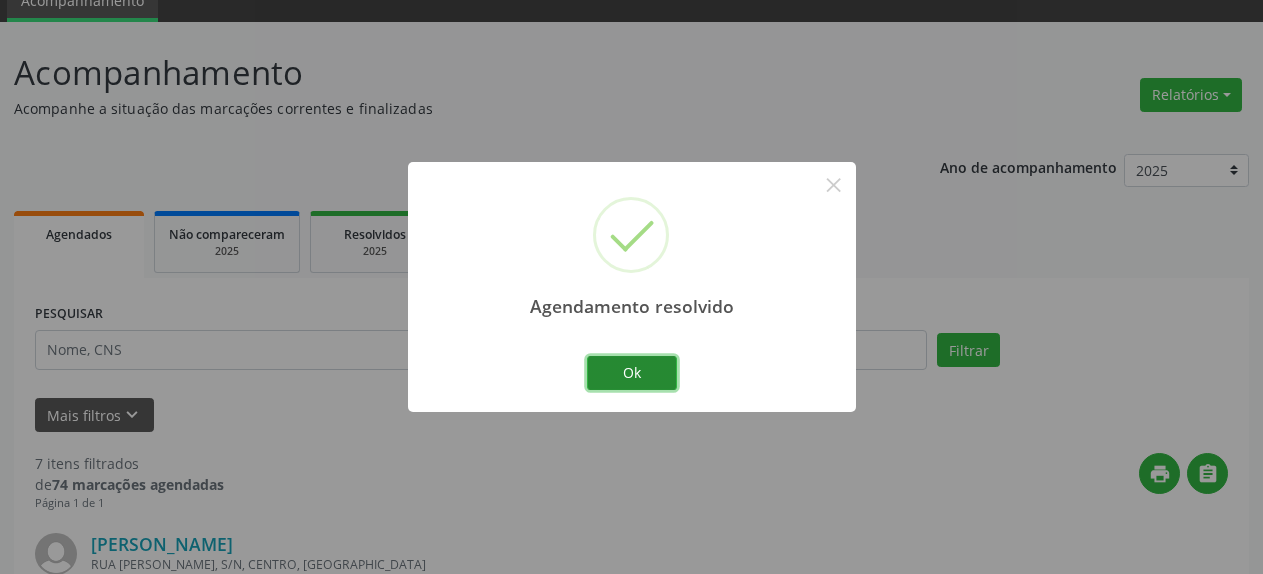 click on "Ok" at bounding box center [632, 373] 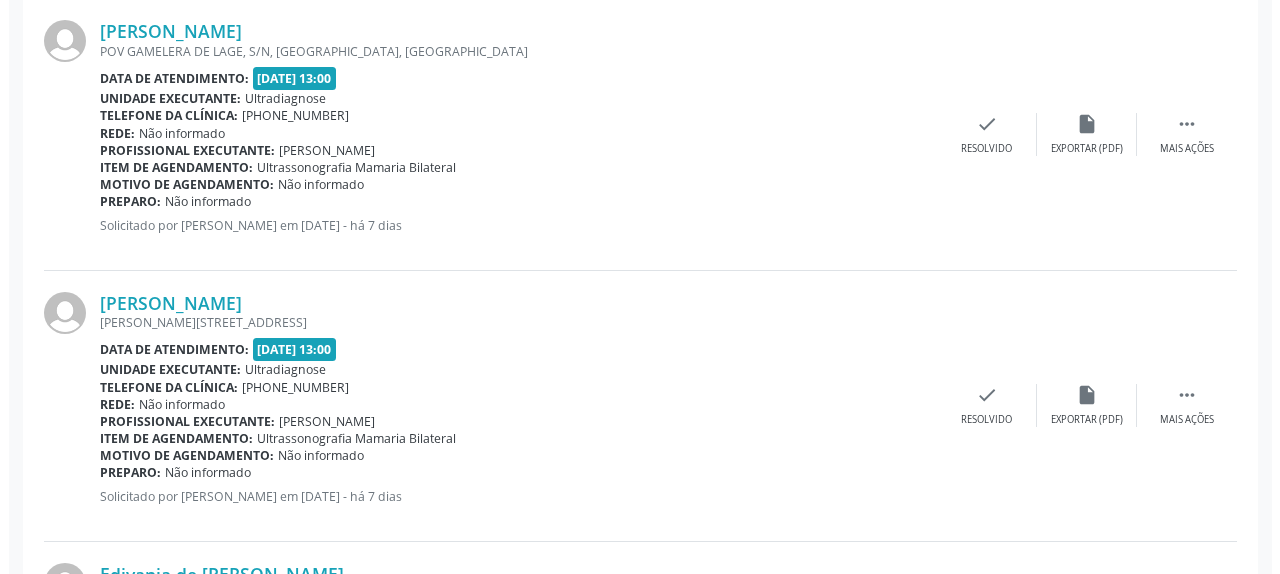 scroll, scrollTop: 1516, scrollLeft: 0, axis: vertical 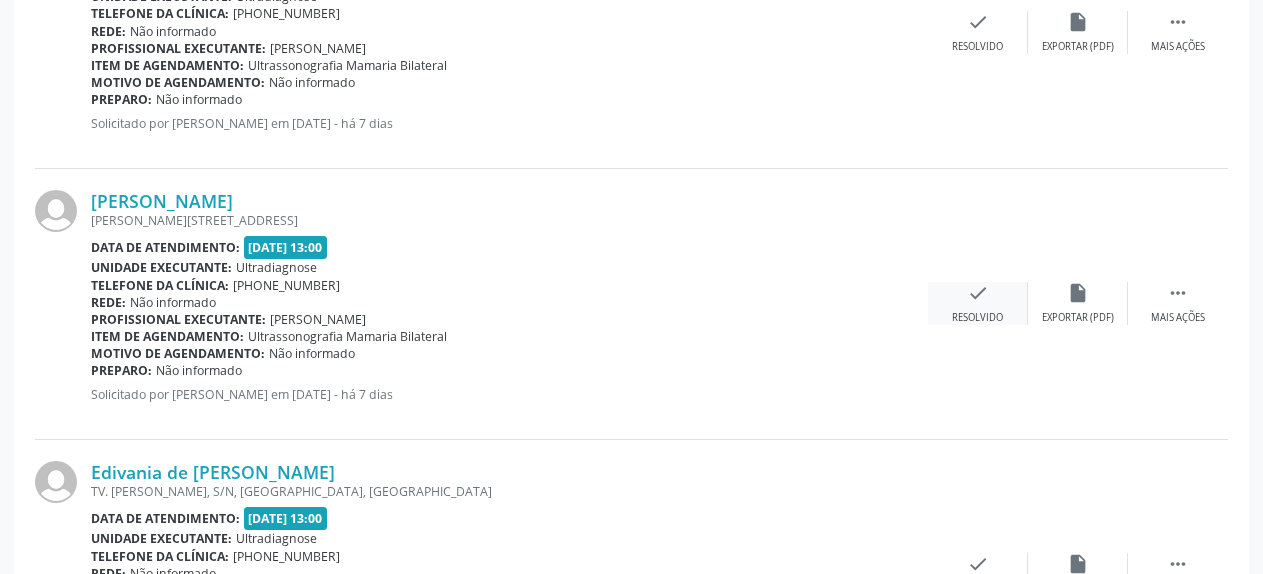 click on "check" at bounding box center [978, 293] 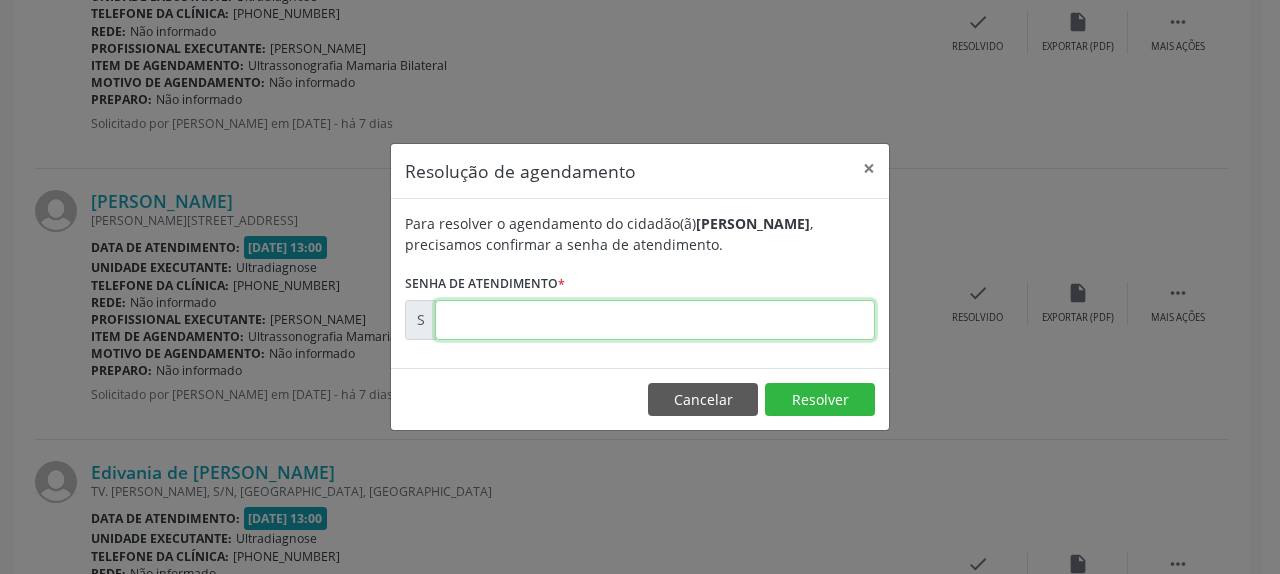 click at bounding box center (655, 320) 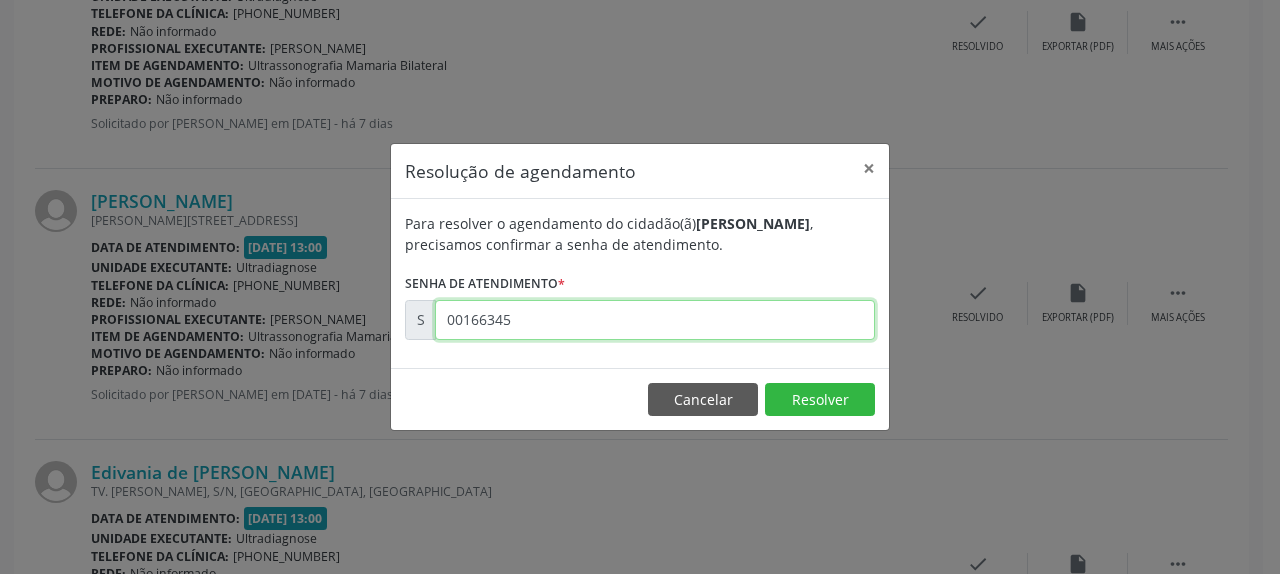 type on "00166345" 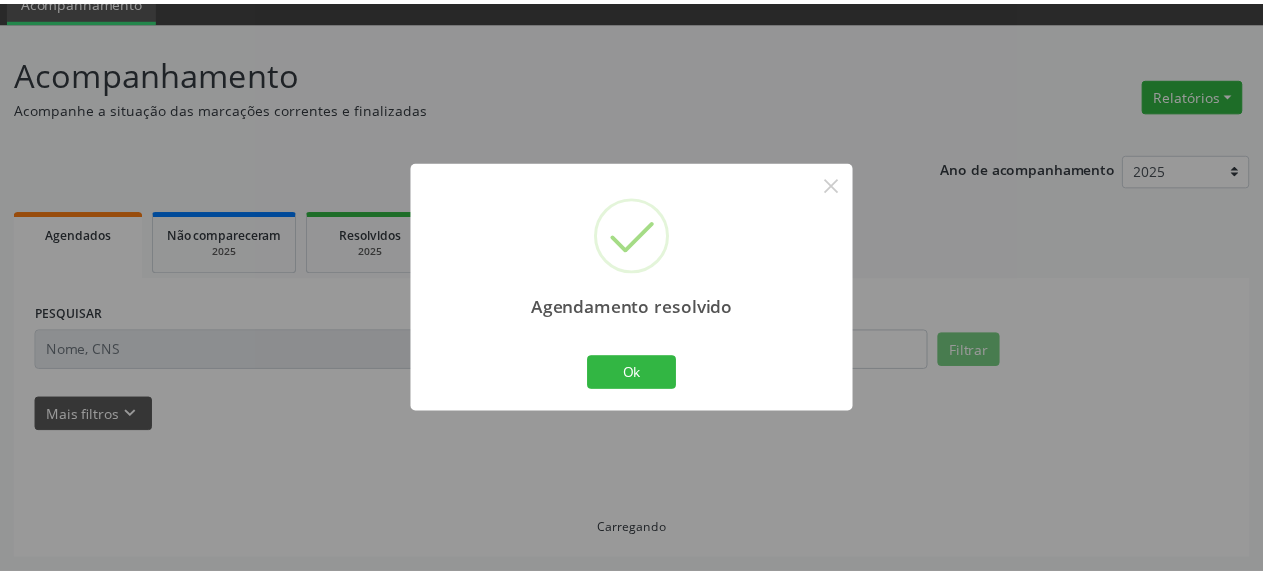 scroll, scrollTop: 88, scrollLeft: 0, axis: vertical 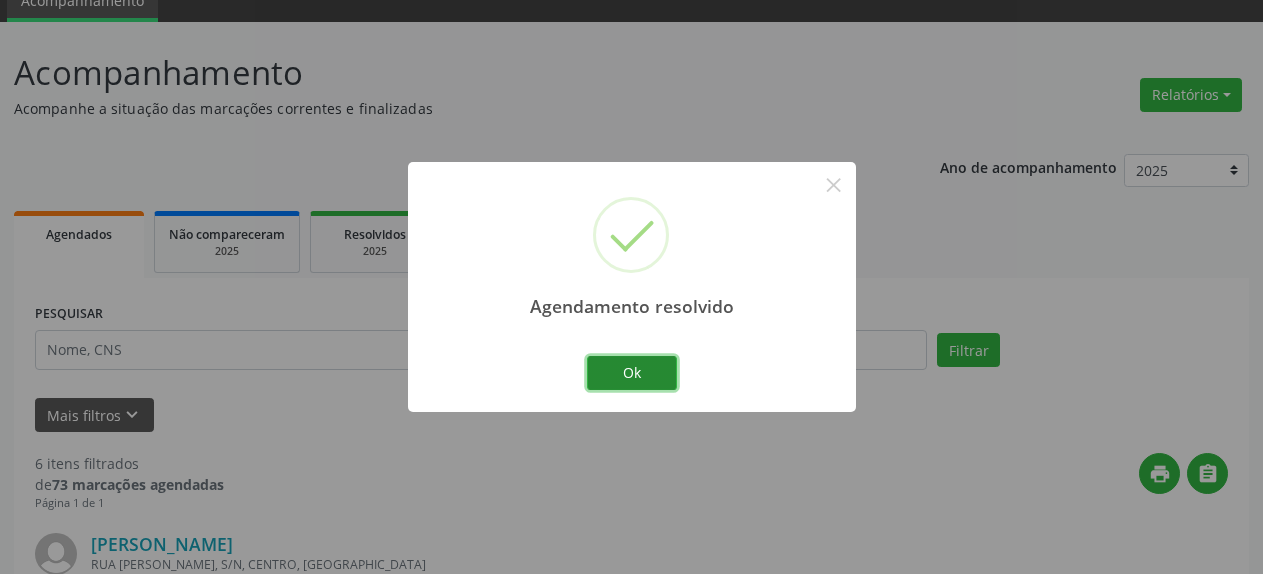 click on "Ok" at bounding box center [632, 373] 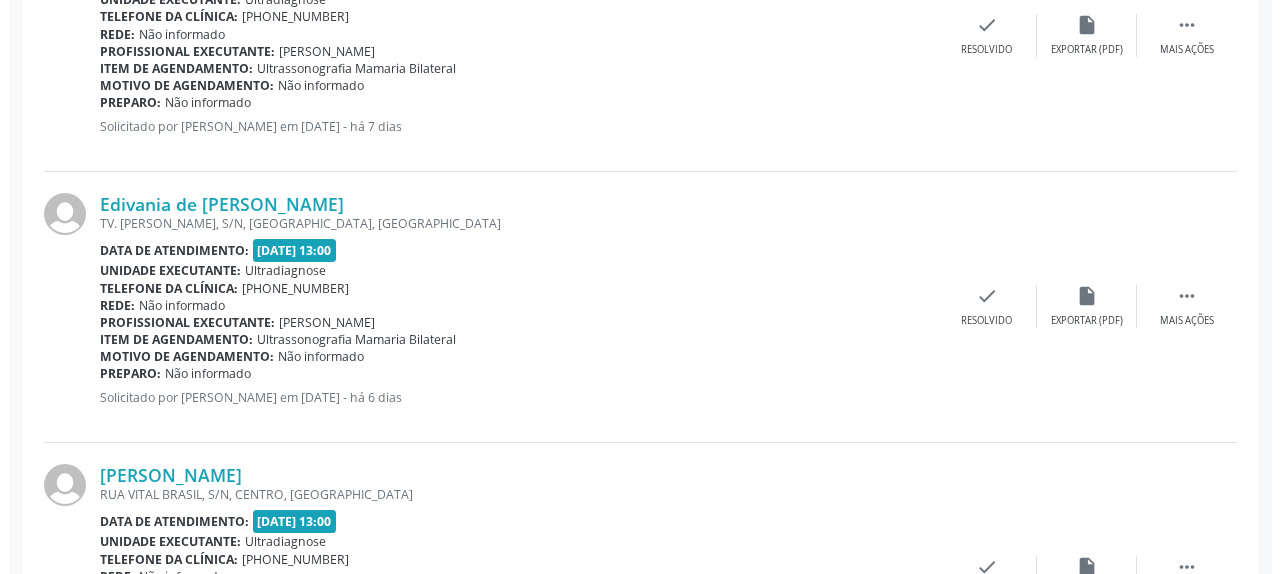 scroll, scrollTop: 1516, scrollLeft: 0, axis: vertical 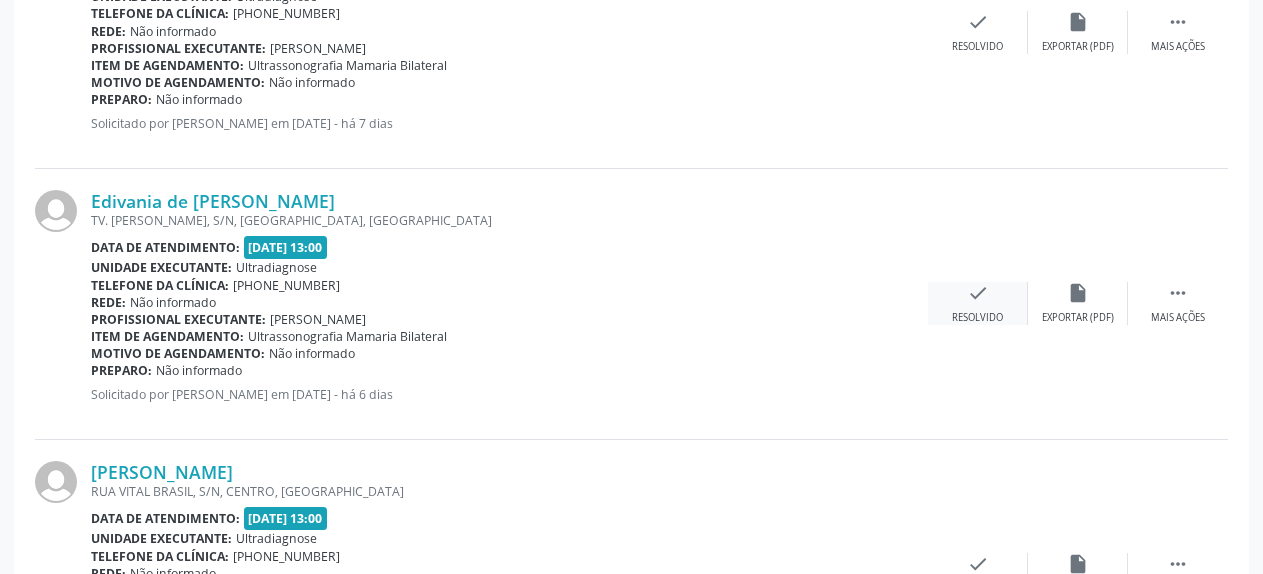 click on "check" at bounding box center (978, 293) 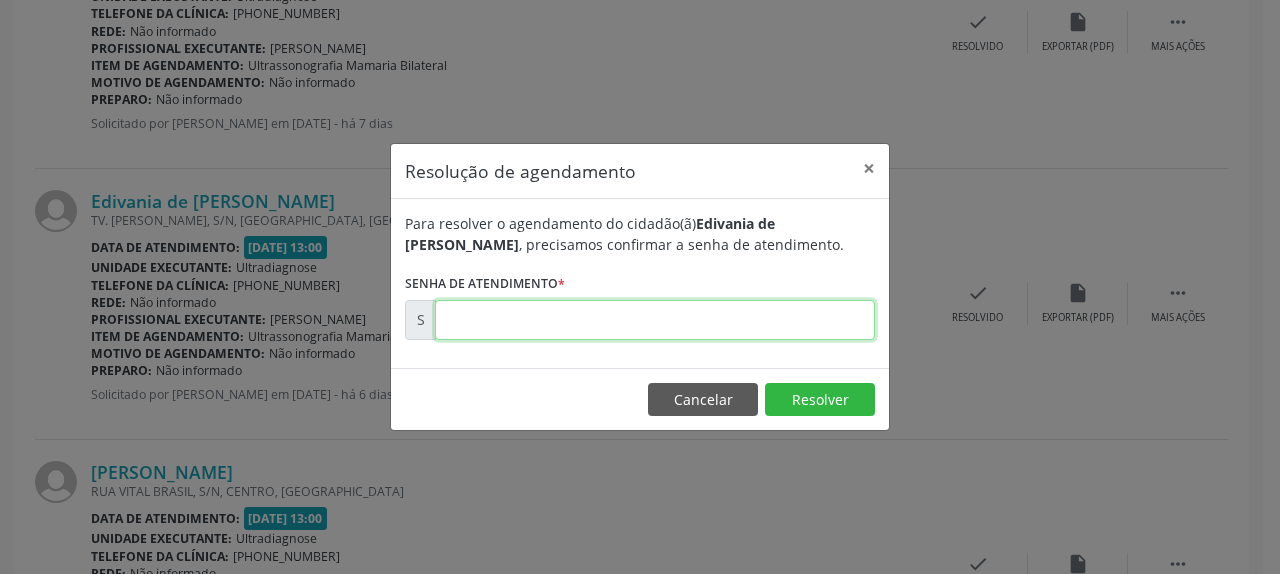 click at bounding box center [655, 320] 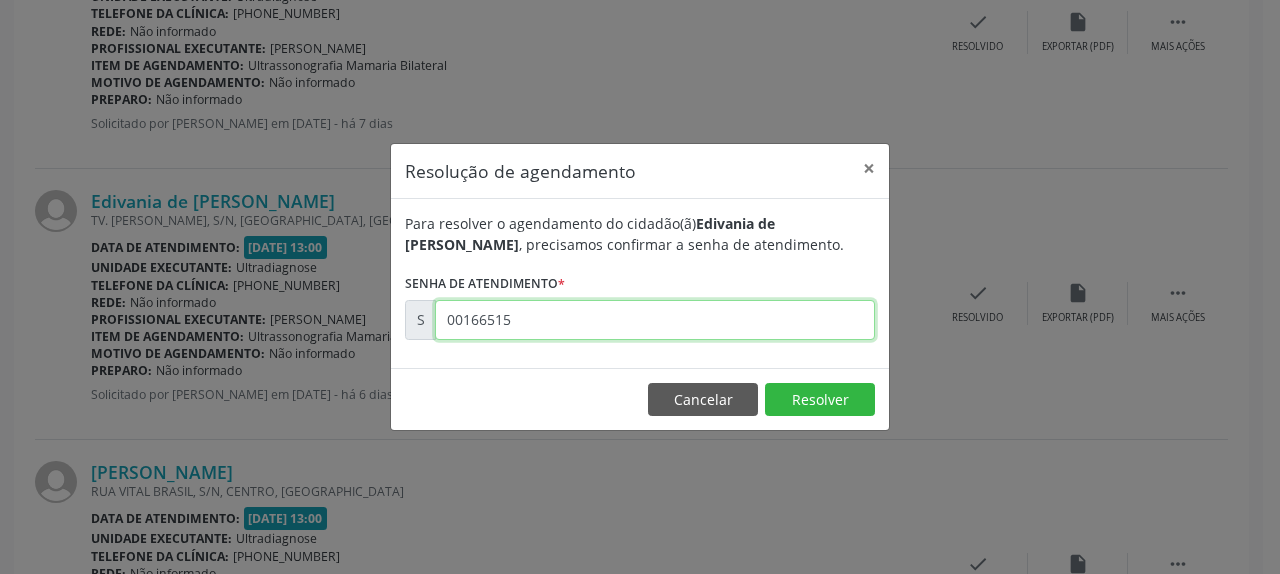 type on "00166515" 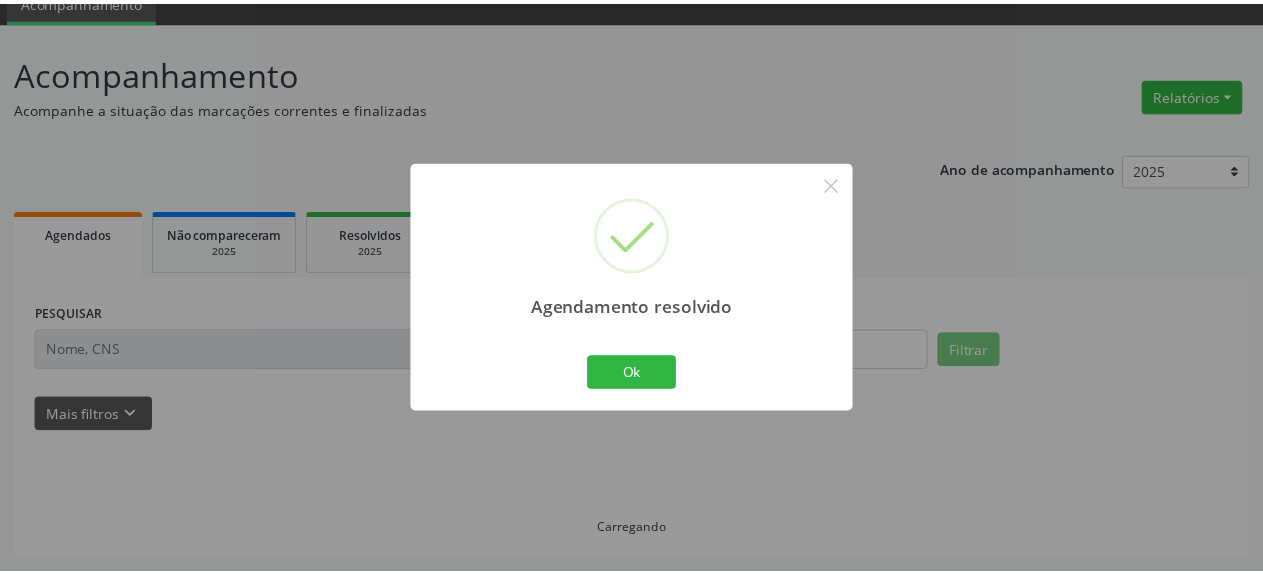 scroll, scrollTop: 88, scrollLeft: 0, axis: vertical 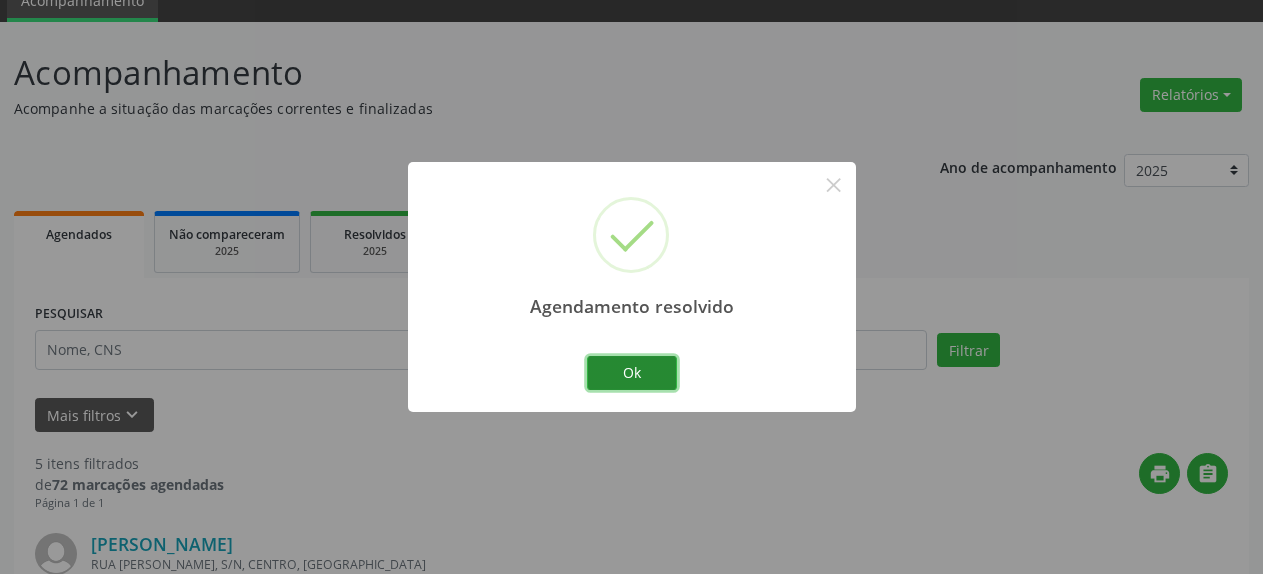 click on "Ok" at bounding box center (632, 373) 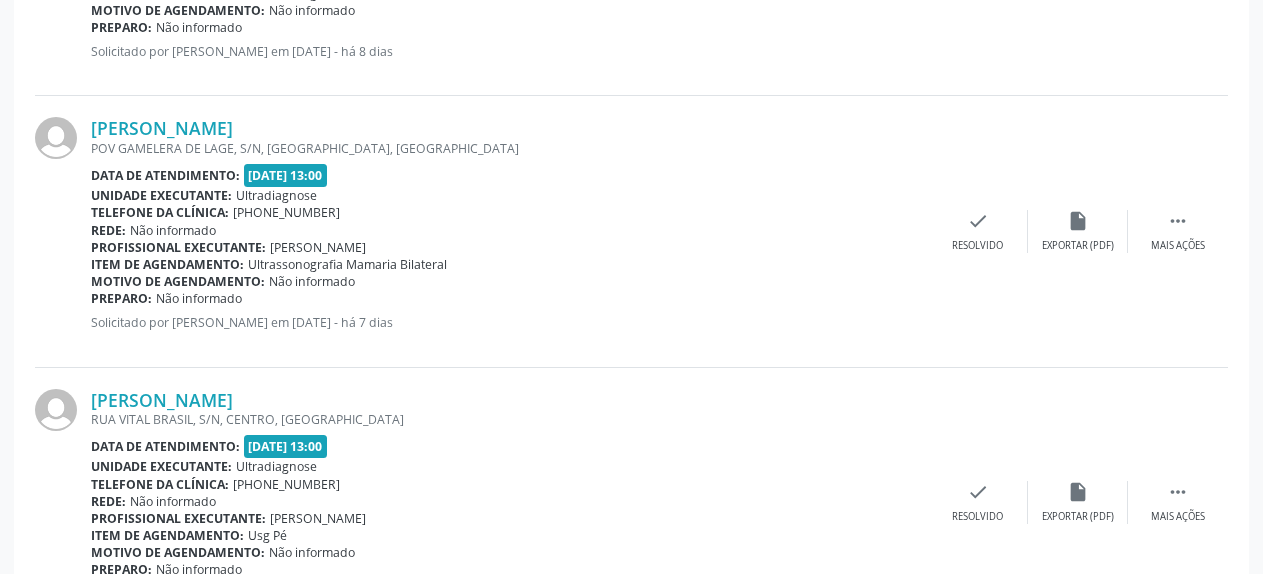 scroll, scrollTop: 1414, scrollLeft: 0, axis: vertical 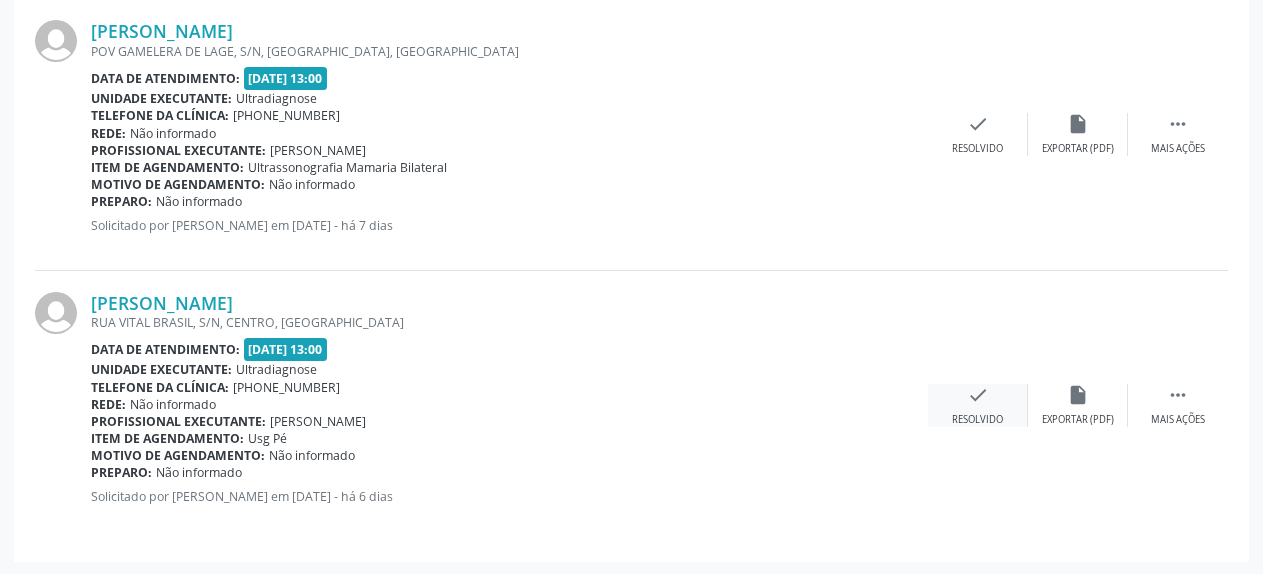 click on "check" at bounding box center [978, 395] 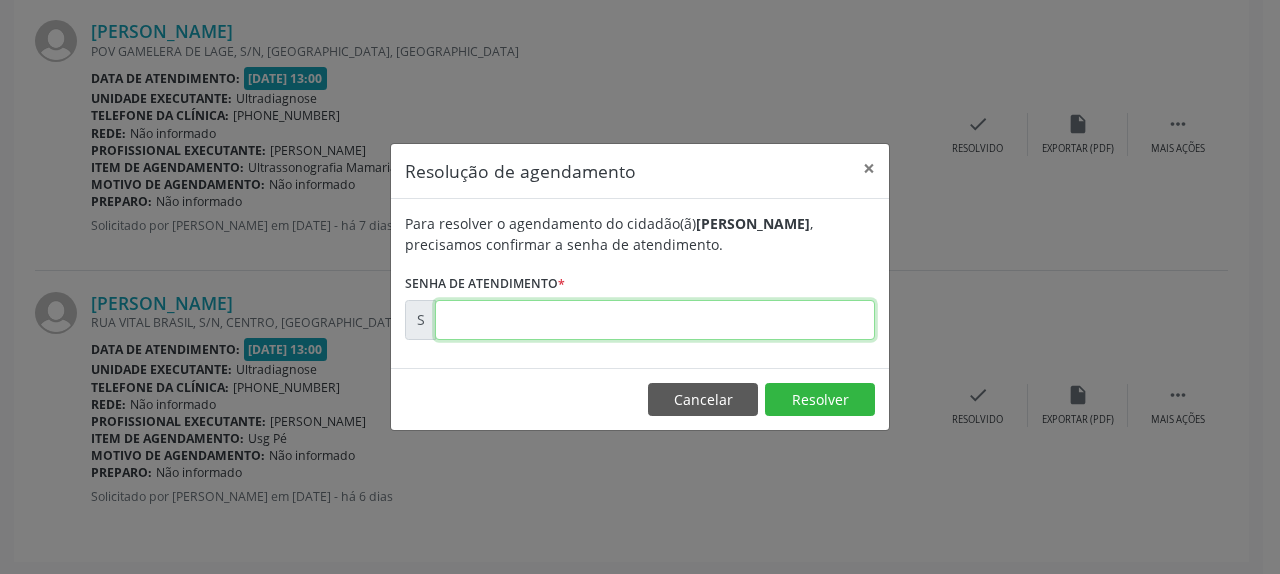 click at bounding box center (655, 320) 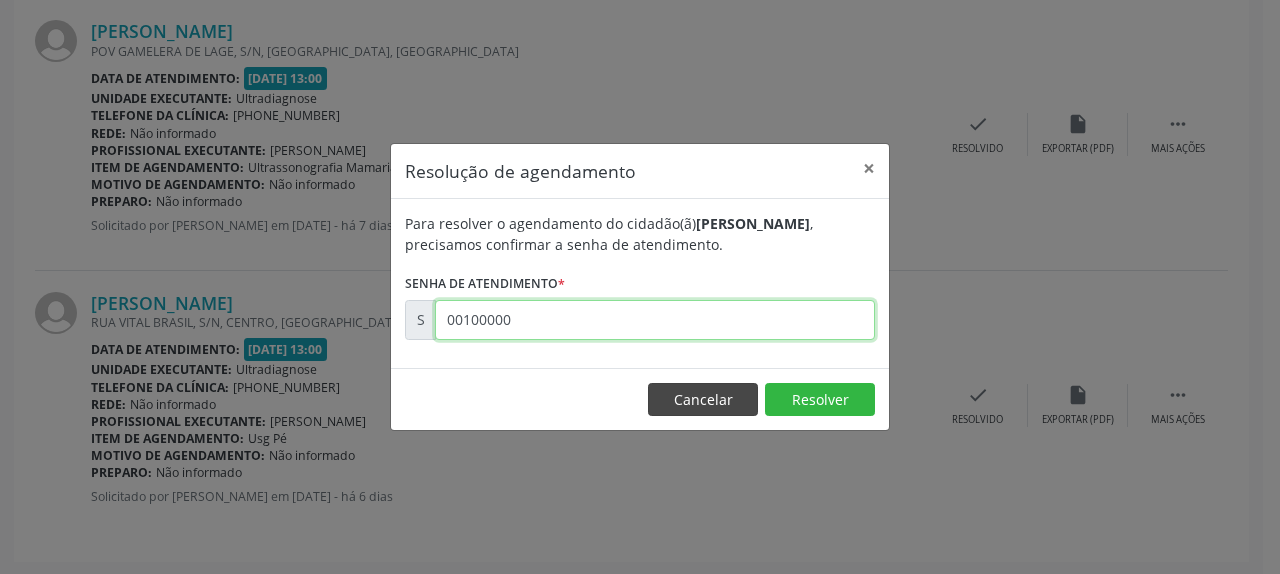 type on "00100000" 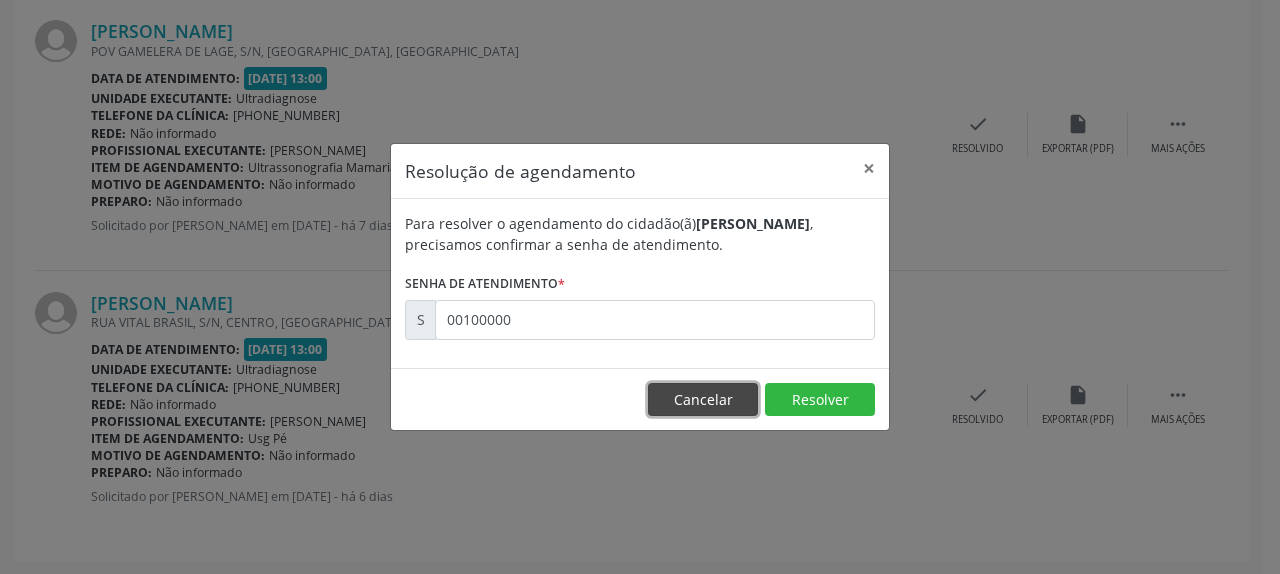 click on "Cancelar" at bounding box center [703, 400] 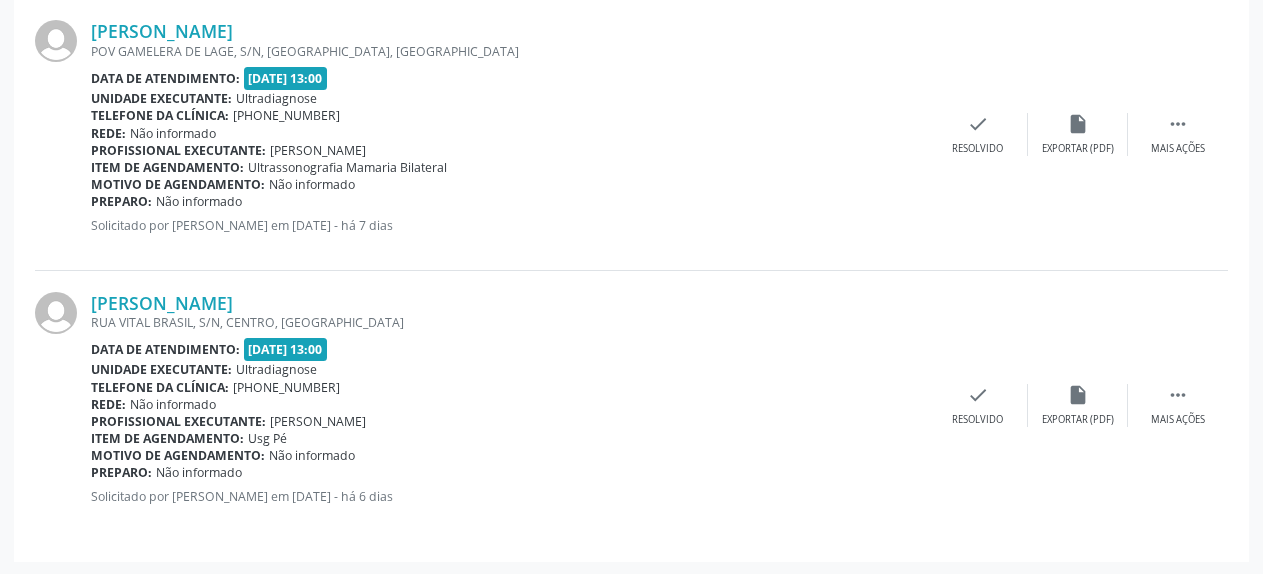 scroll, scrollTop: 1415, scrollLeft: 0, axis: vertical 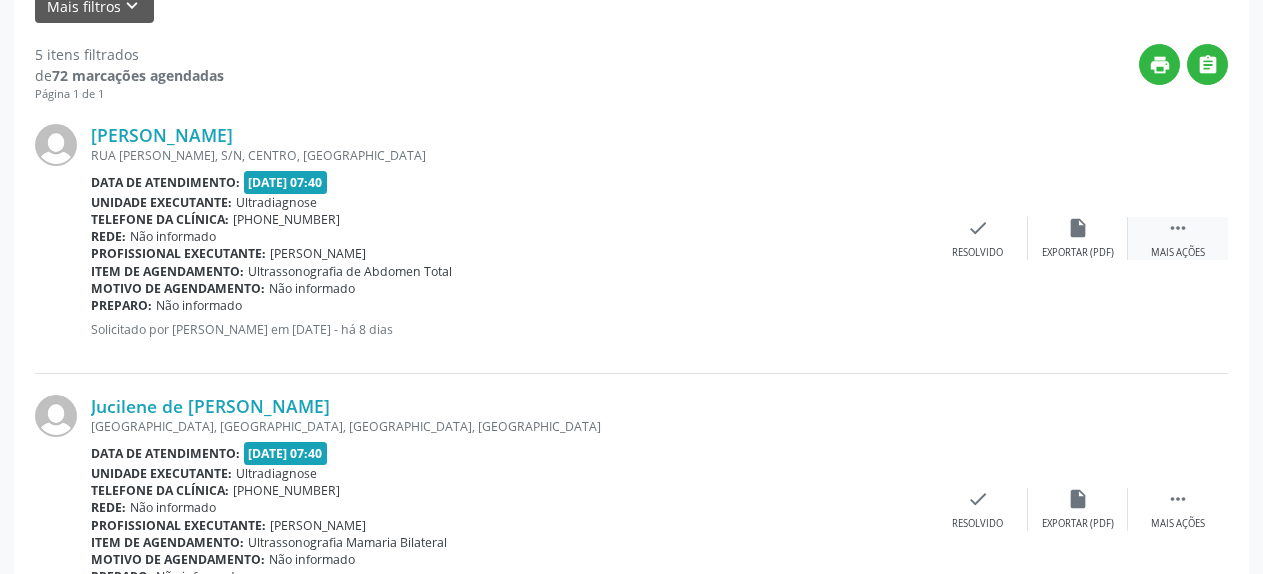 click on "" at bounding box center [1178, 228] 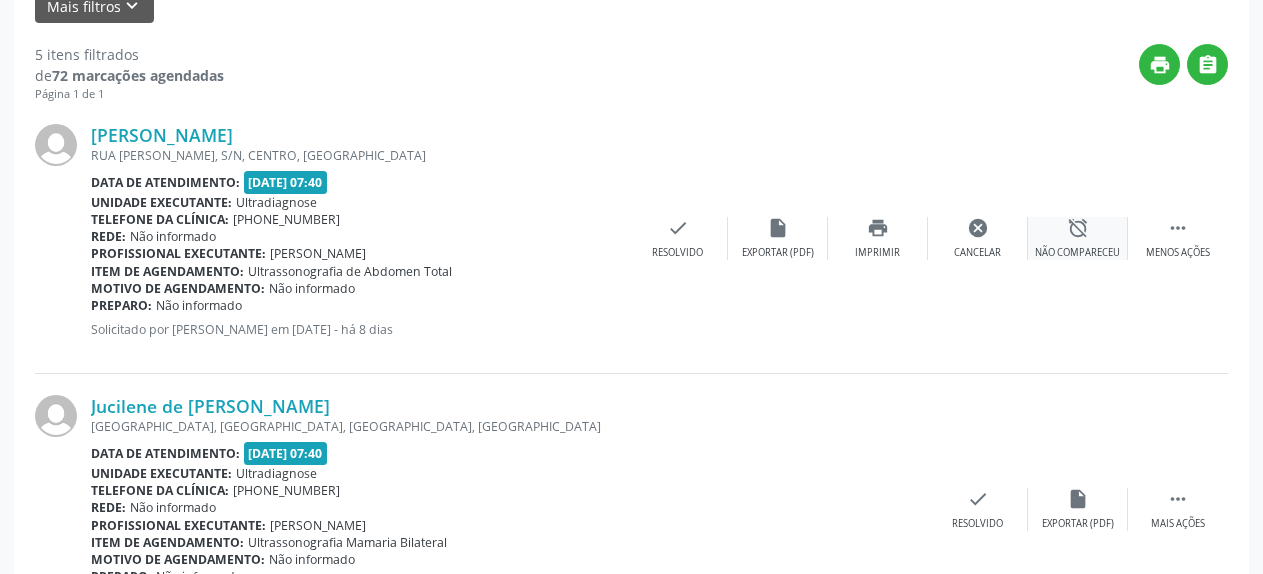 click on "alarm_off
Não compareceu" at bounding box center (1078, 238) 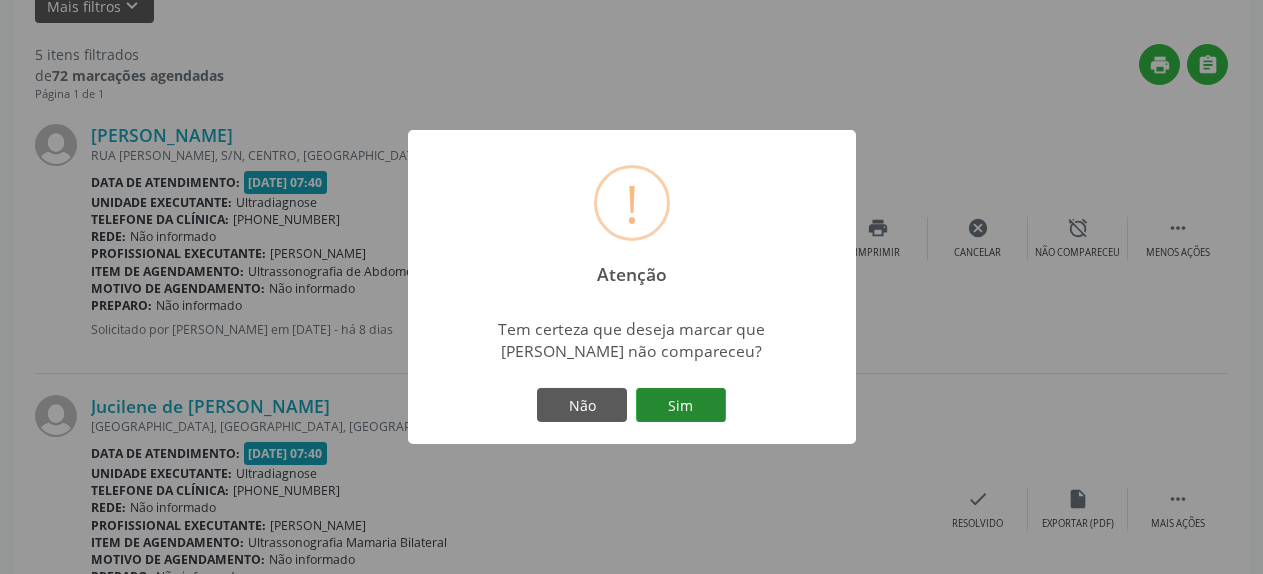 click on "Sim" at bounding box center (681, 405) 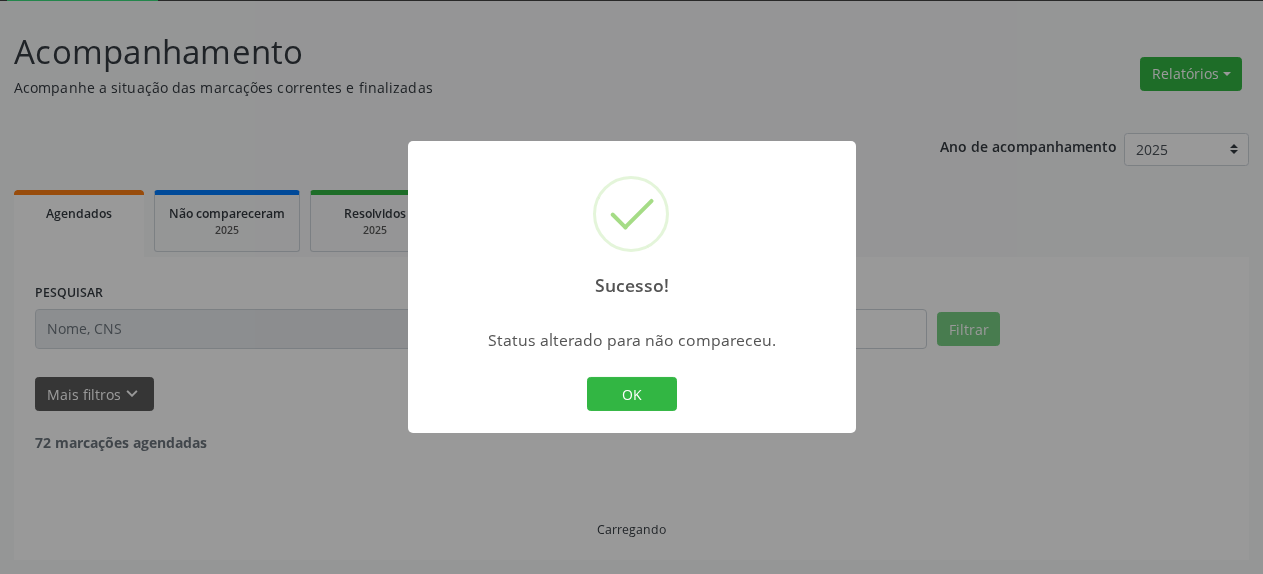 scroll, scrollTop: 109, scrollLeft: 0, axis: vertical 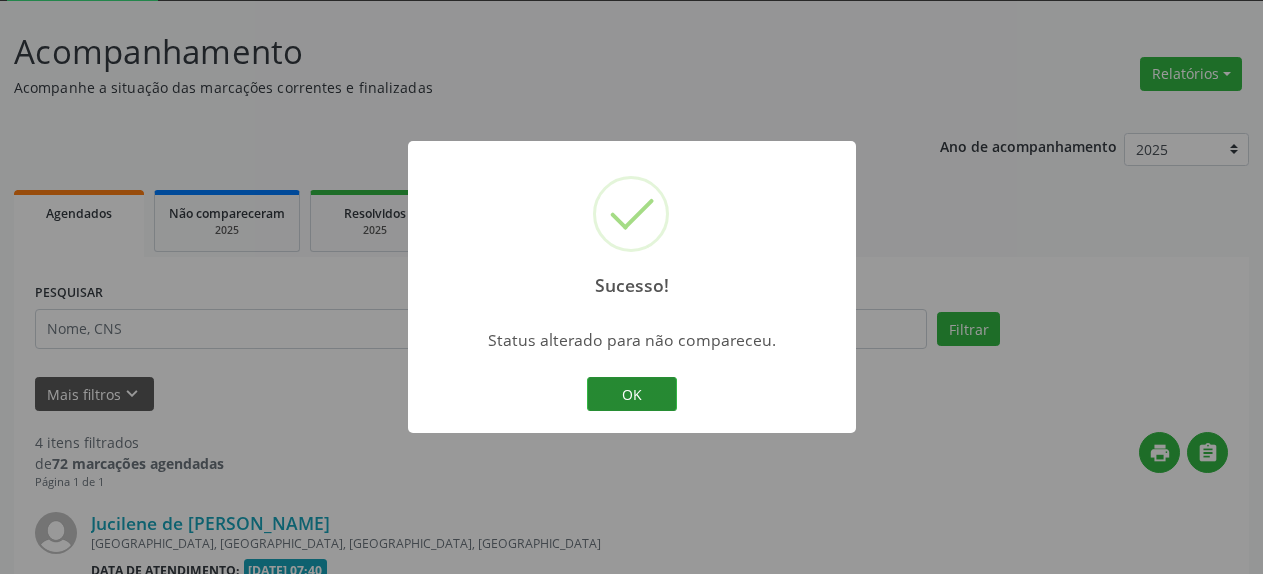 click on "OK" at bounding box center [632, 394] 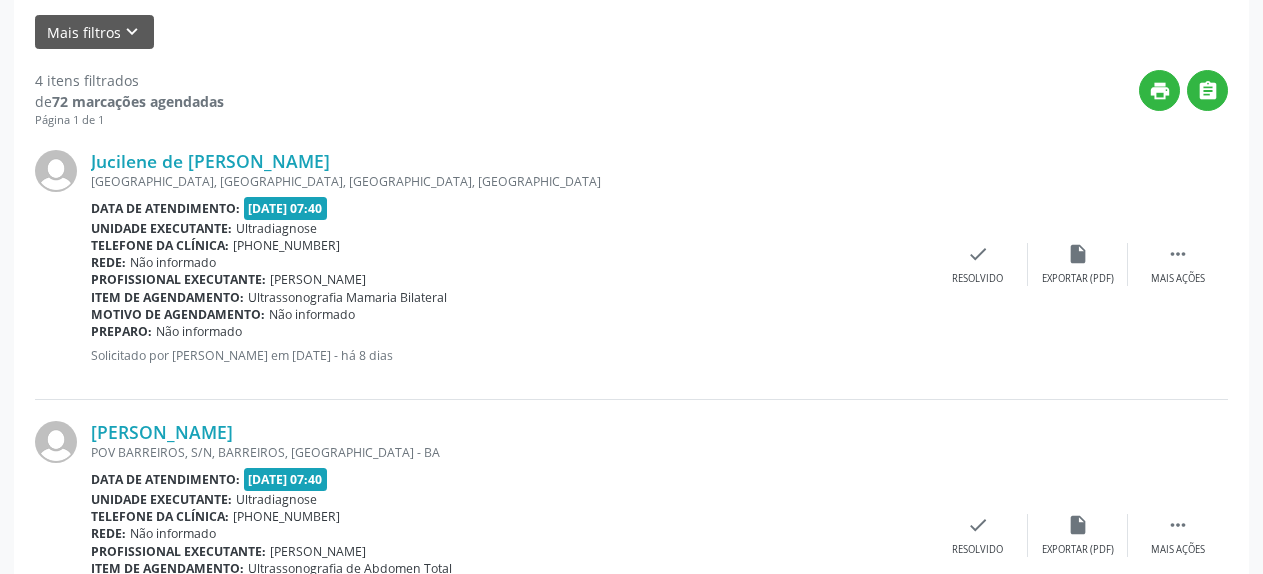 scroll, scrollTop: 517, scrollLeft: 0, axis: vertical 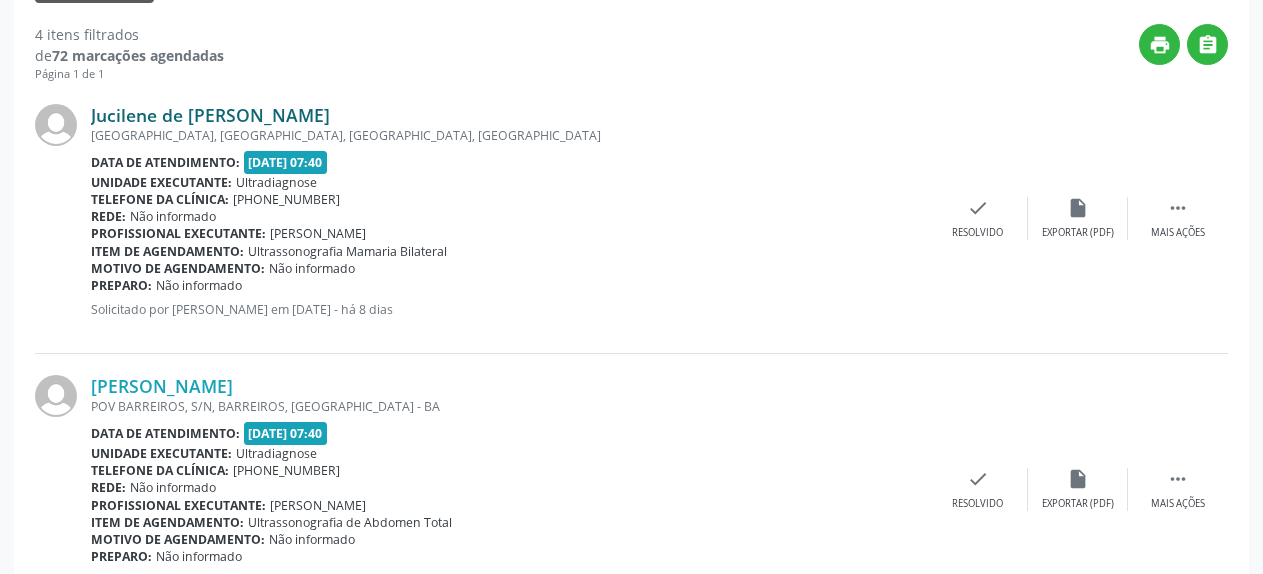 click on "Jucilene de [PERSON_NAME]" at bounding box center [210, 115] 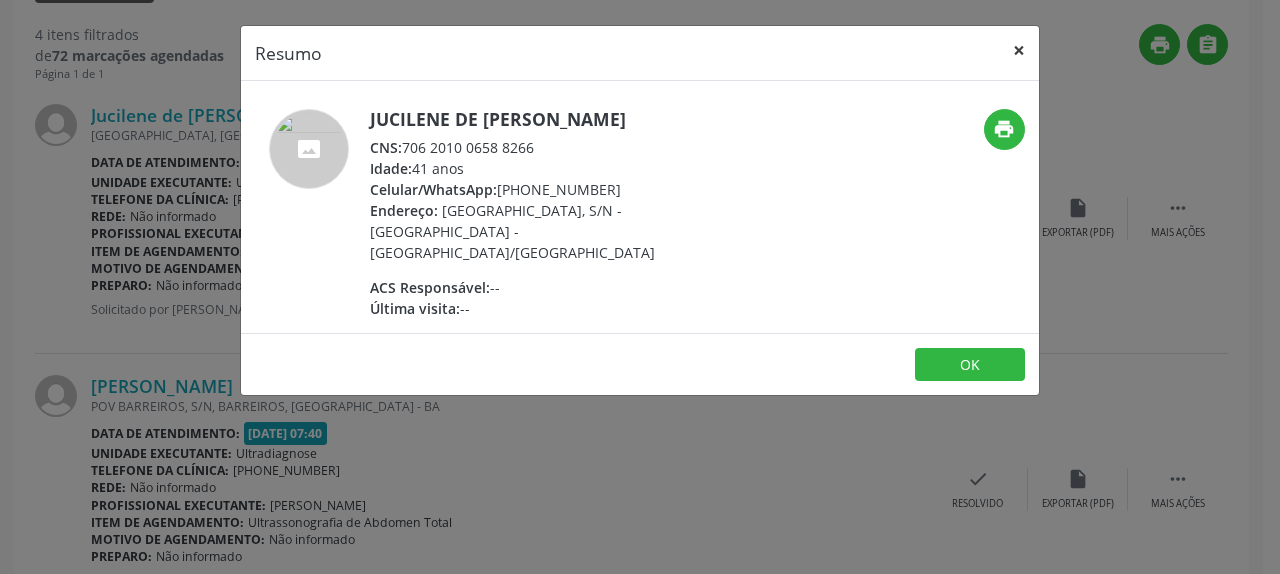 click on "×" at bounding box center (1019, 50) 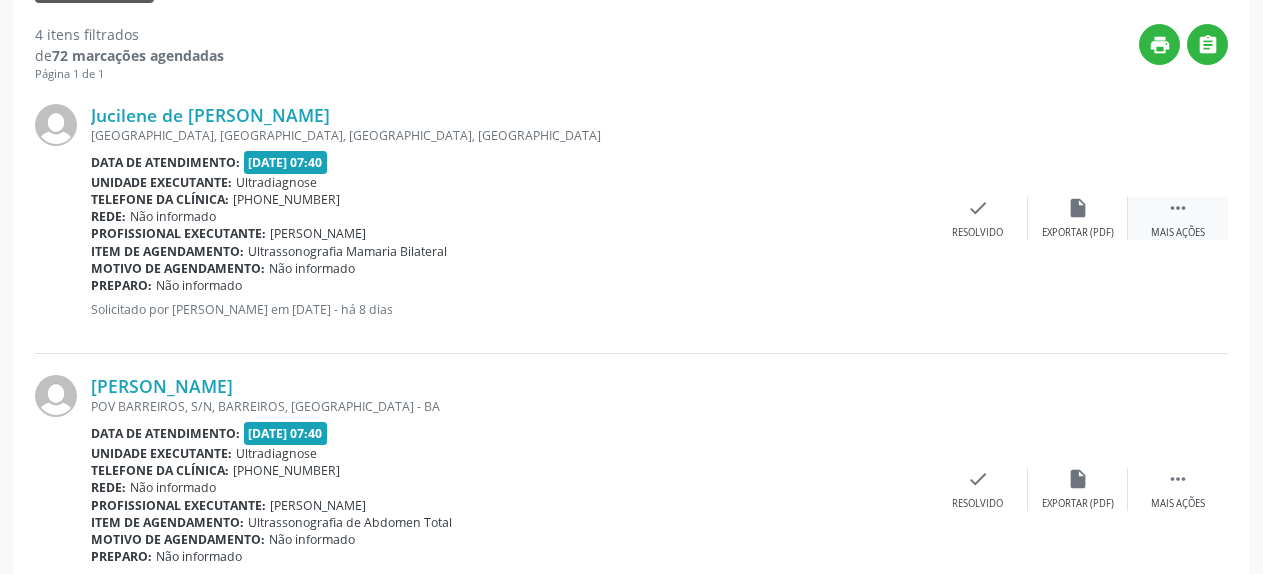 click on "" at bounding box center [1178, 208] 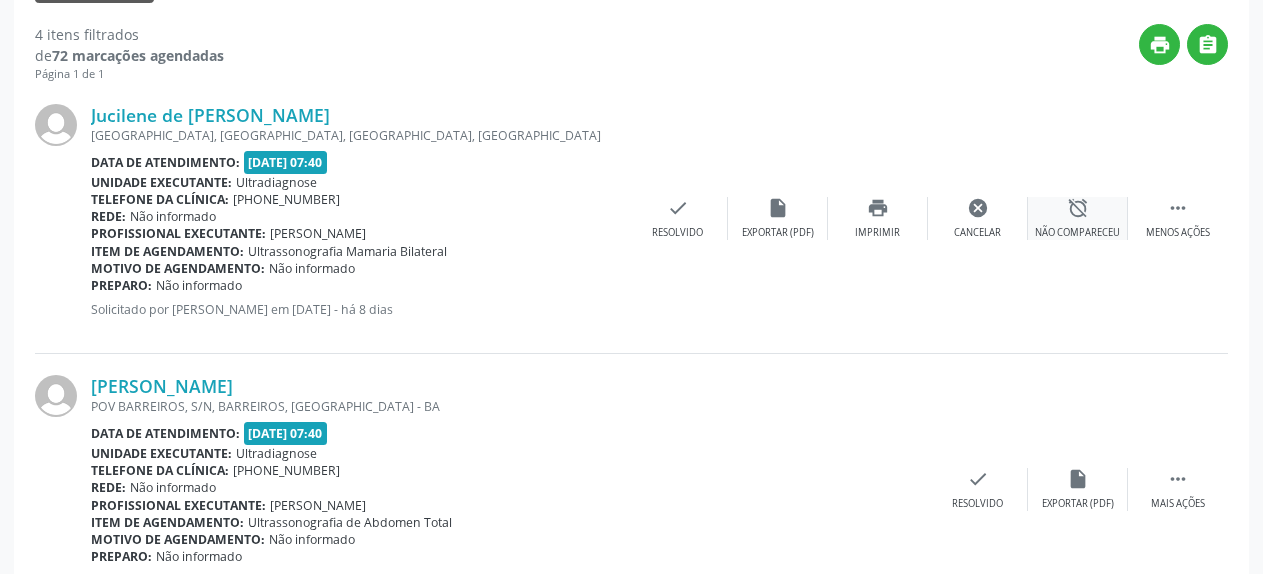 click on "alarm_off" at bounding box center [1078, 208] 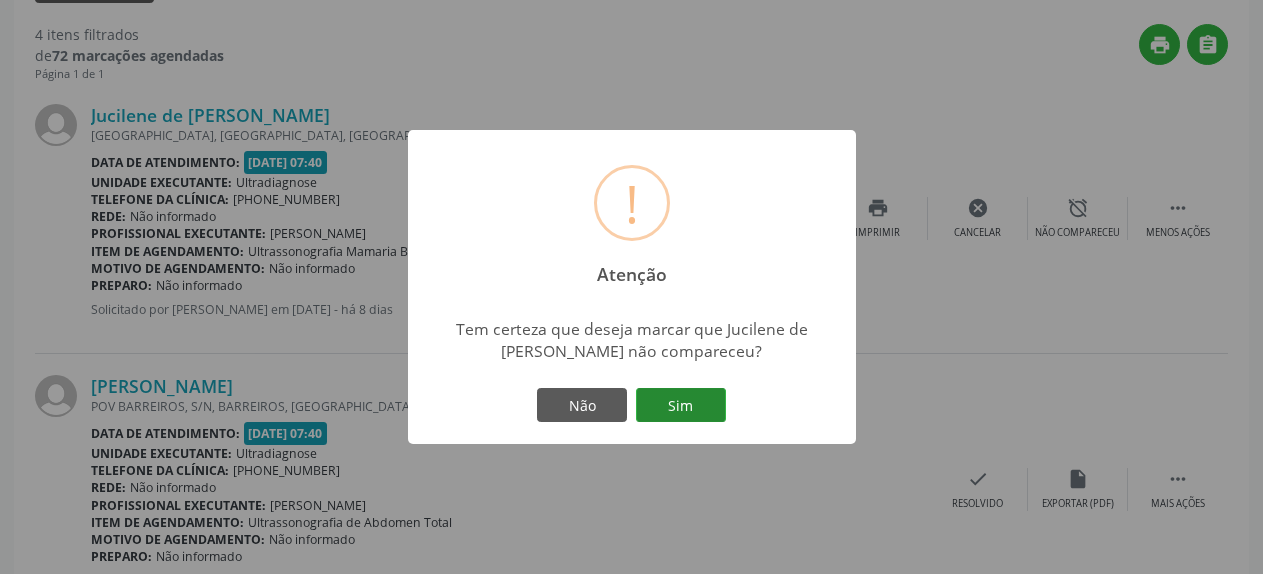 click on "Sim" at bounding box center (681, 405) 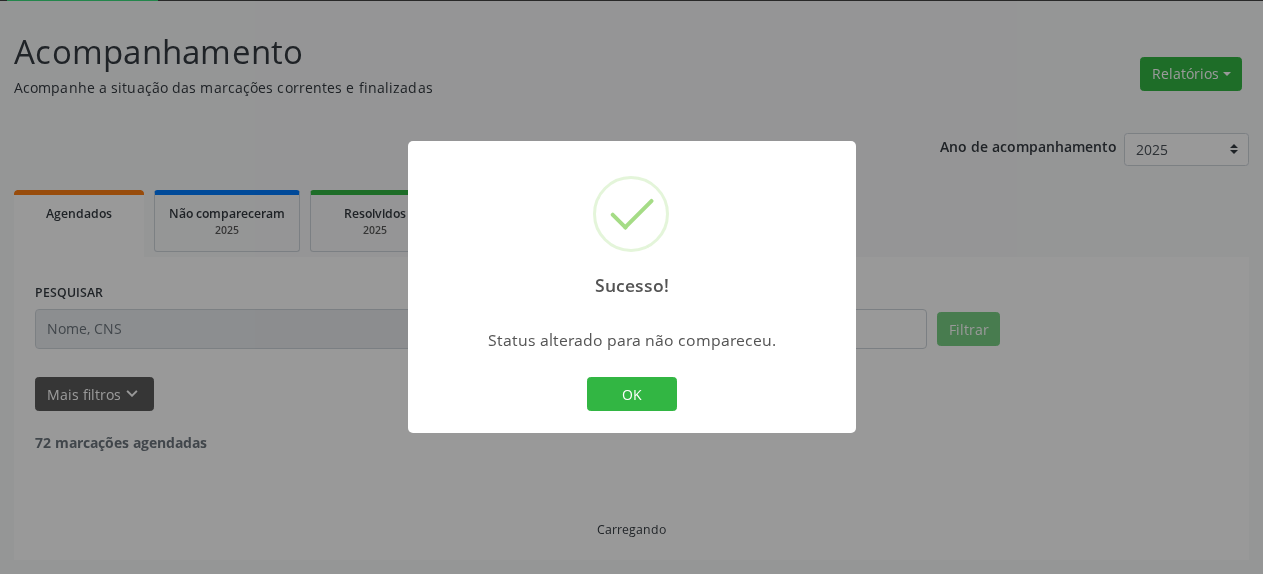 scroll, scrollTop: 109, scrollLeft: 0, axis: vertical 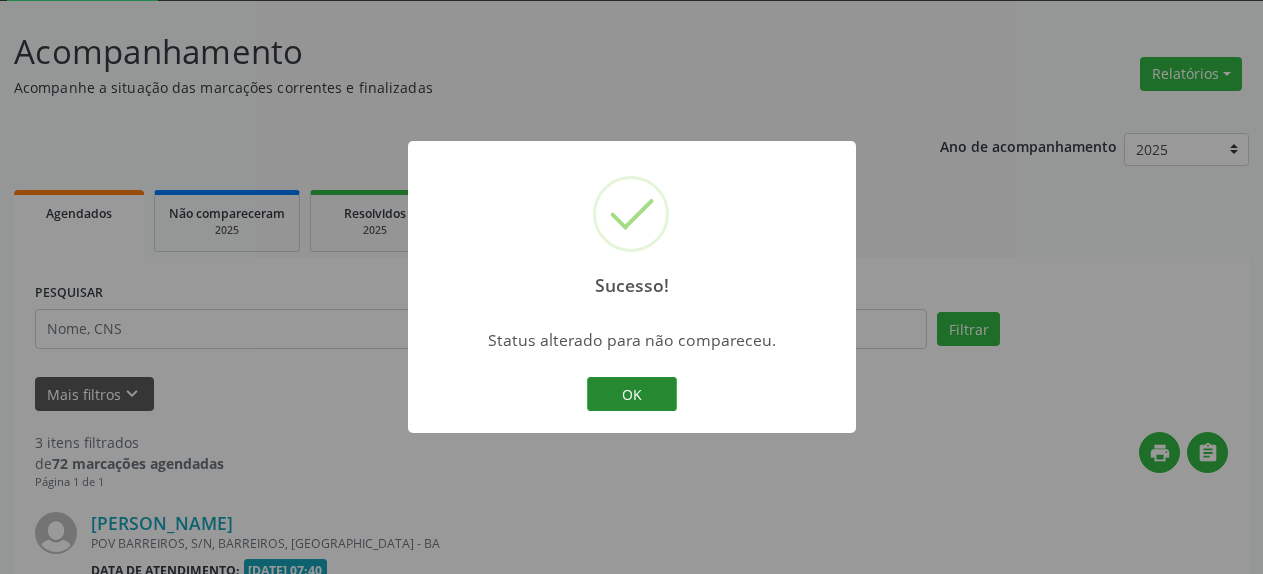 click on "OK" at bounding box center [632, 394] 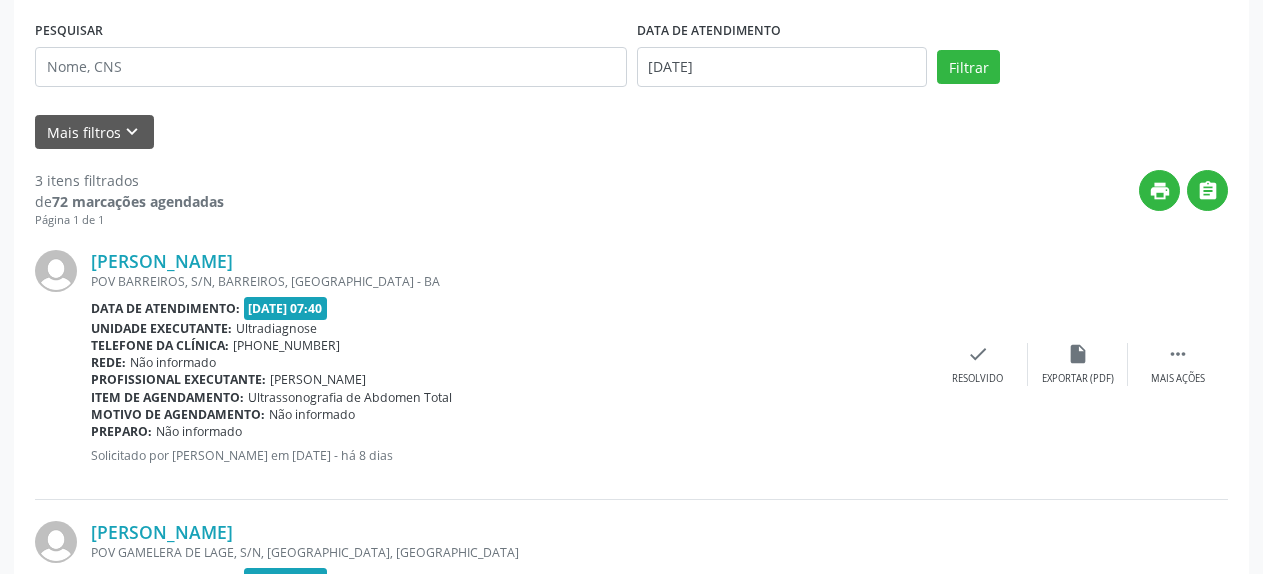 scroll, scrollTop: 415, scrollLeft: 0, axis: vertical 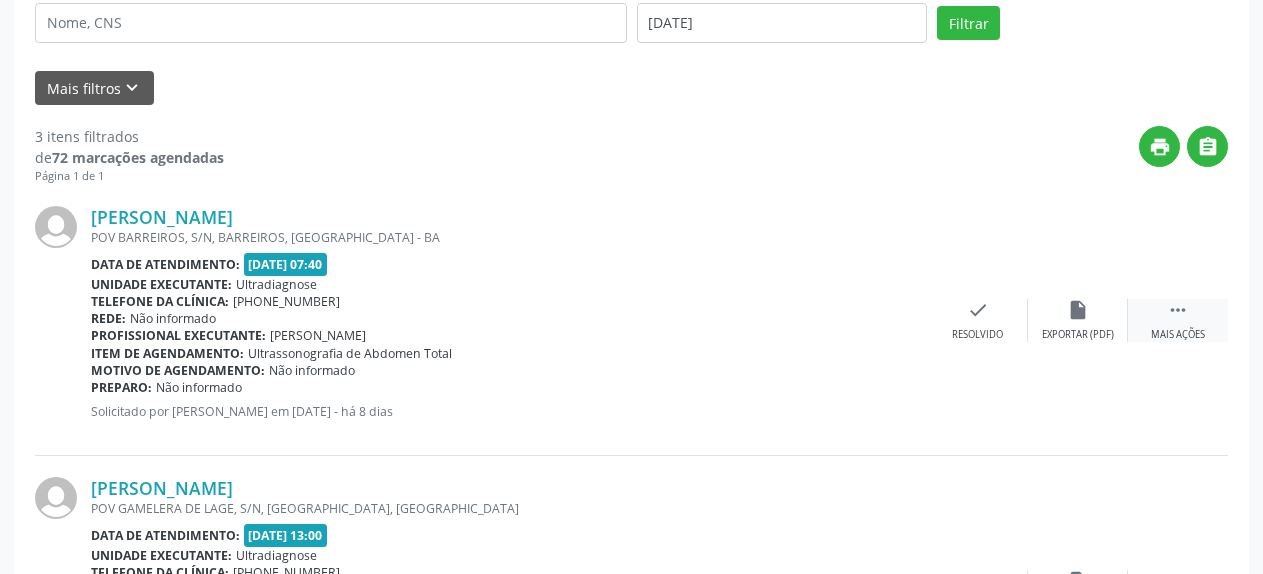 click on "" at bounding box center (1178, 310) 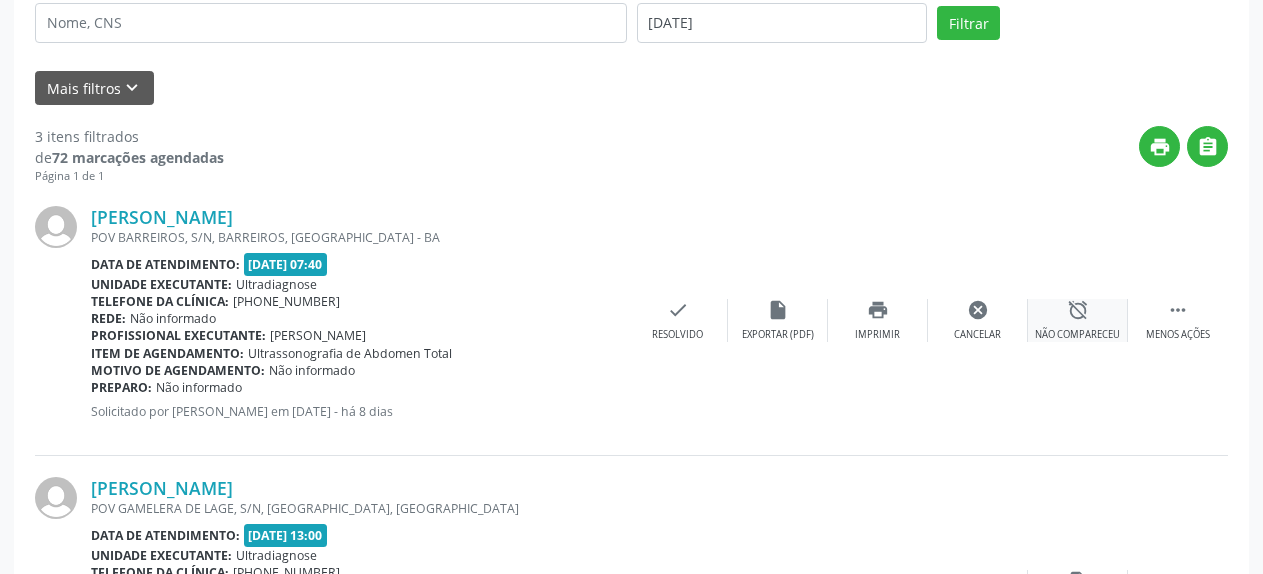 click on "alarm_off" at bounding box center [1078, 310] 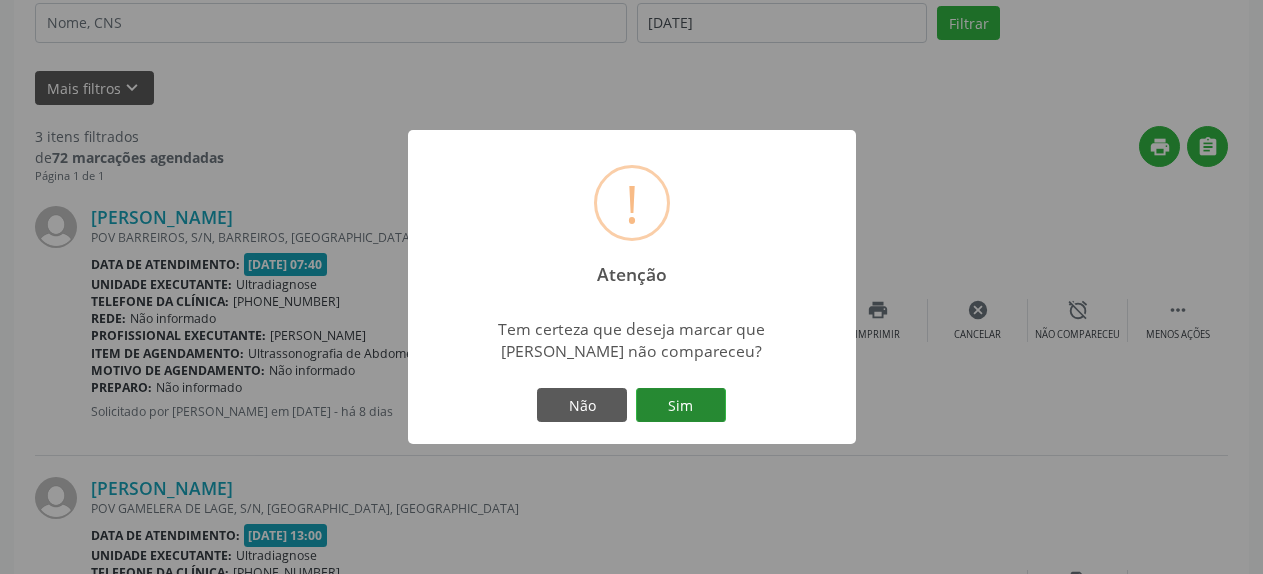 click on "Sim" at bounding box center (681, 405) 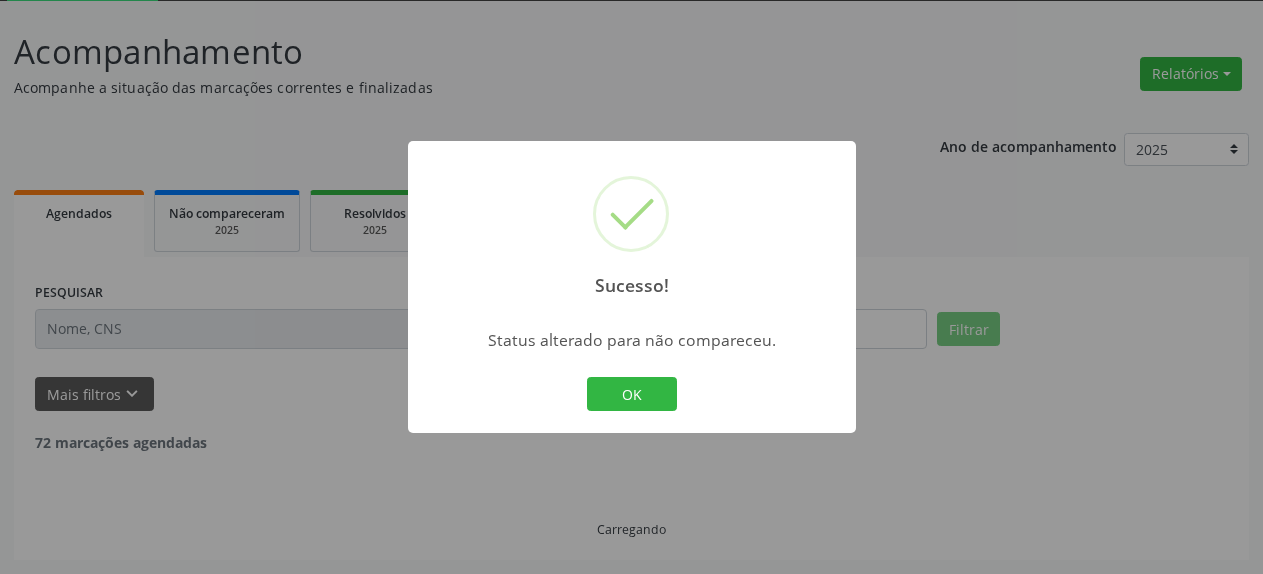 scroll, scrollTop: 109, scrollLeft: 0, axis: vertical 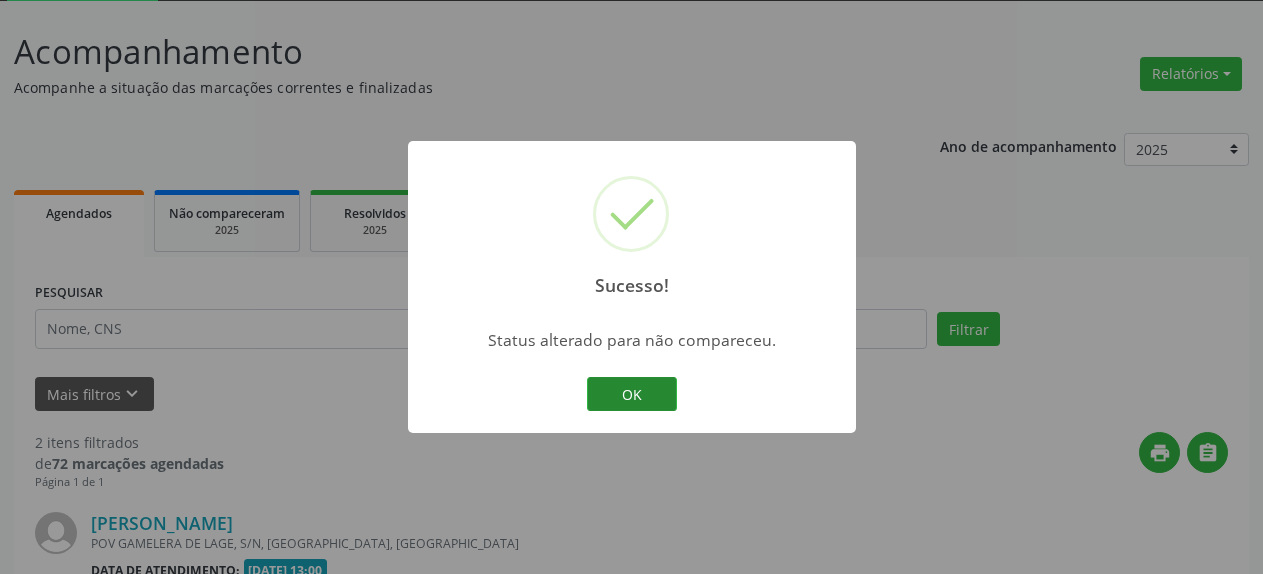 click on "OK" at bounding box center (632, 394) 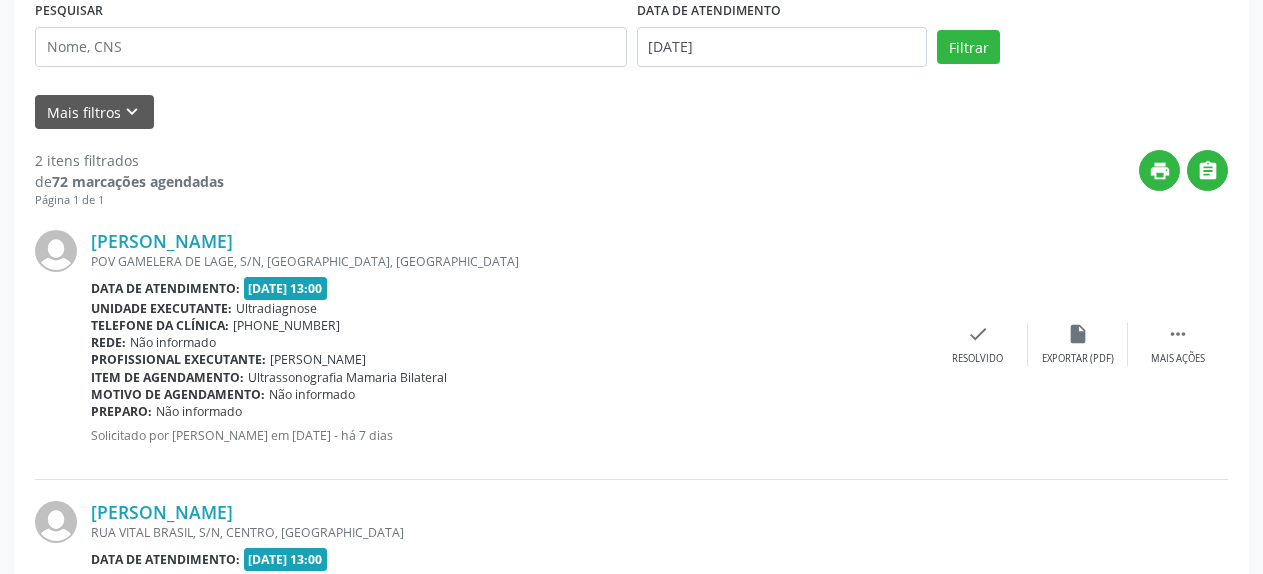 scroll, scrollTop: 415, scrollLeft: 0, axis: vertical 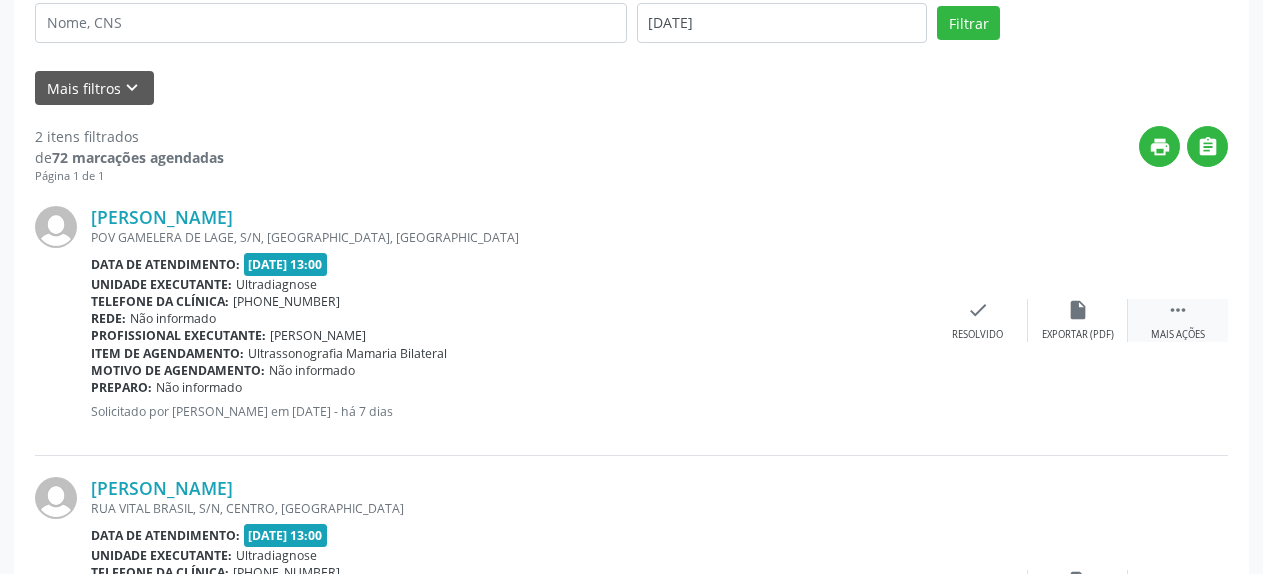 click on "
Mais ações" at bounding box center [1178, 320] 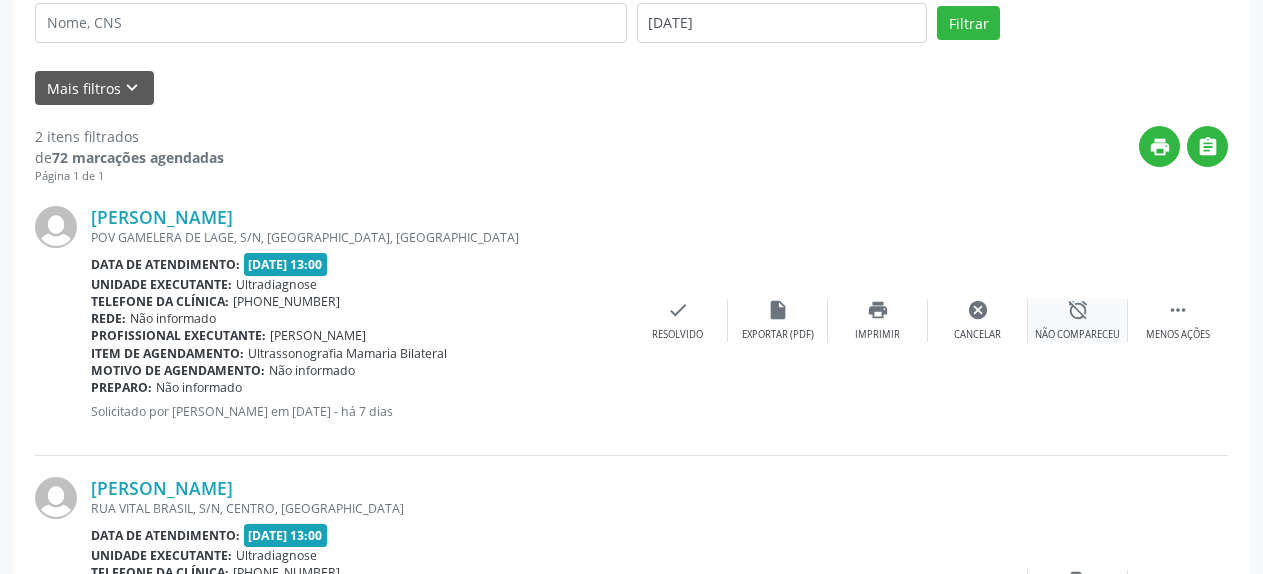 click on "alarm_off" at bounding box center [1078, 310] 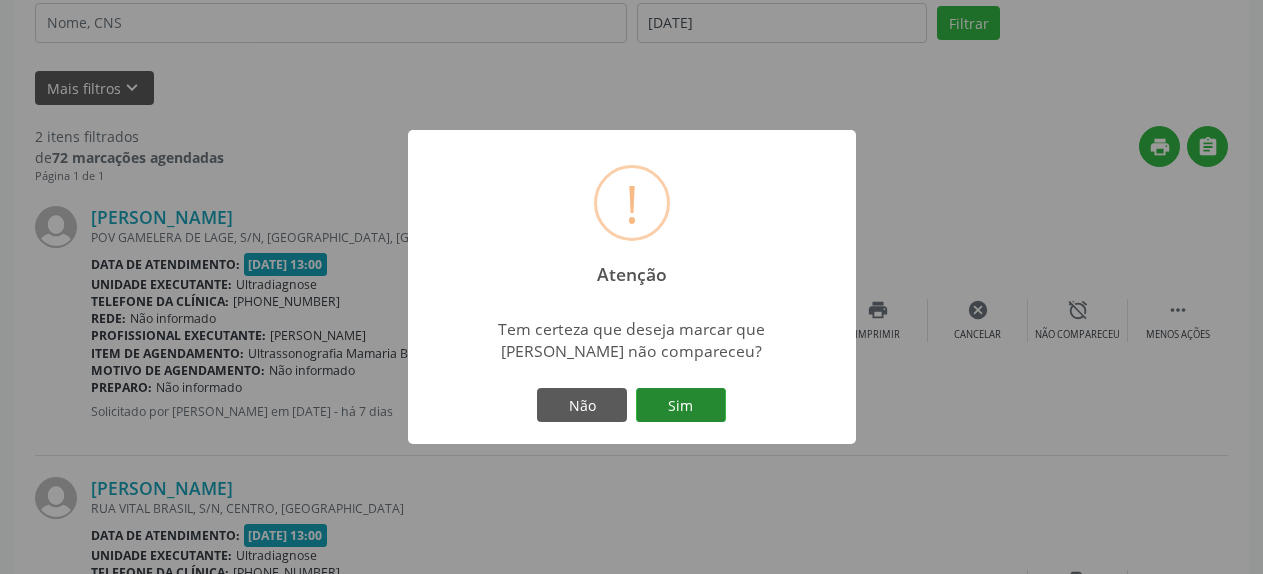 click on "Sim" at bounding box center [681, 405] 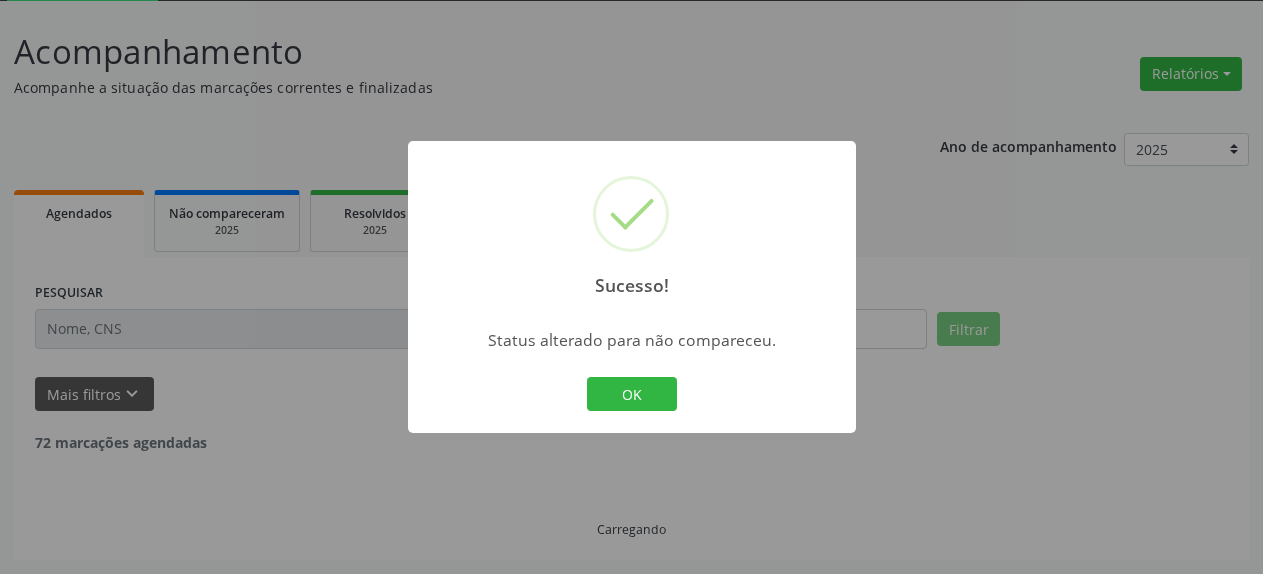 scroll, scrollTop: 109, scrollLeft: 0, axis: vertical 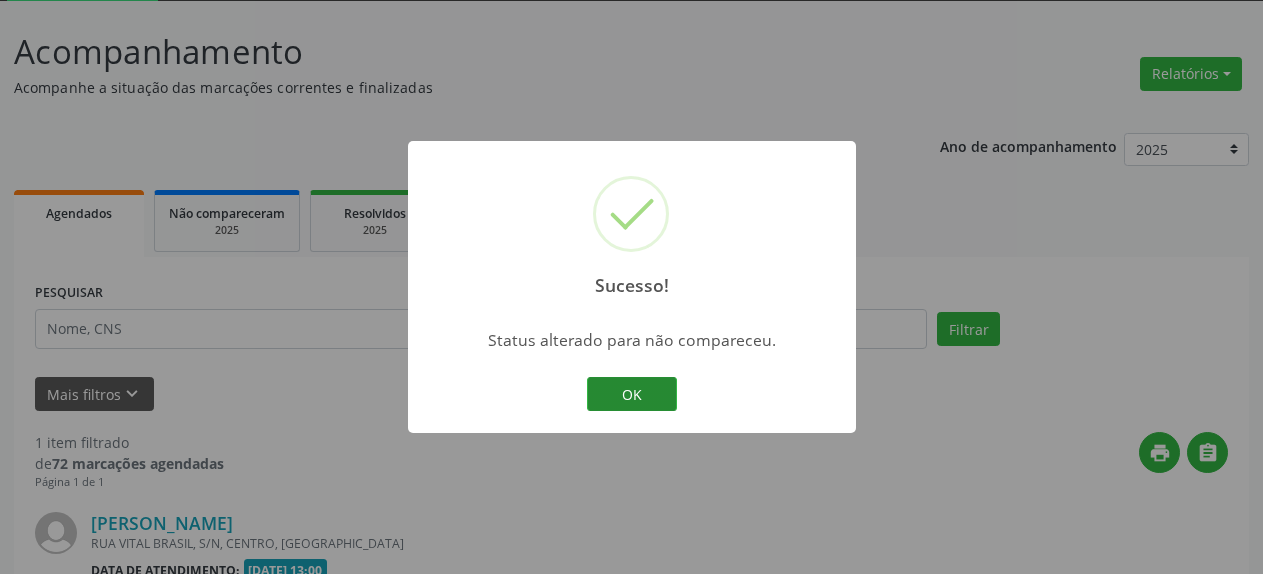 click on "OK" at bounding box center (632, 394) 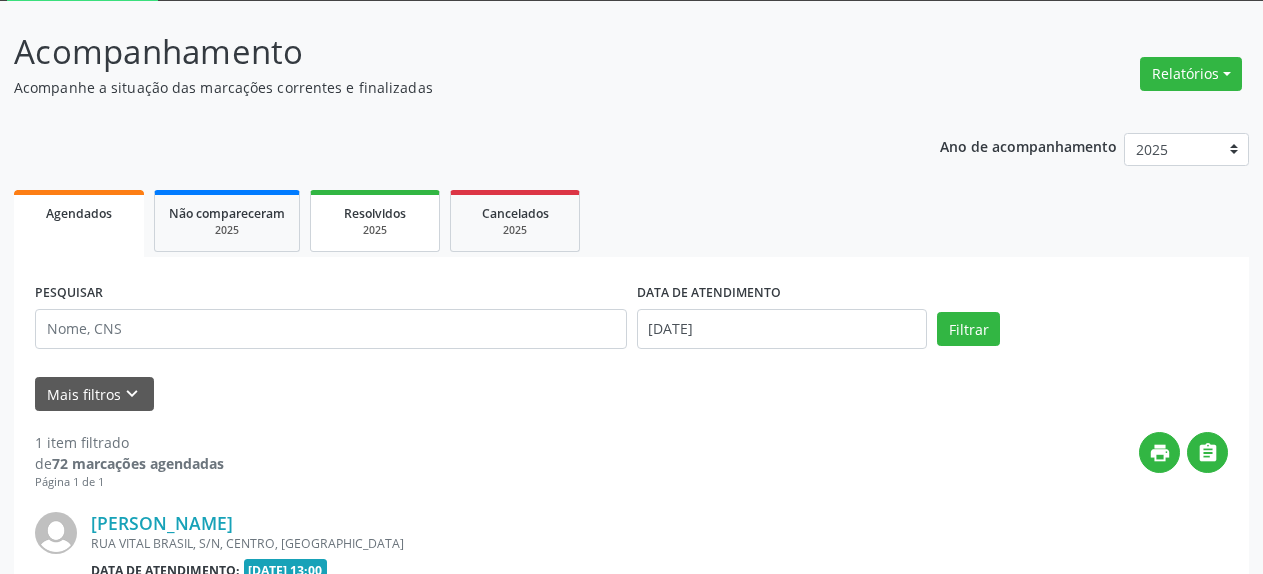 click on "2025" at bounding box center [375, 230] 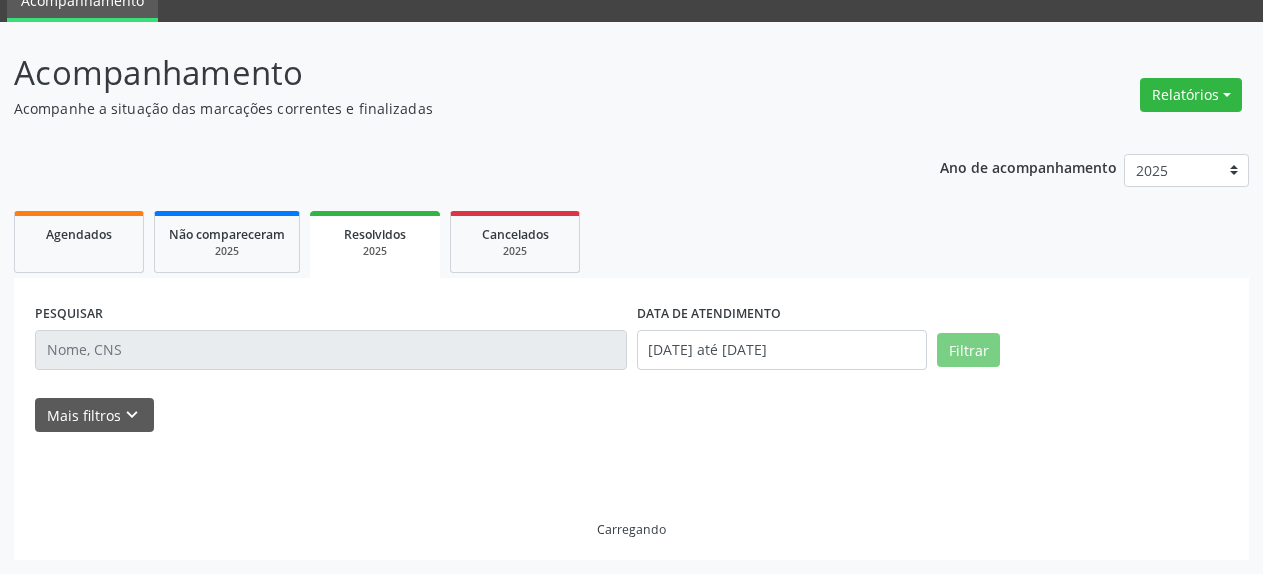 scroll, scrollTop: 88, scrollLeft: 0, axis: vertical 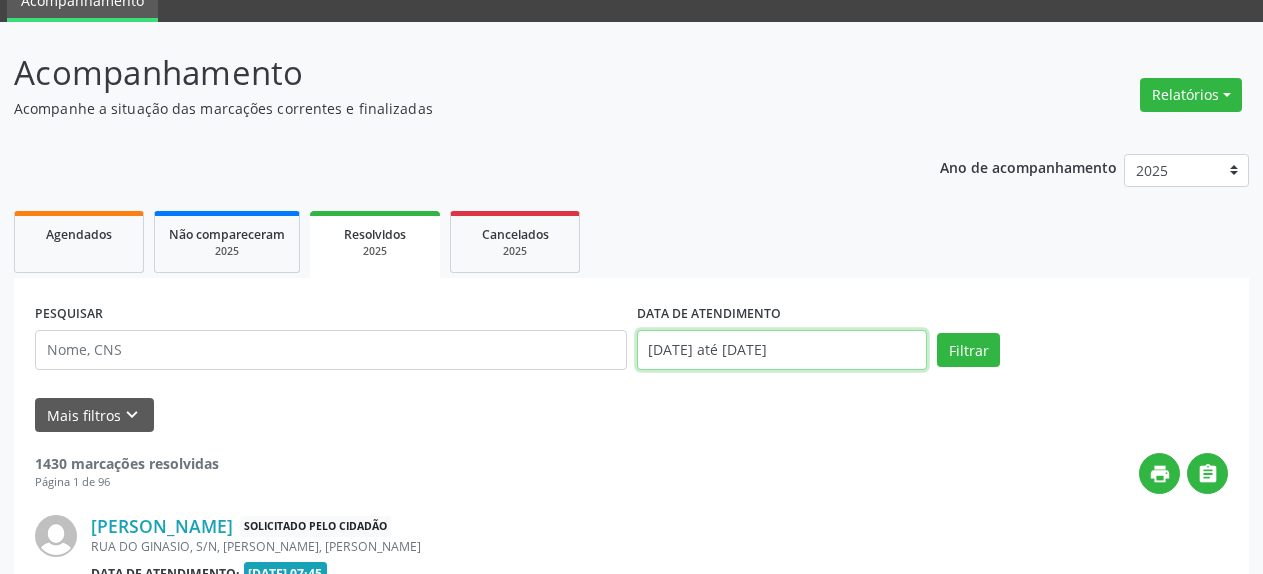 click on "[DATE] até [DATE]" at bounding box center [782, 350] 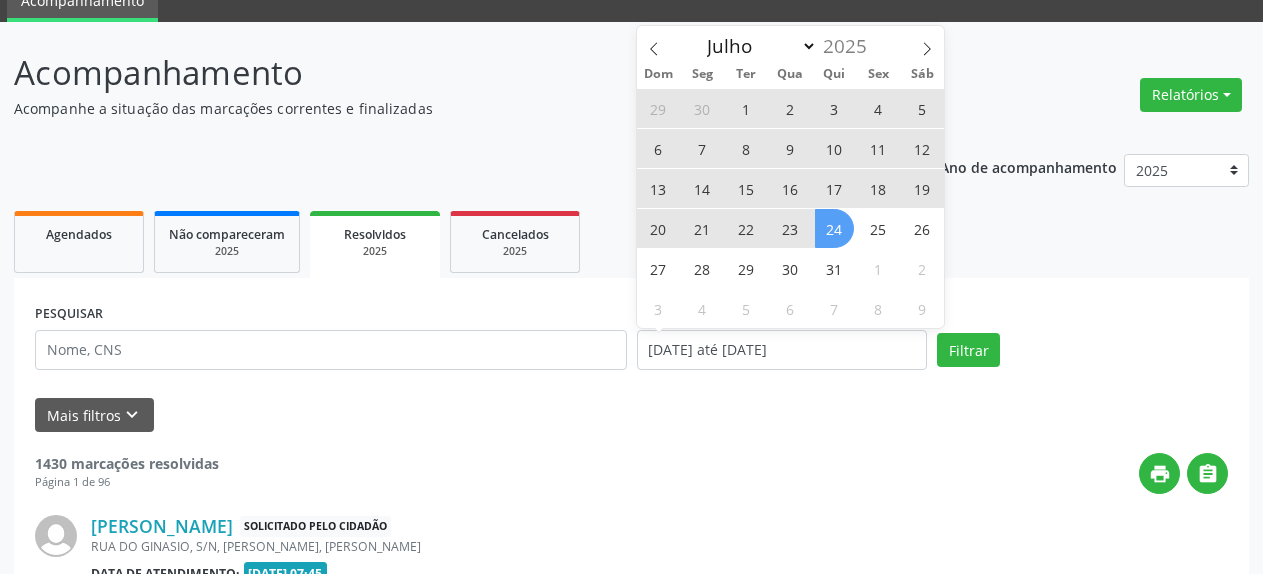 click on "23" at bounding box center [790, 228] 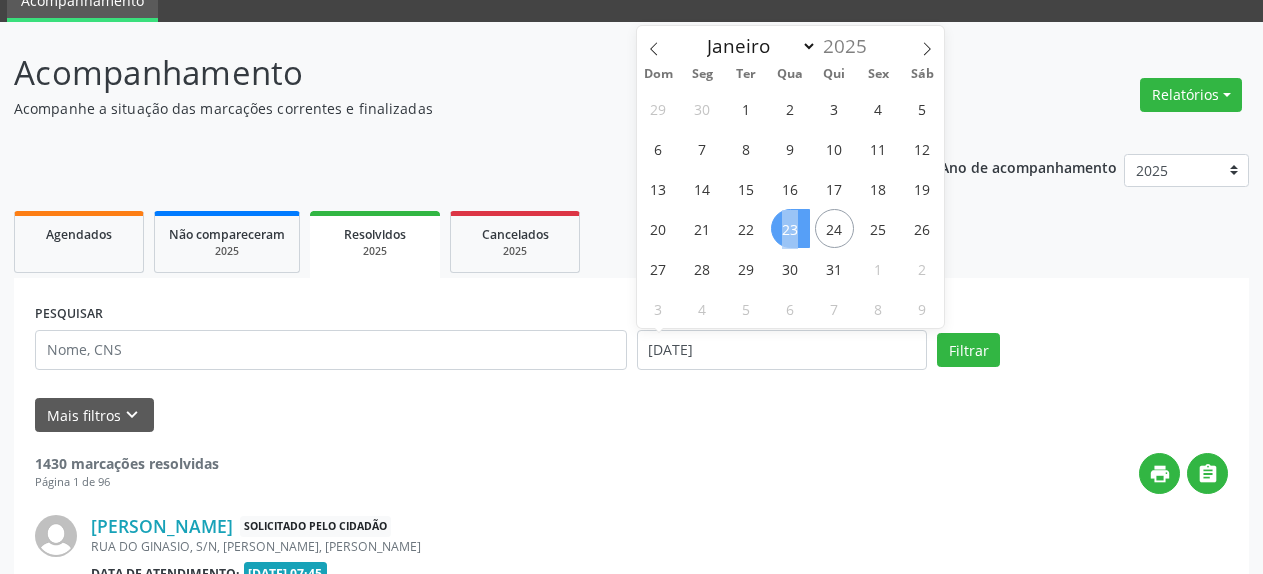 click on "23" at bounding box center [790, 228] 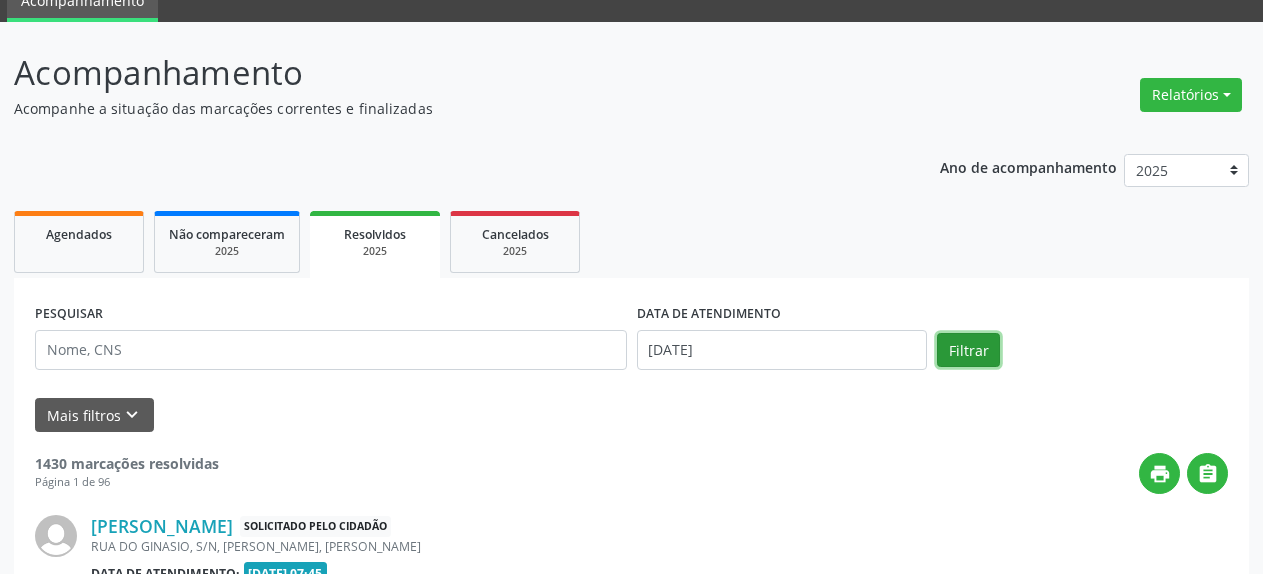 click on "Filtrar" at bounding box center (968, 350) 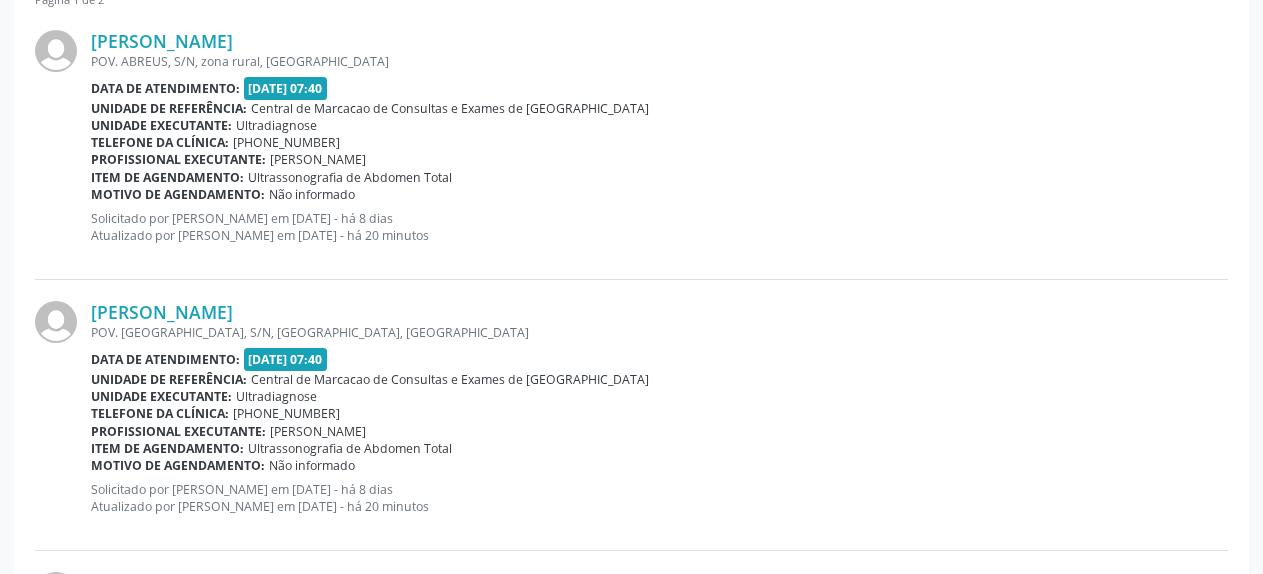 scroll, scrollTop: 598, scrollLeft: 0, axis: vertical 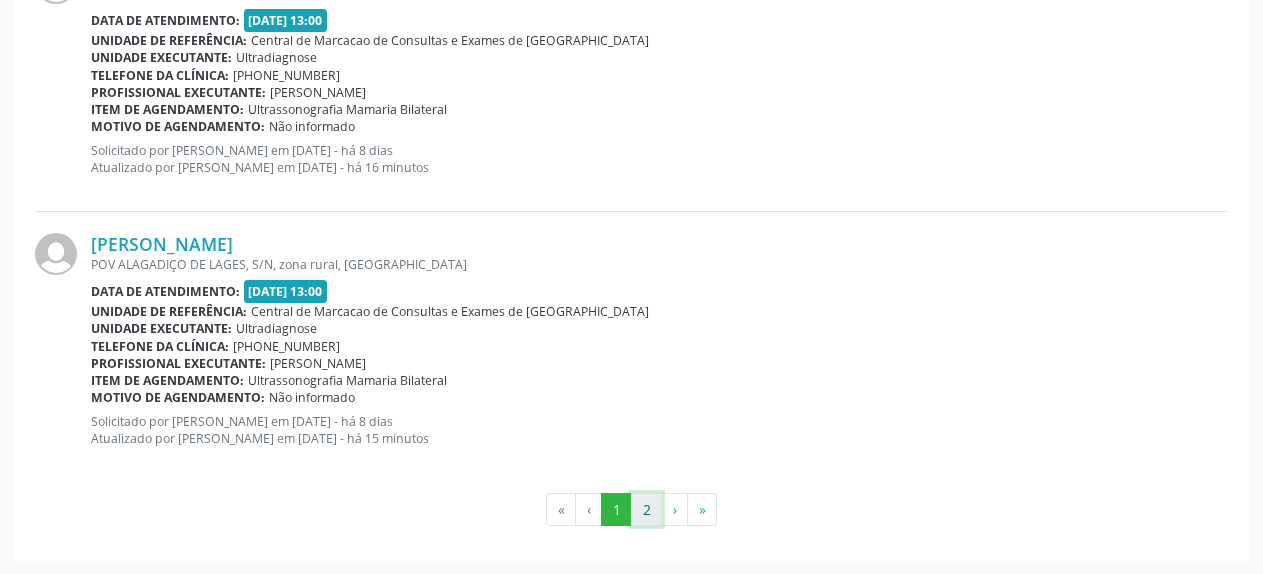click on "2" at bounding box center [646, 510] 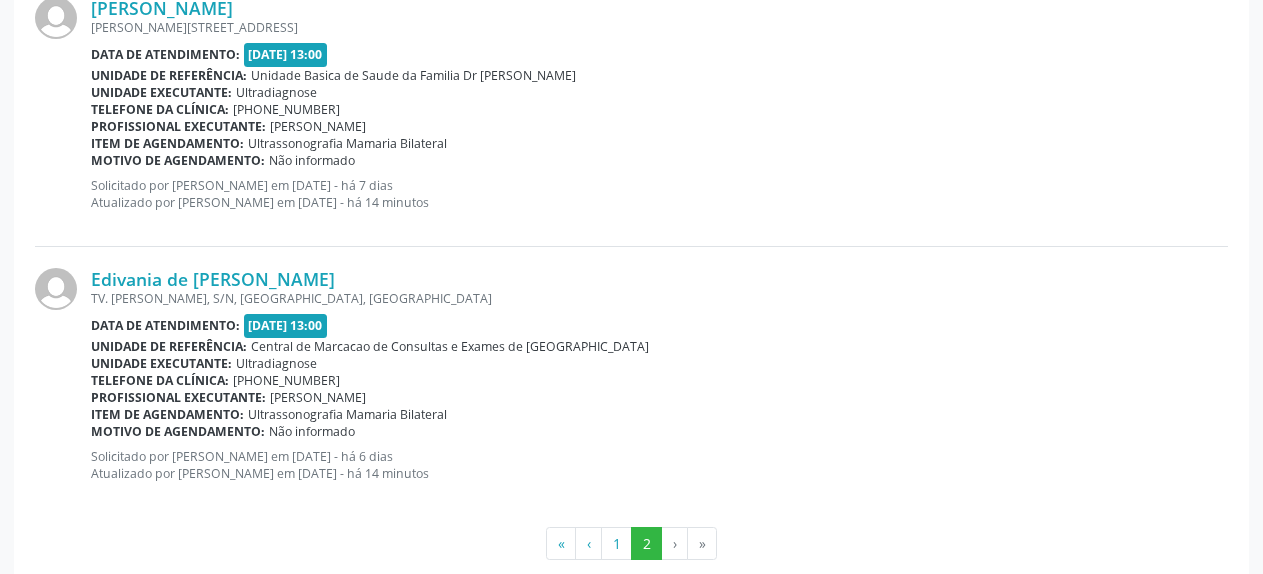 scroll, scrollTop: 2286, scrollLeft: 0, axis: vertical 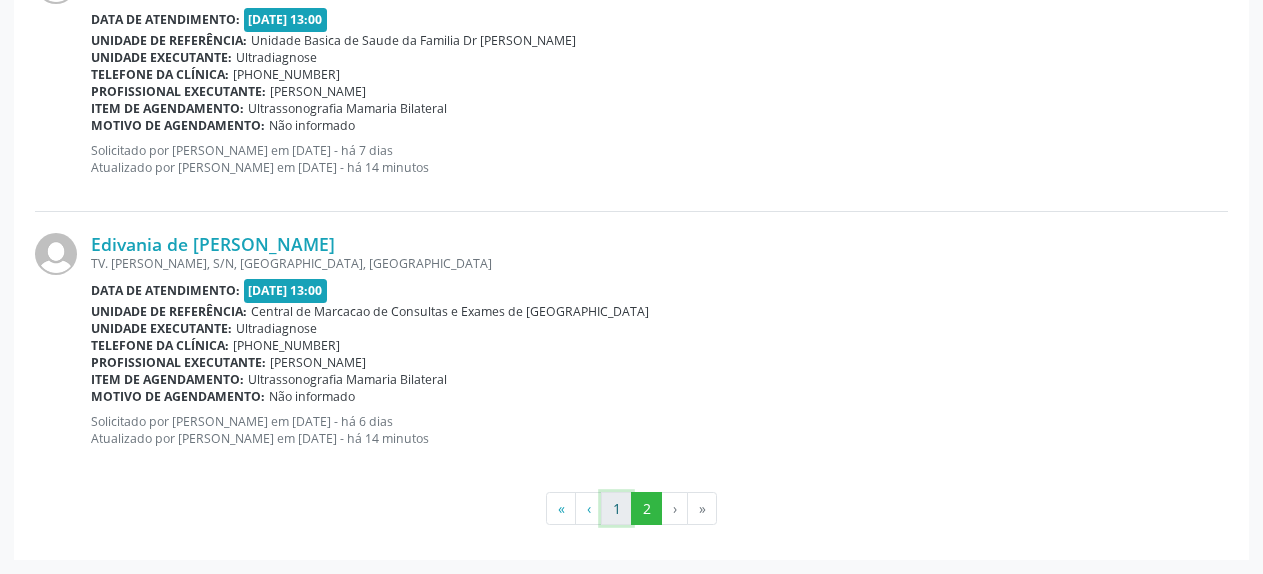 click on "1" at bounding box center [616, 509] 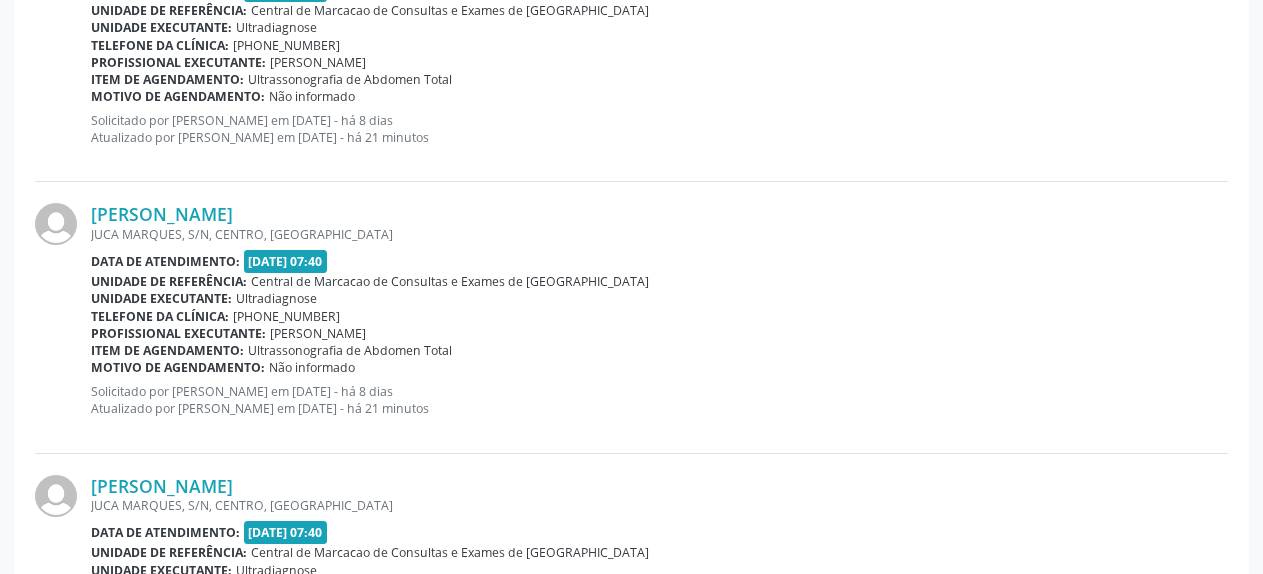 scroll, scrollTop: 1537, scrollLeft: 0, axis: vertical 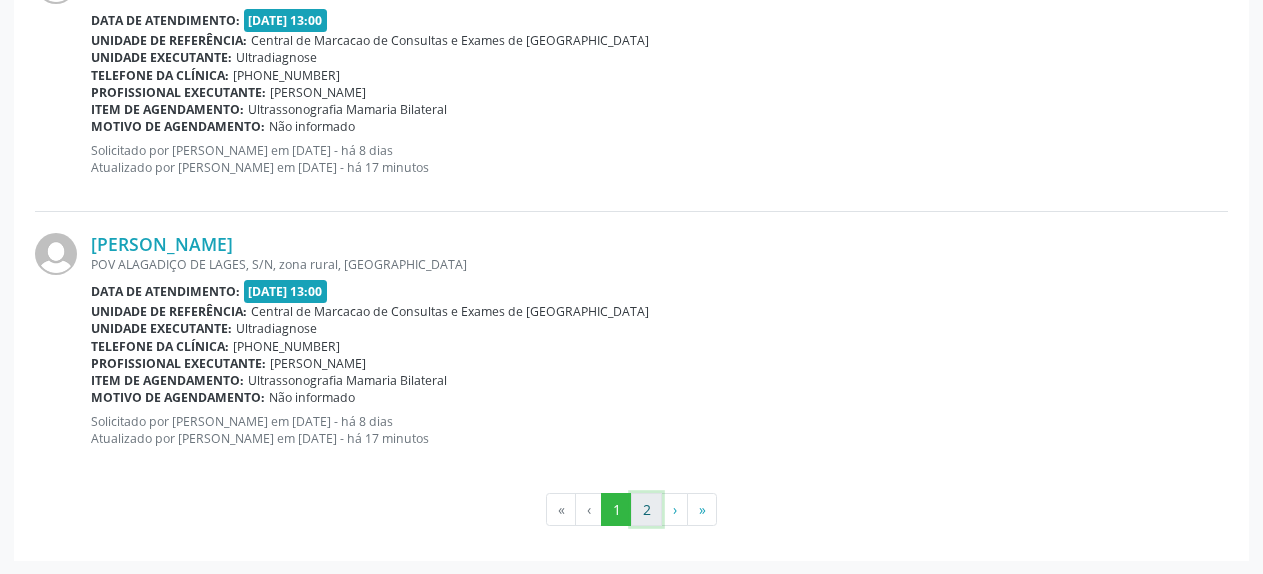 click on "2" at bounding box center (646, 510) 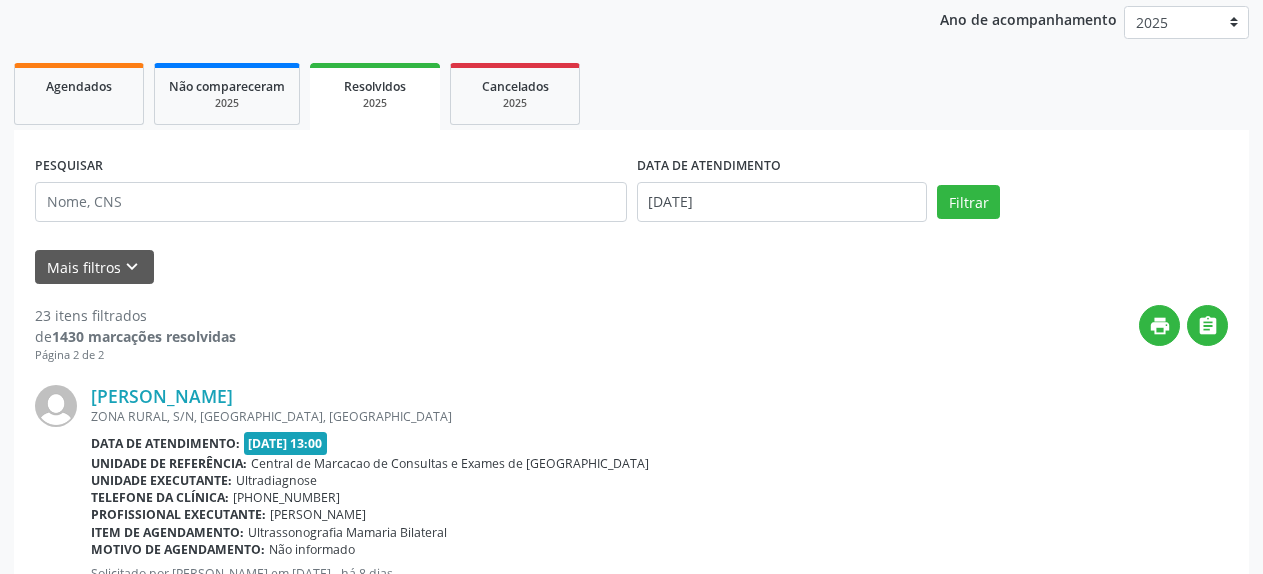 scroll, scrollTop: 246, scrollLeft: 0, axis: vertical 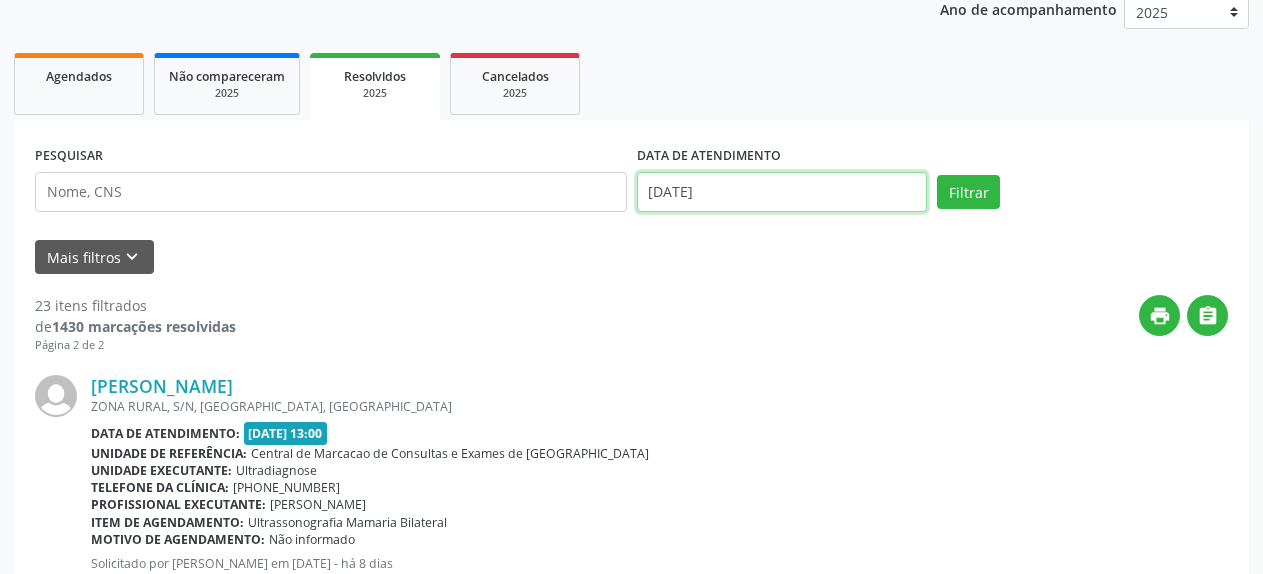 click on "[DATE]" at bounding box center (782, 192) 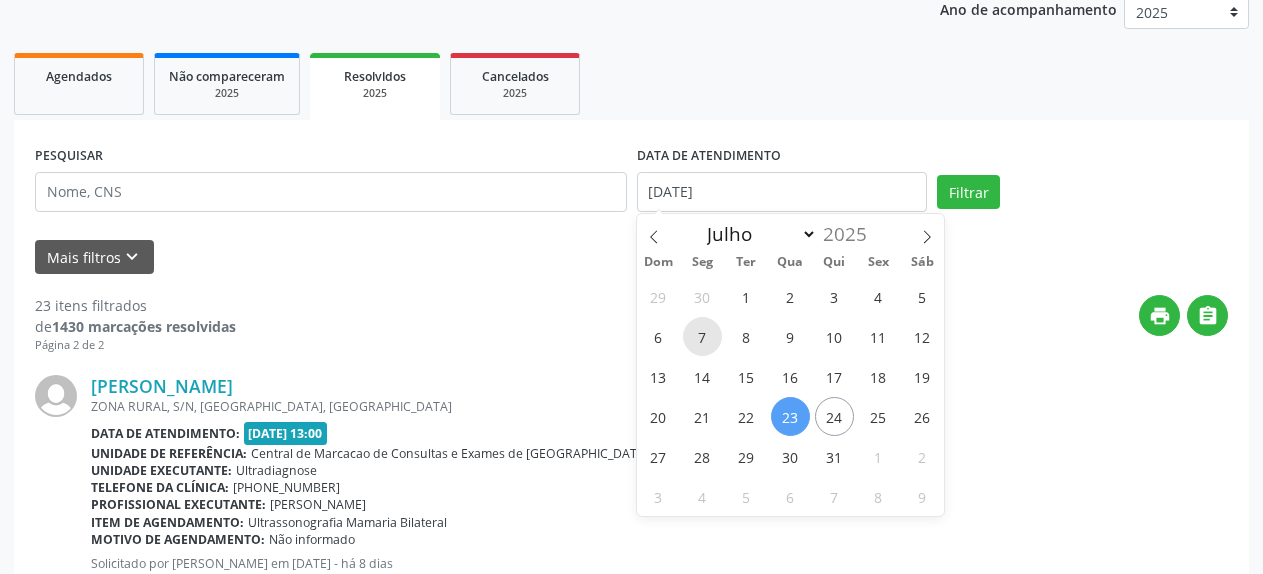 click on "7" at bounding box center (702, 336) 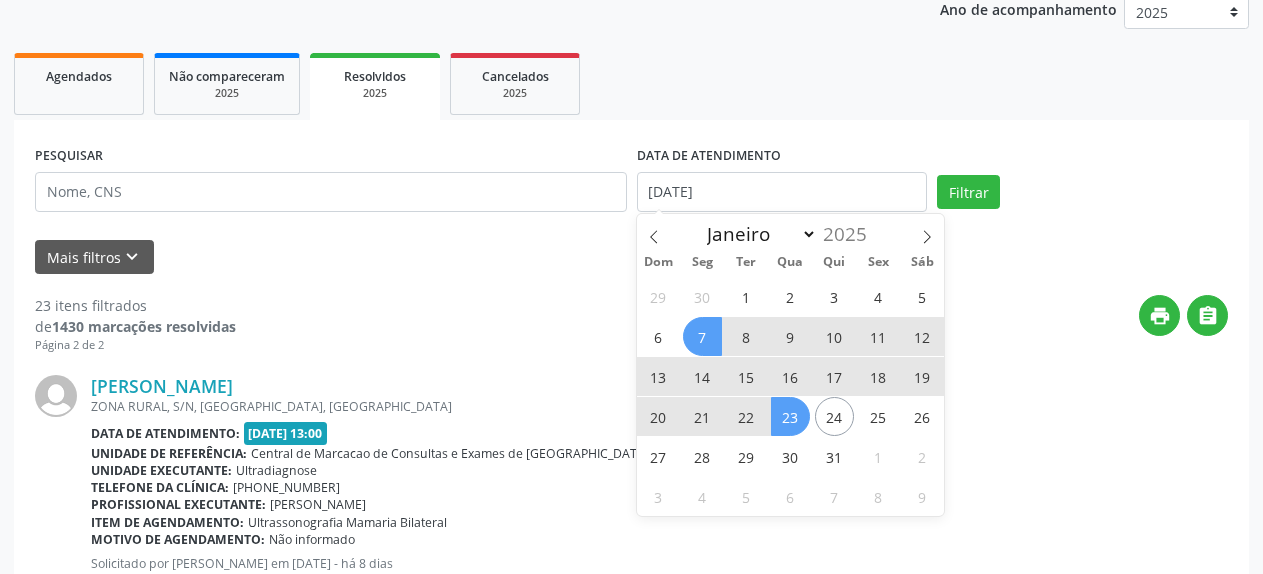 click on "23" at bounding box center [790, 416] 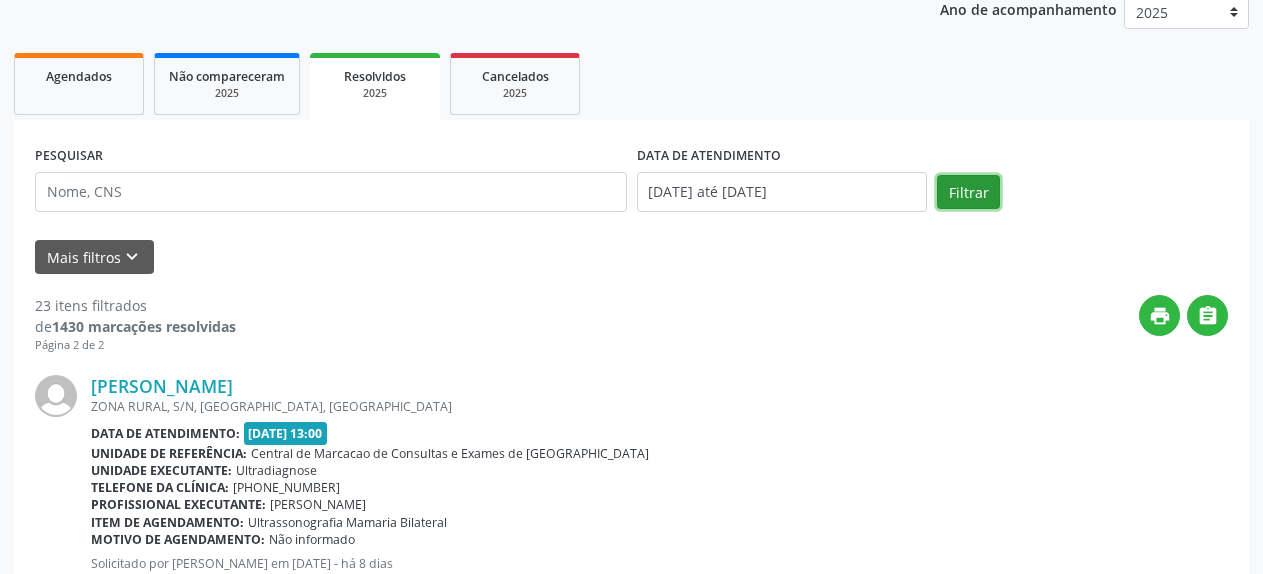 click on "Filtrar" at bounding box center [968, 192] 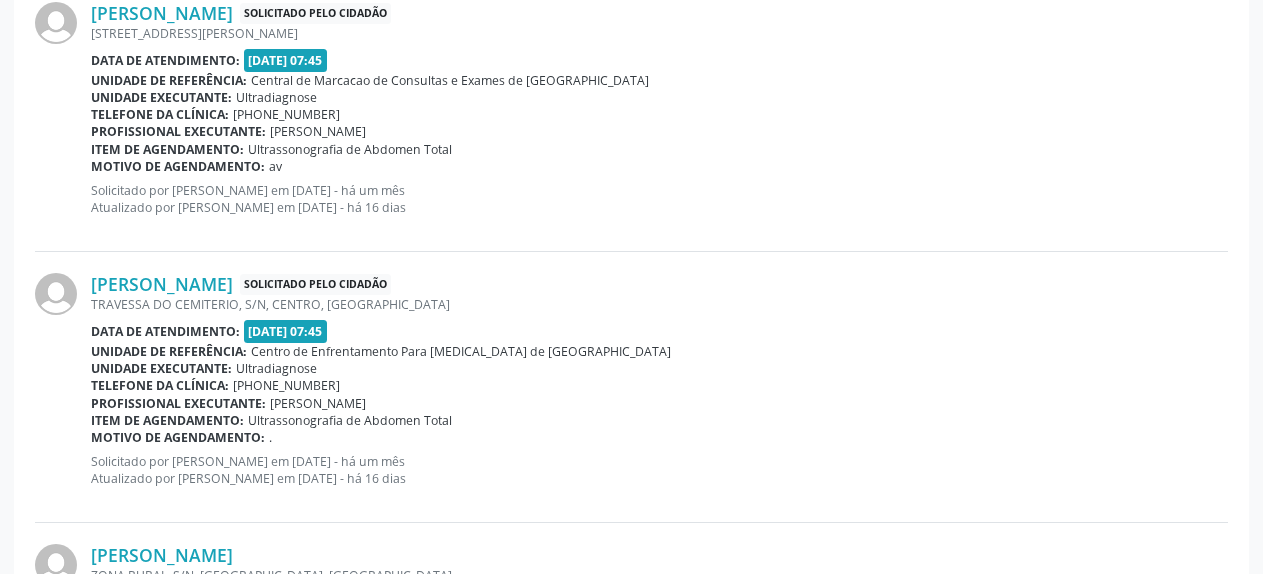 scroll, scrollTop: 1231, scrollLeft: 0, axis: vertical 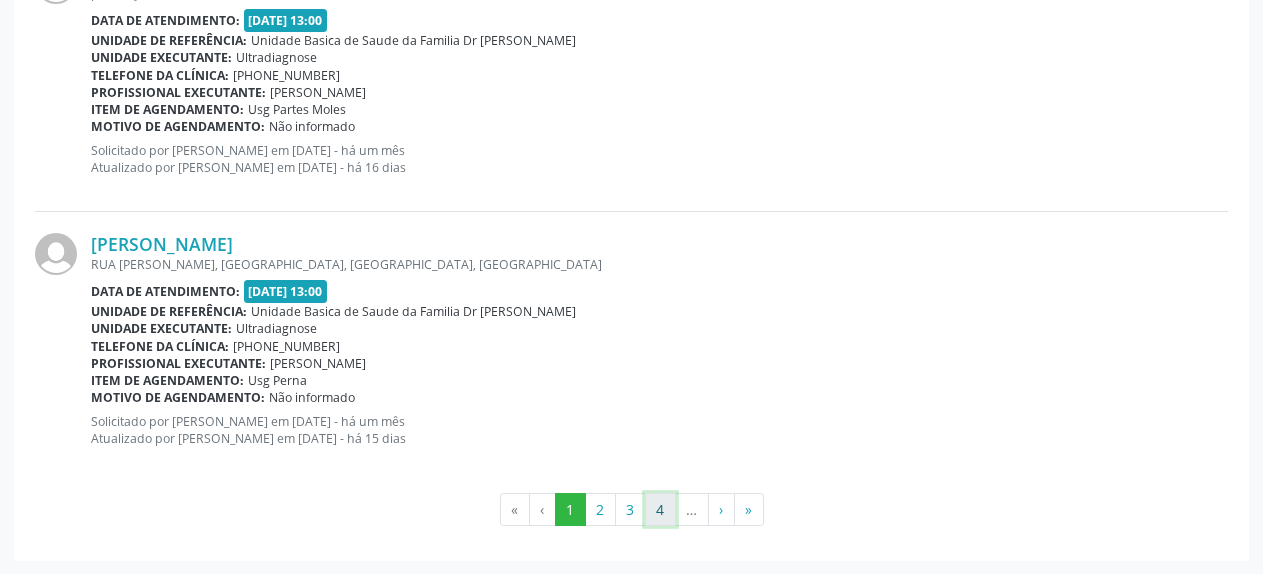 click on "4" at bounding box center [660, 510] 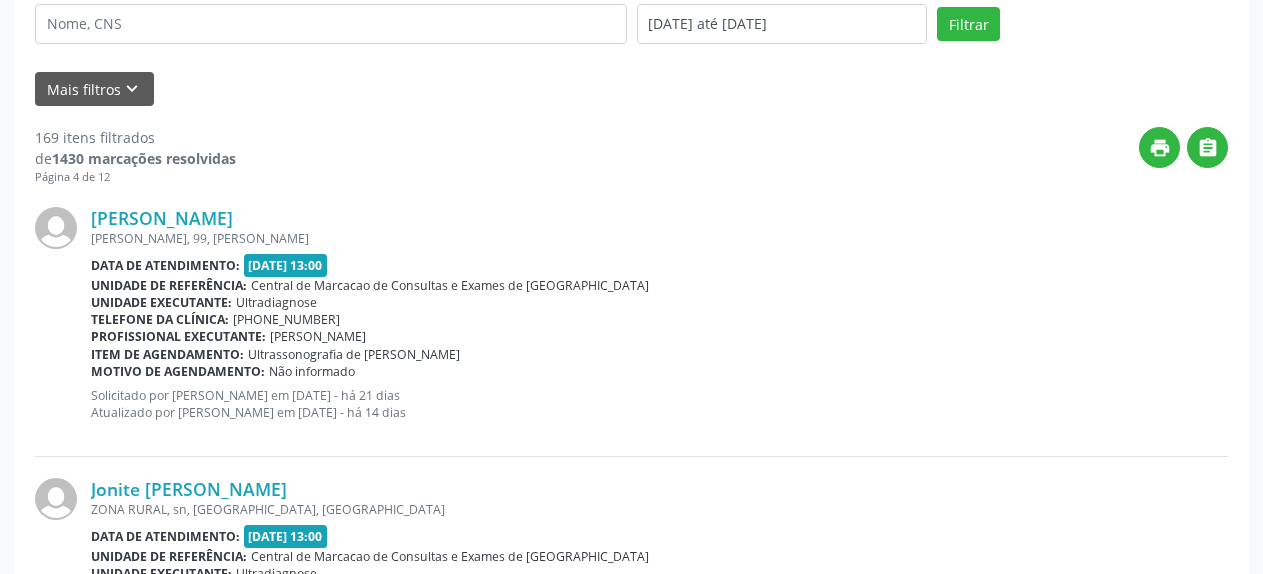 scroll, scrollTop: 415, scrollLeft: 0, axis: vertical 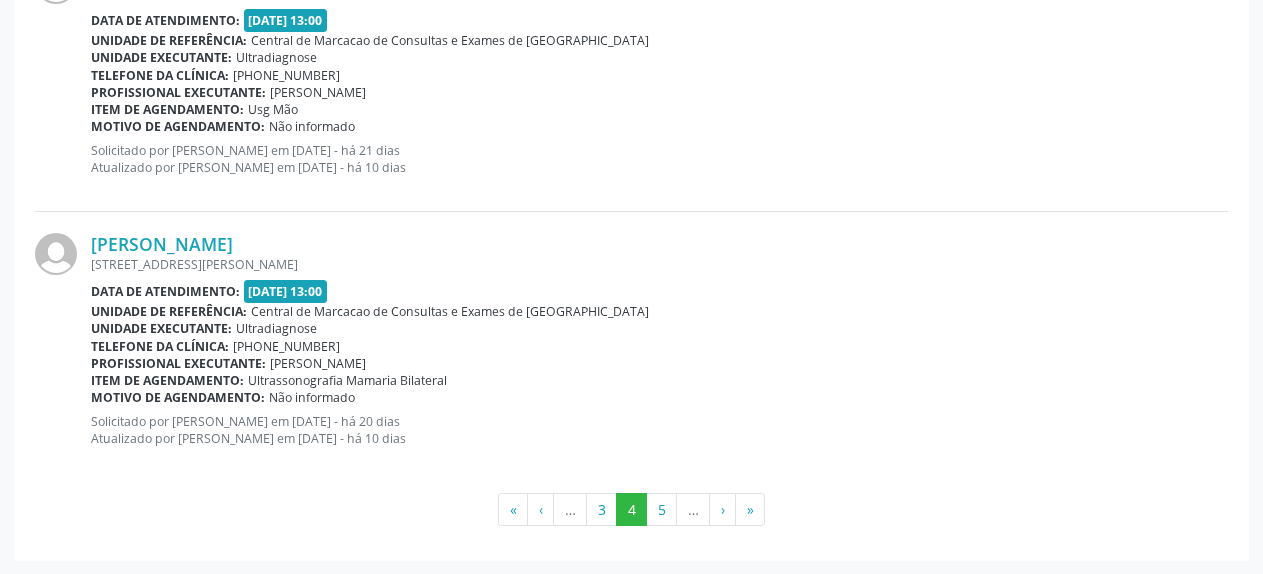 click on "…" at bounding box center (693, 510) 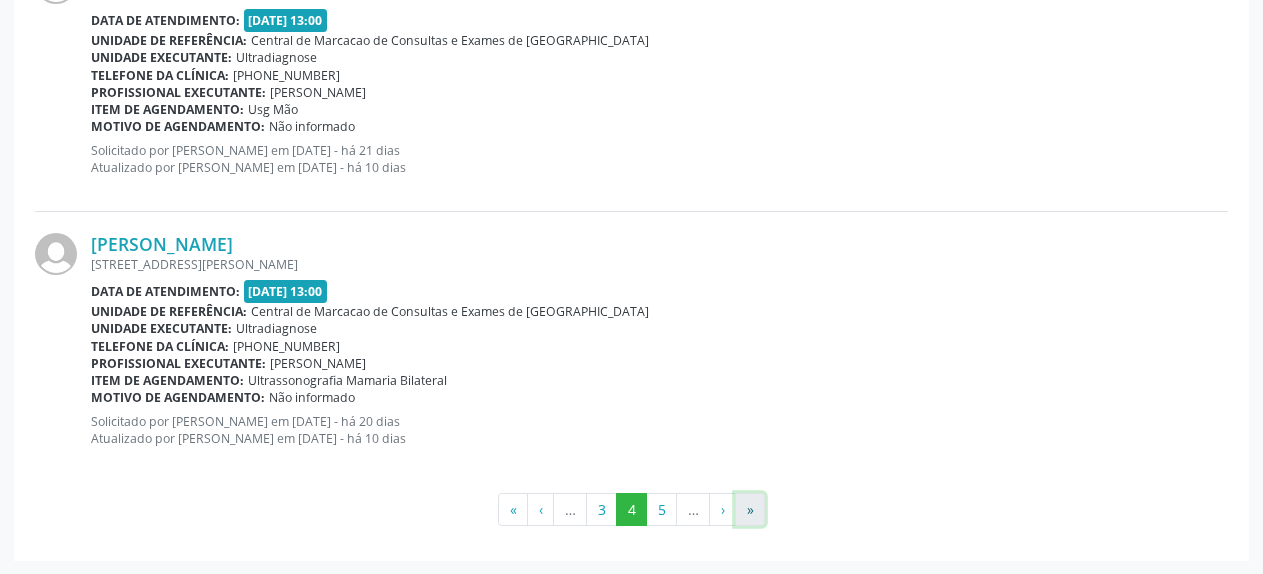 click on "»" at bounding box center [750, 510] 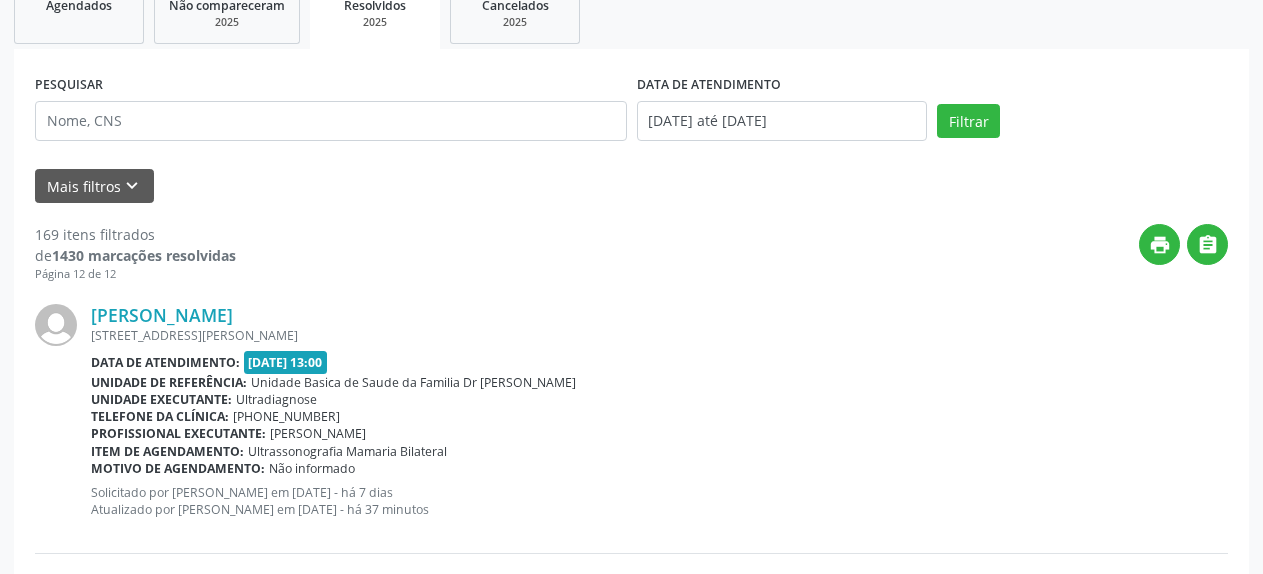 scroll, scrollTop: 415, scrollLeft: 0, axis: vertical 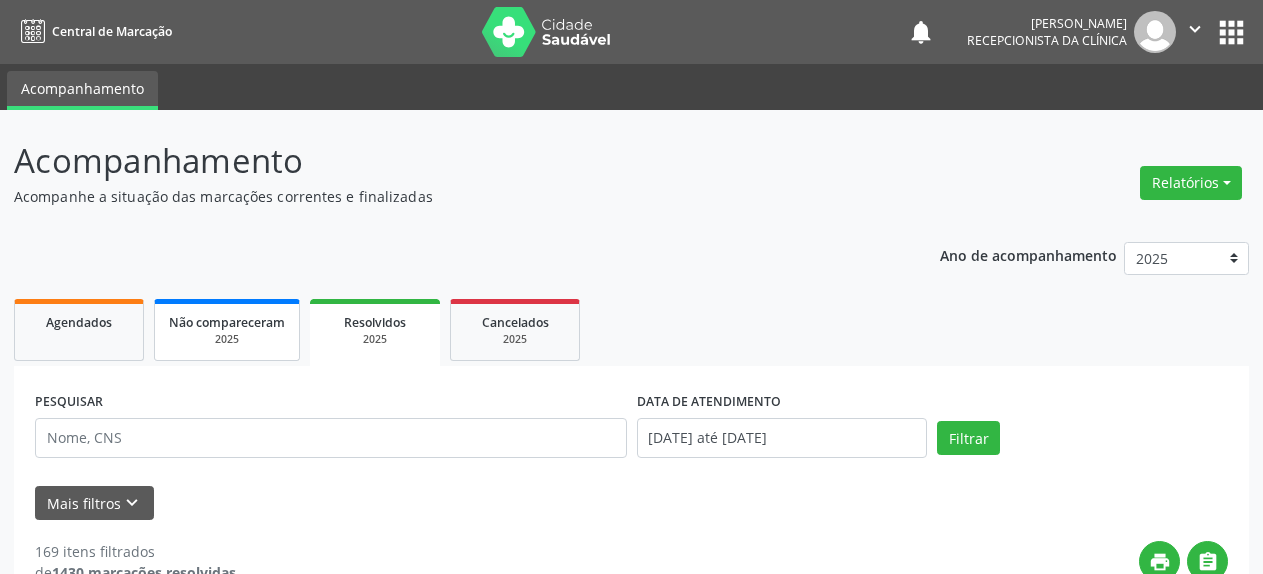 click on "2025" at bounding box center (227, 339) 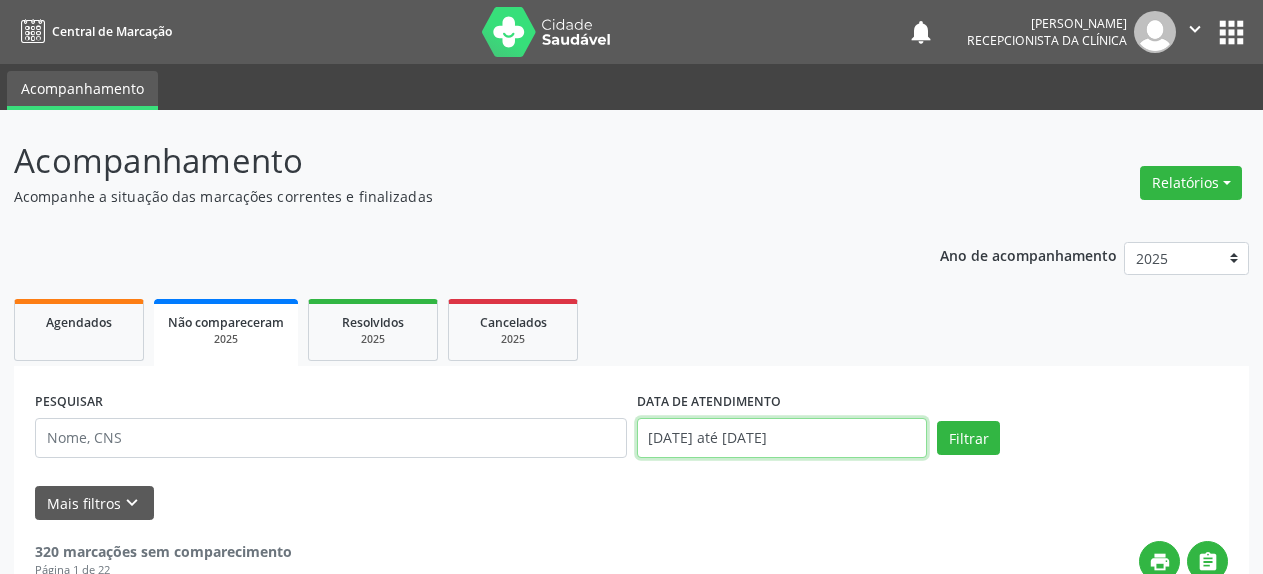 click on "[DATE] até [DATE]" at bounding box center (782, 438) 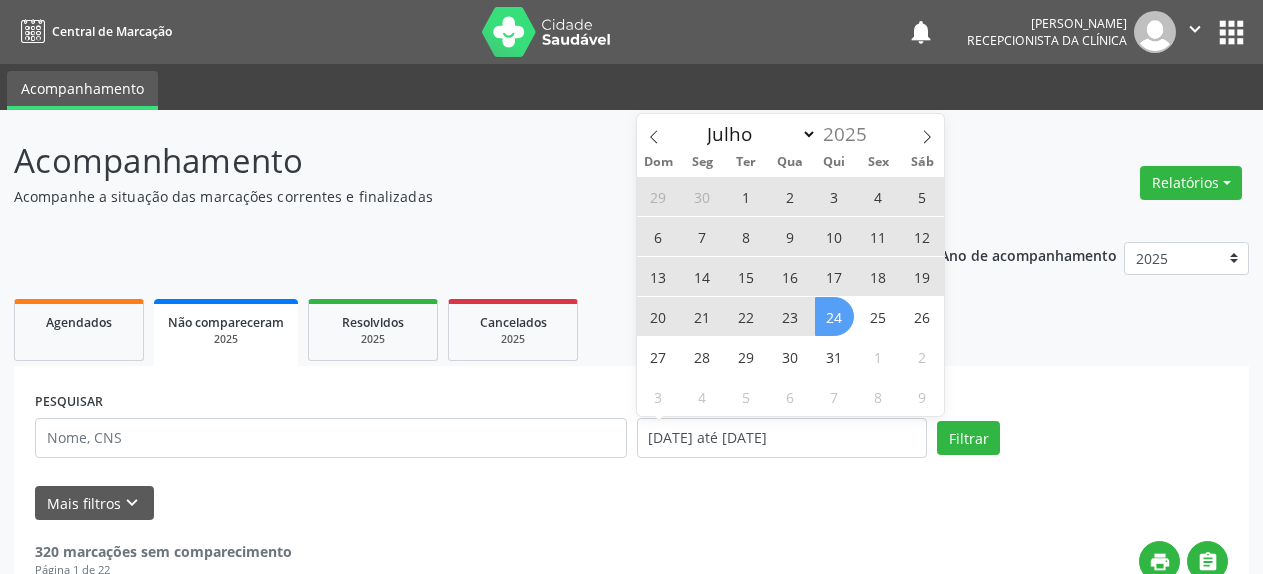 click on "7" at bounding box center [702, 236] 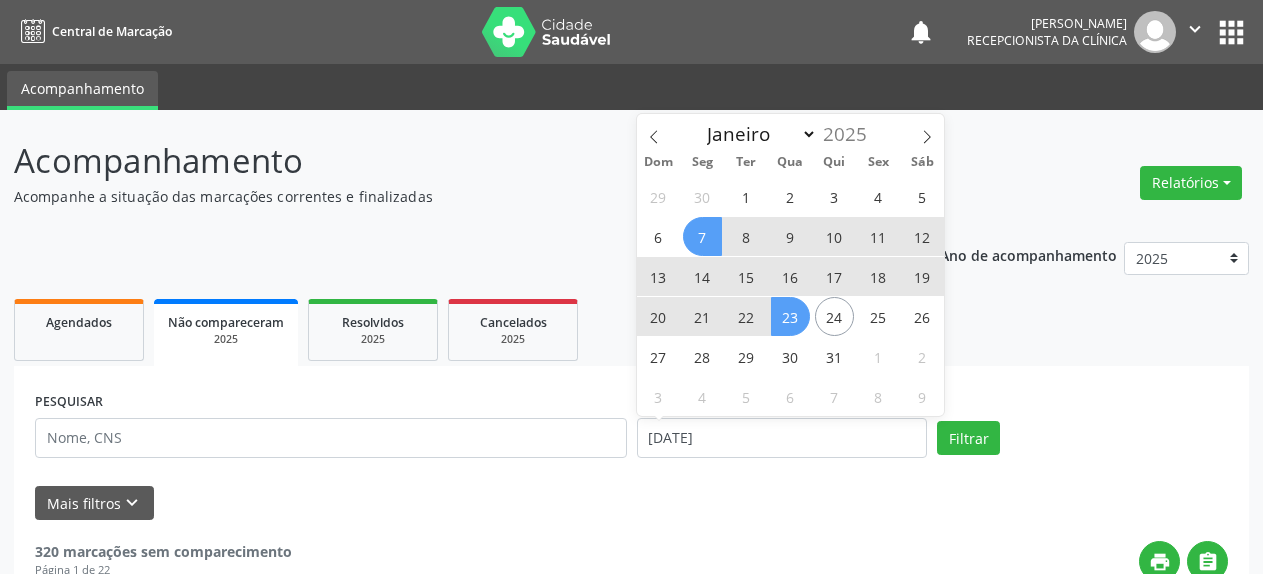 click on "23" at bounding box center [790, 316] 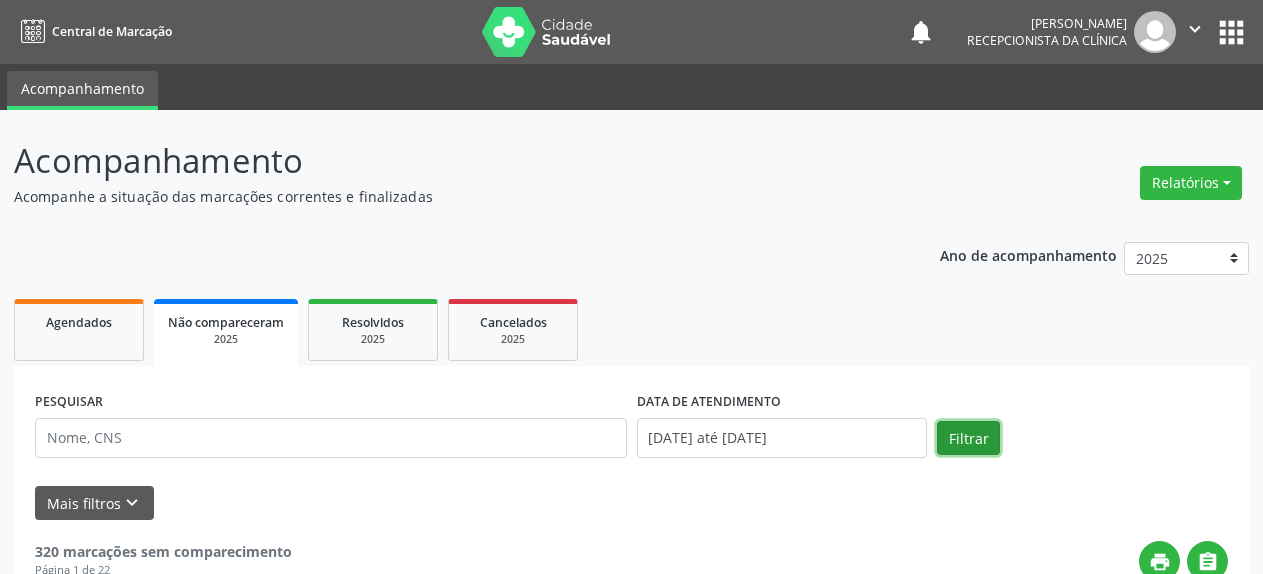 click on "Filtrar" at bounding box center (968, 438) 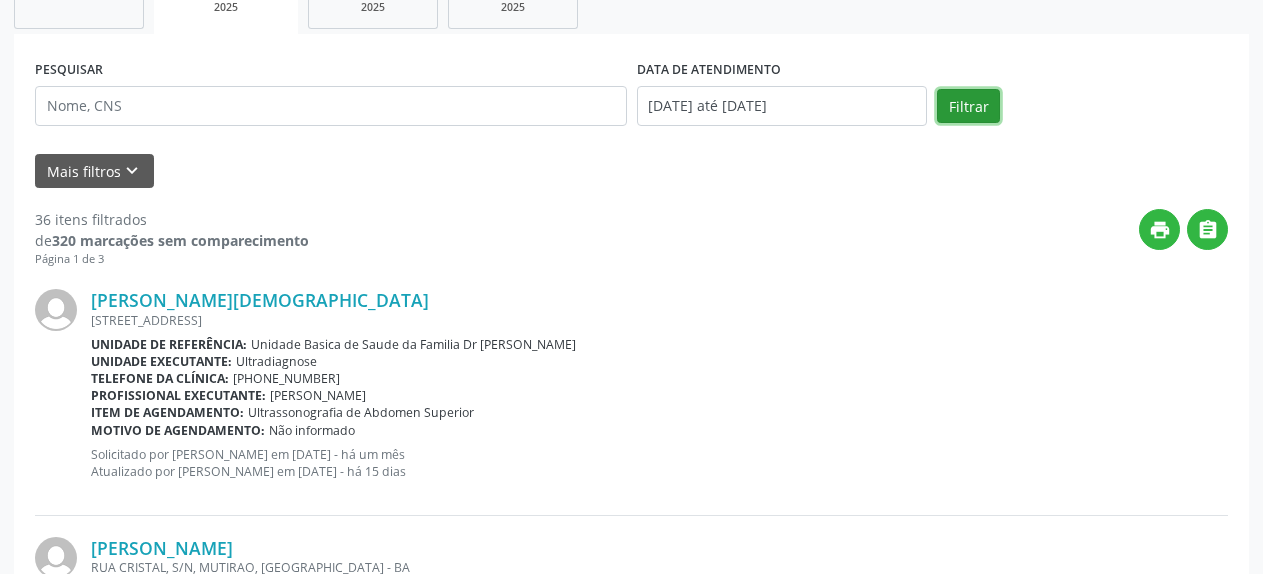 scroll, scrollTop: 102, scrollLeft: 0, axis: vertical 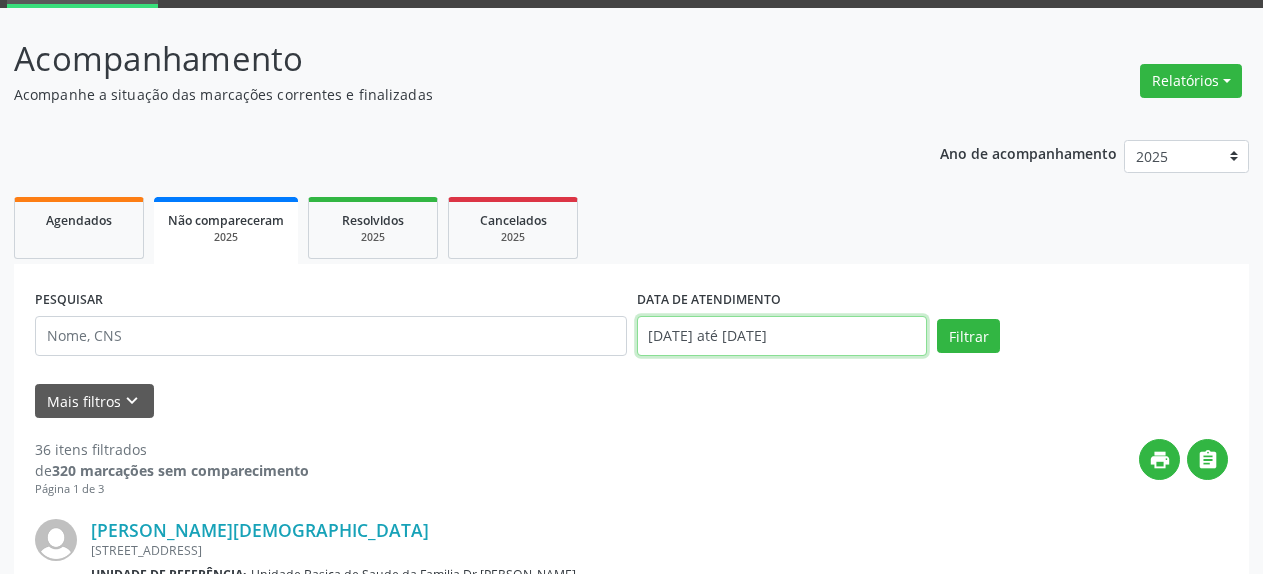 click on "[DATE] até [DATE]" at bounding box center (782, 336) 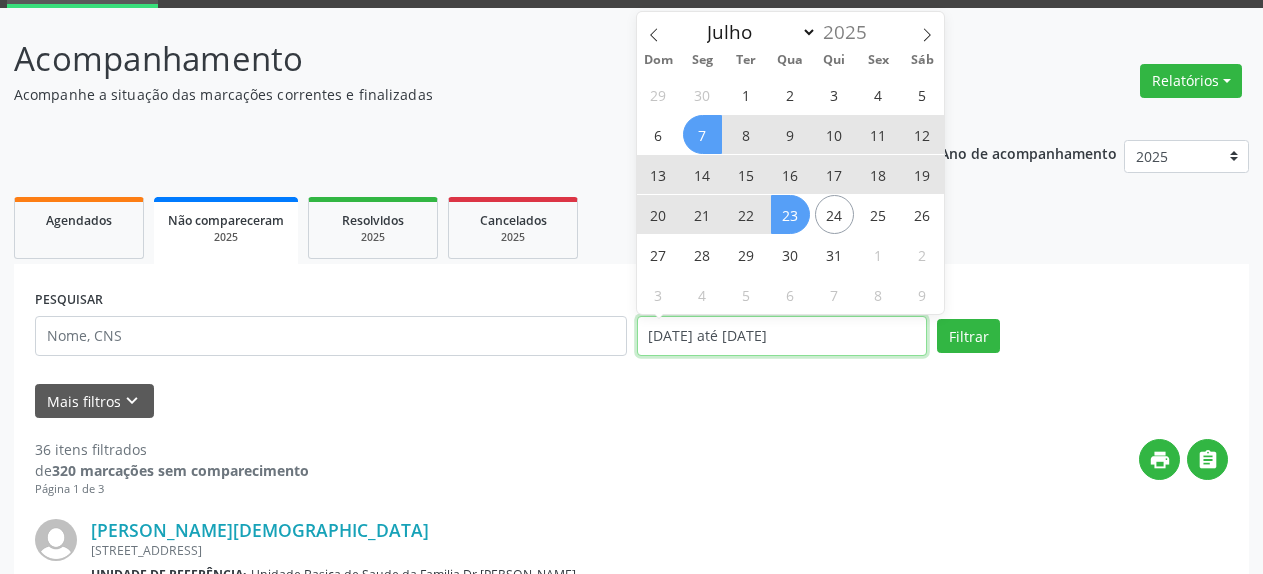 drag, startPoint x: 561, startPoint y: 456, endPoint x: 471, endPoint y: 416, distance: 98.48858 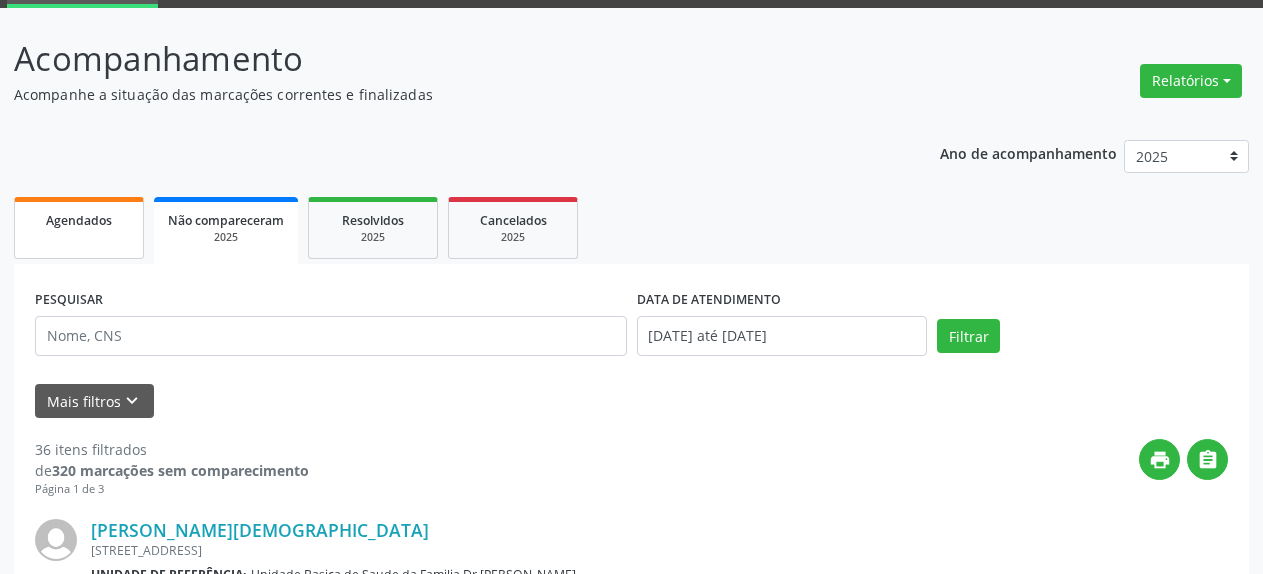 click on "Agendados" at bounding box center (79, 228) 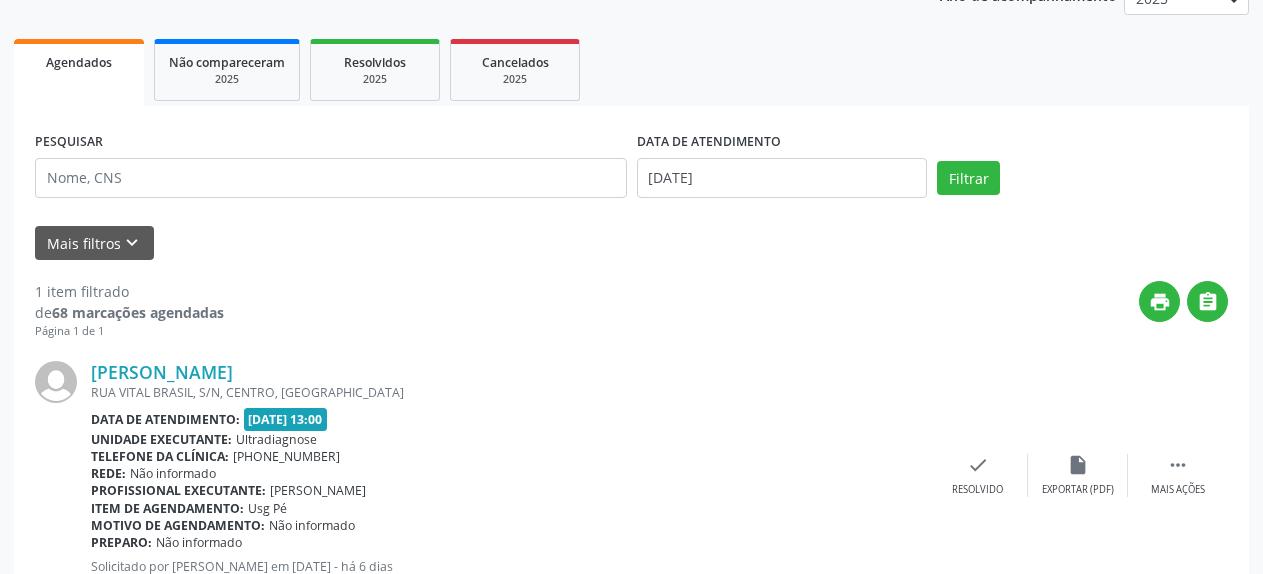scroll, scrollTop: 292, scrollLeft: 0, axis: vertical 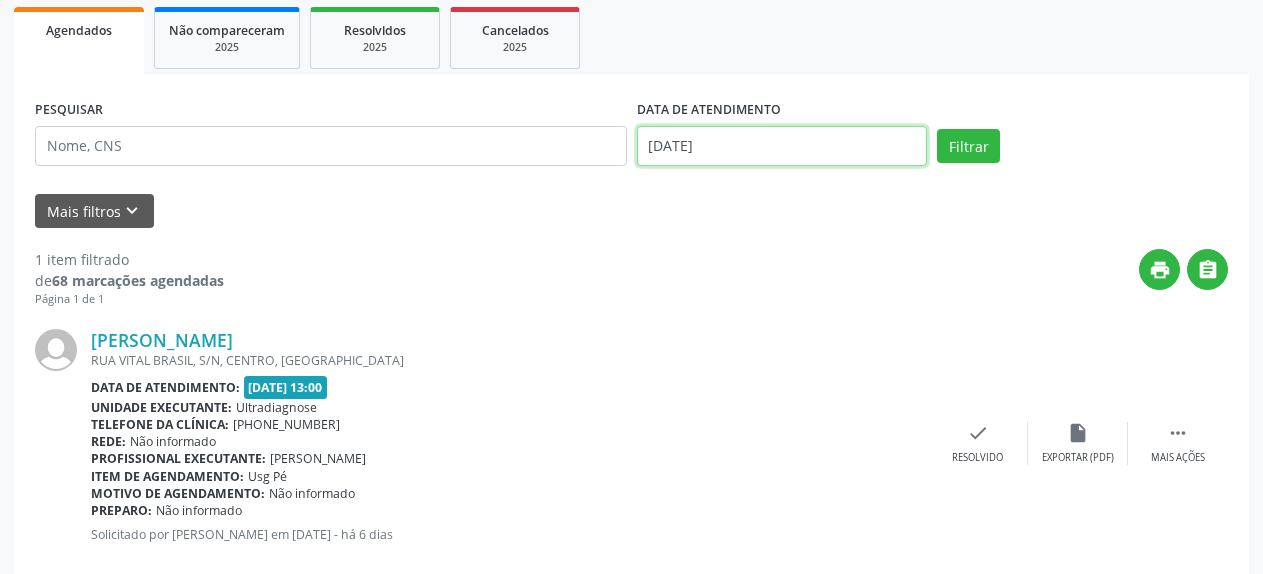 click on "[DATE]" at bounding box center (782, 146) 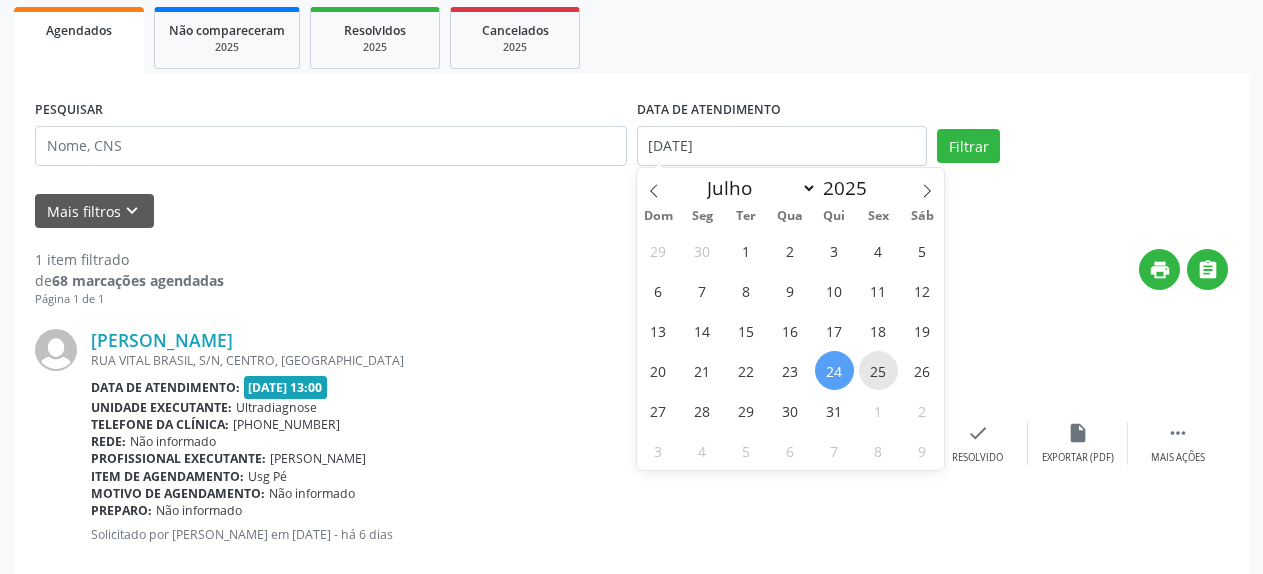 click on "25" at bounding box center (878, 370) 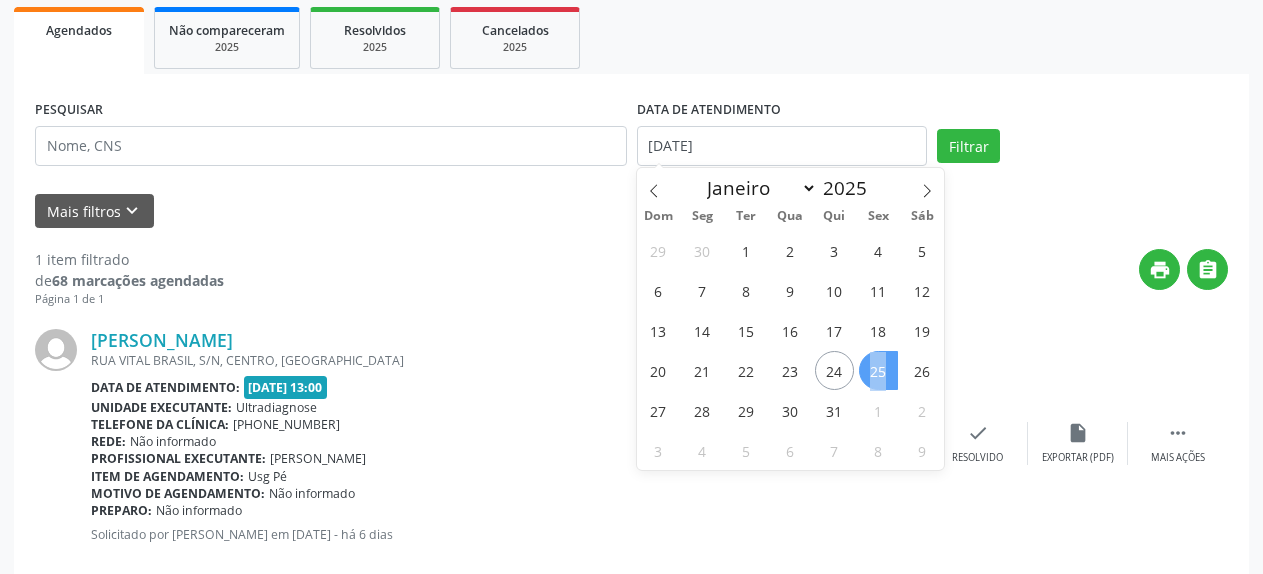 click on "25" at bounding box center [878, 370] 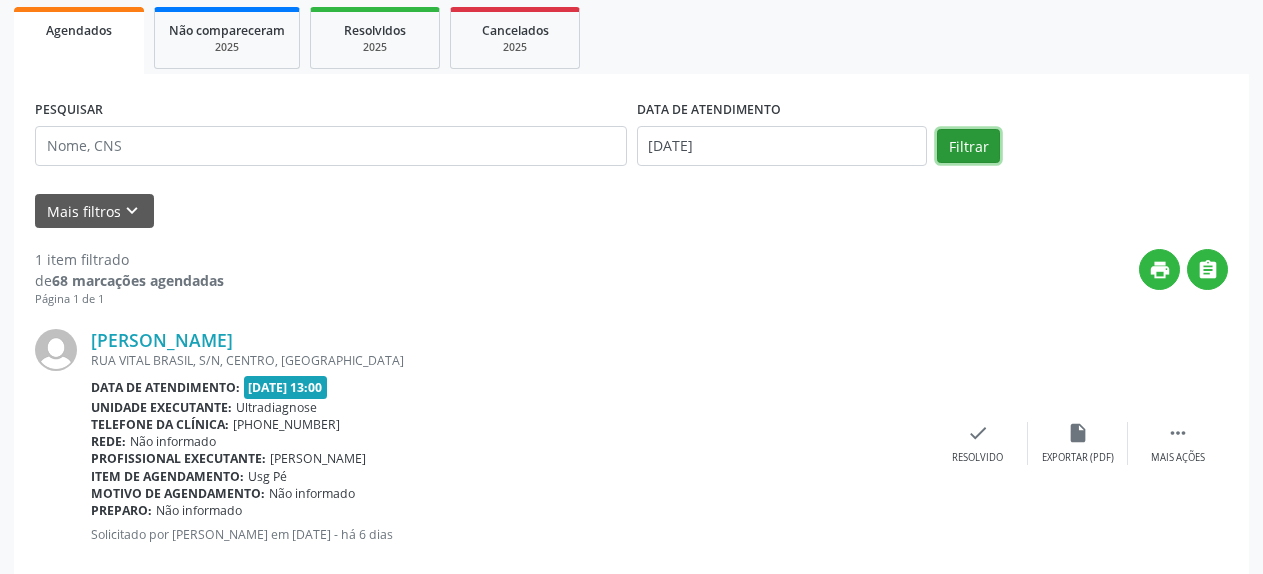 click on "Filtrar" at bounding box center (968, 146) 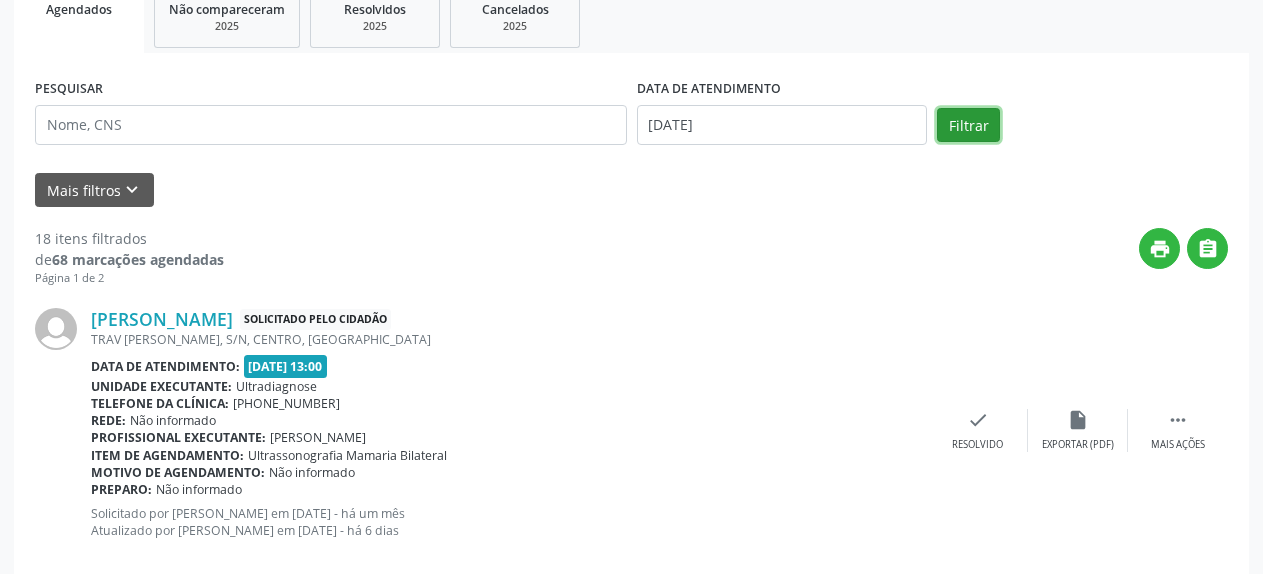 scroll, scrollTop: 0, scrollLeft: 0, axis: both 